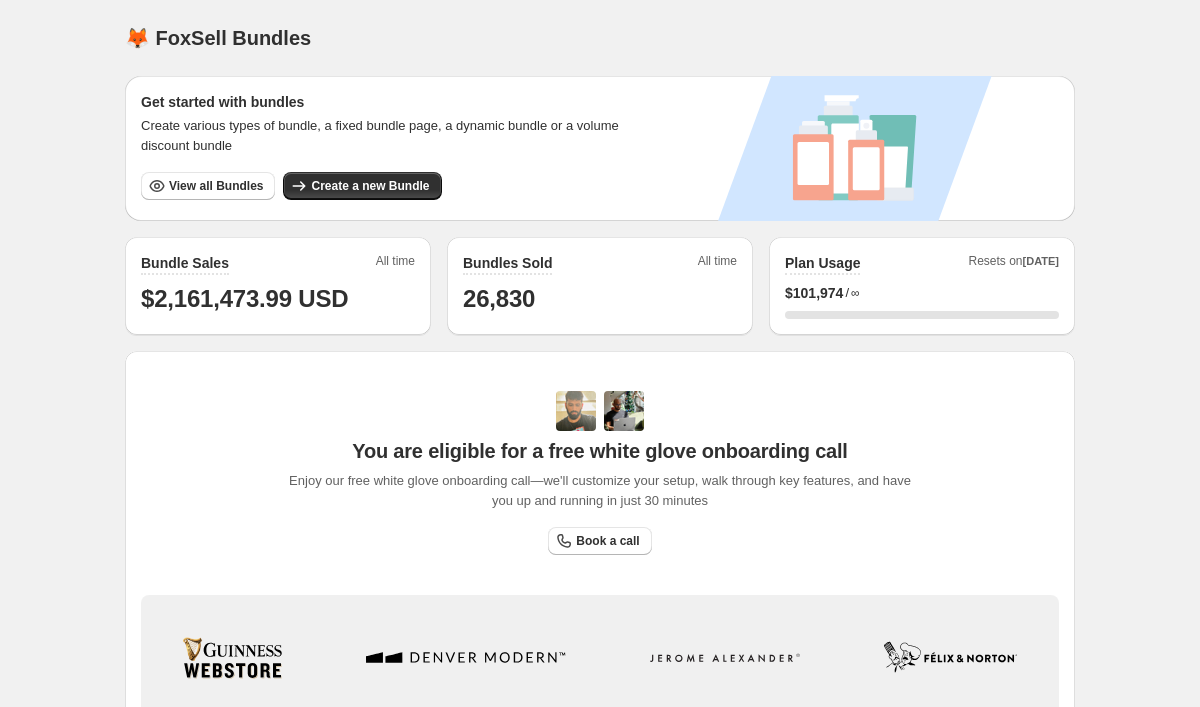 scroll, scrollTop: 0, scrollLeft: 0, axis: both 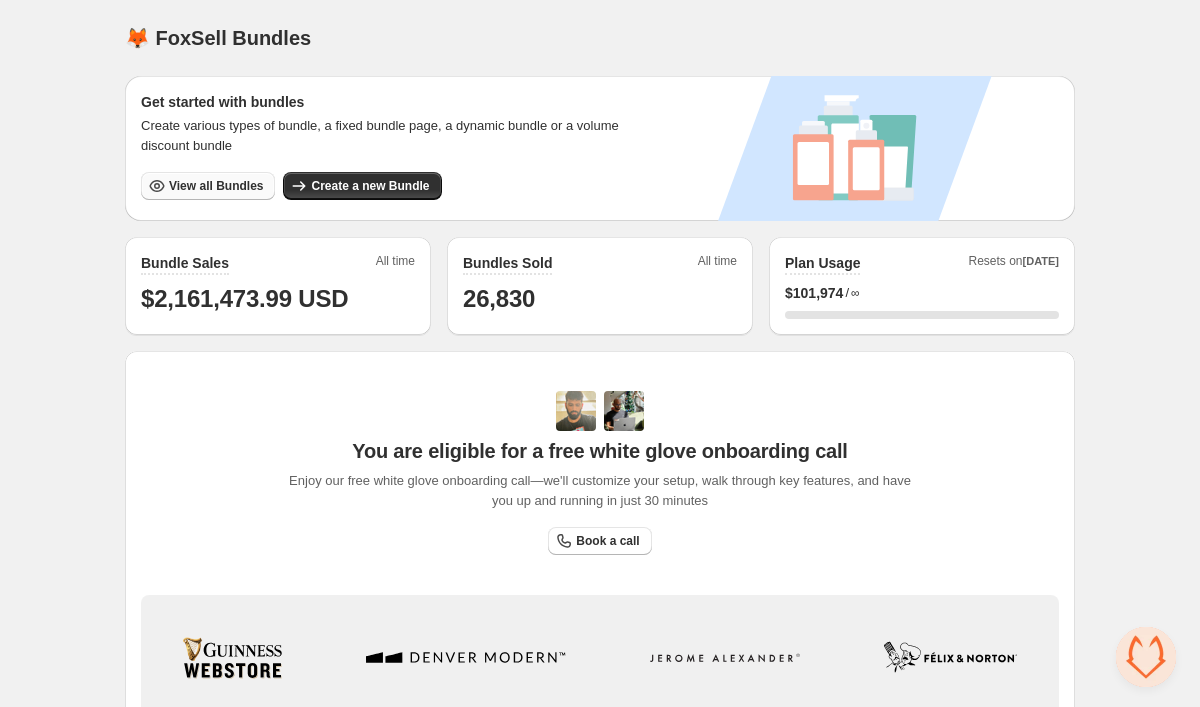 click on "View all Bundles" at bounding box center [216, 186] 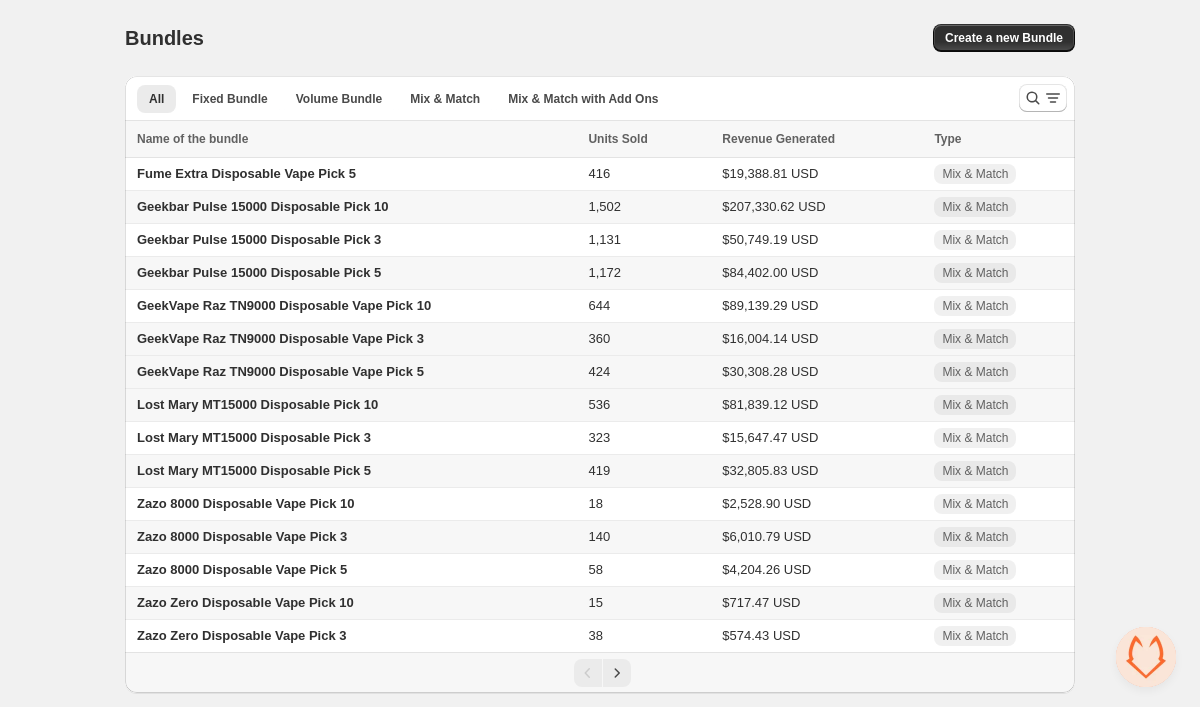scroll, scrollTop: 0, scrollLeft: 0, axis: both 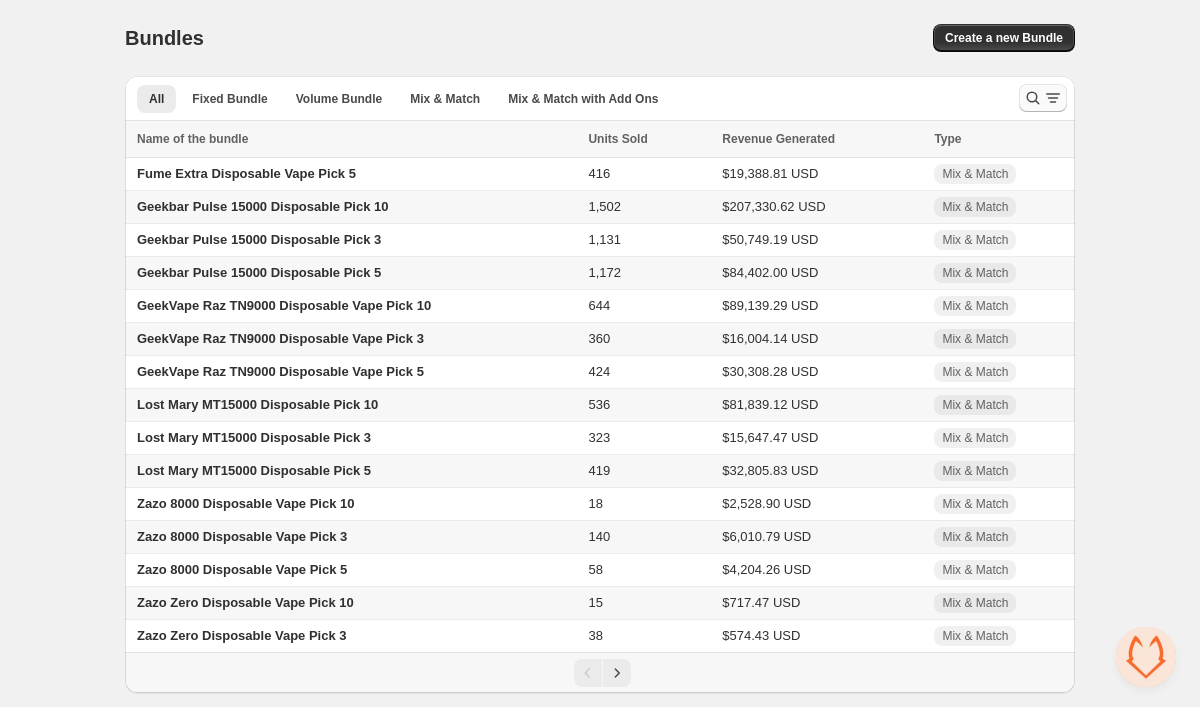 click 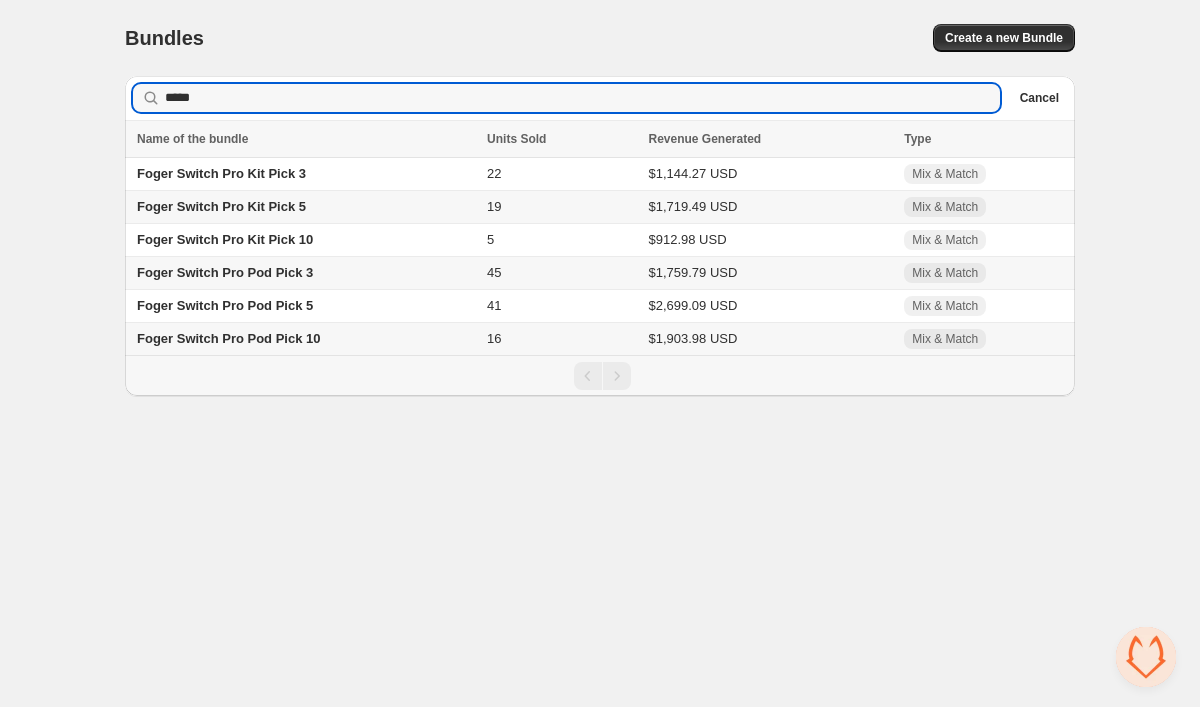 type on "*****" 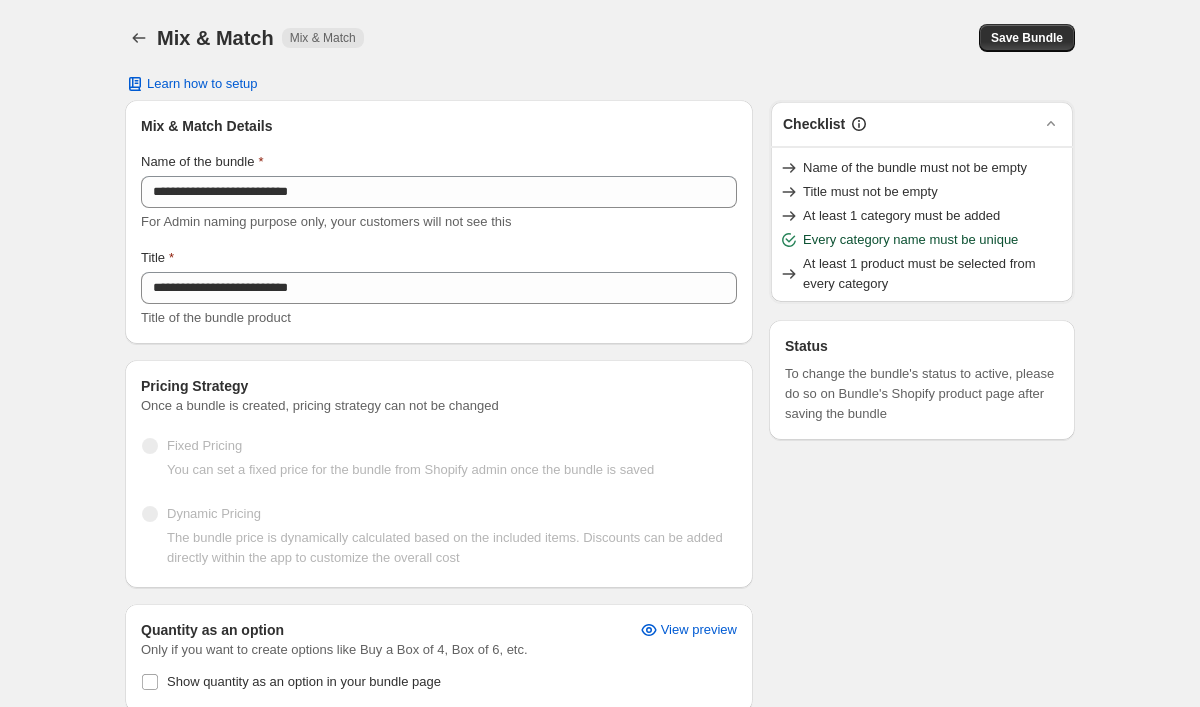 scroll, scrollTop: 0, scrollLeft: 0, axis: both 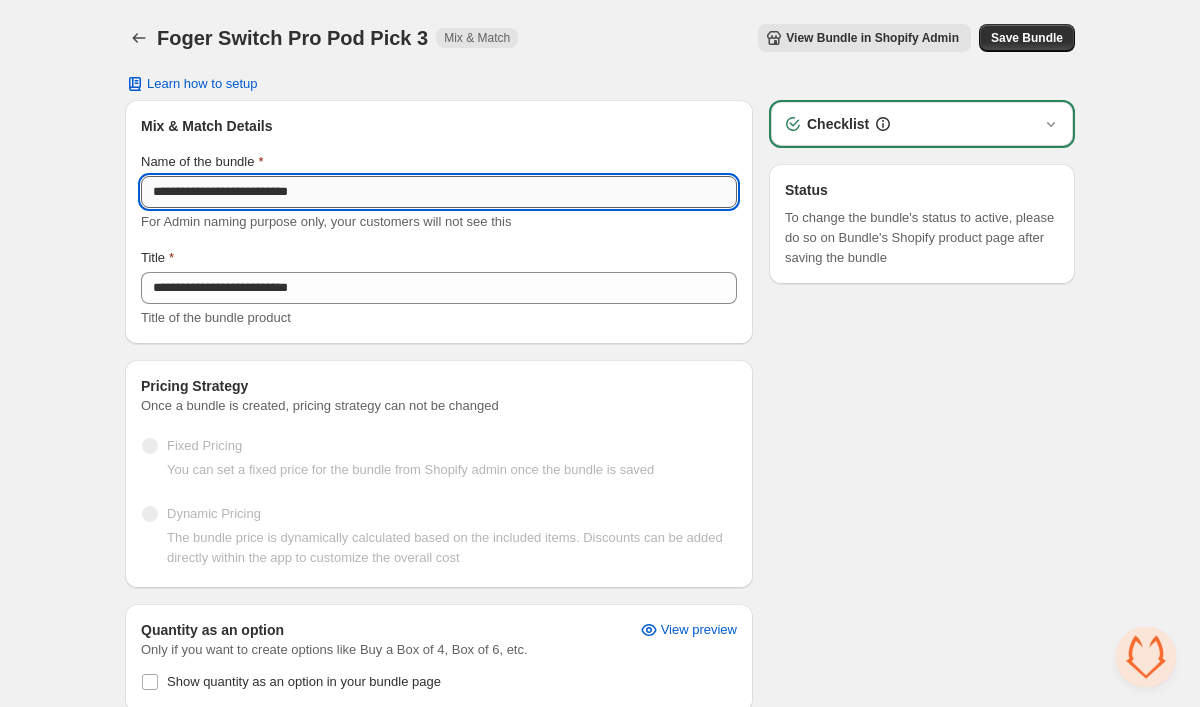 click on "**********" at bounding box center (439, 192) 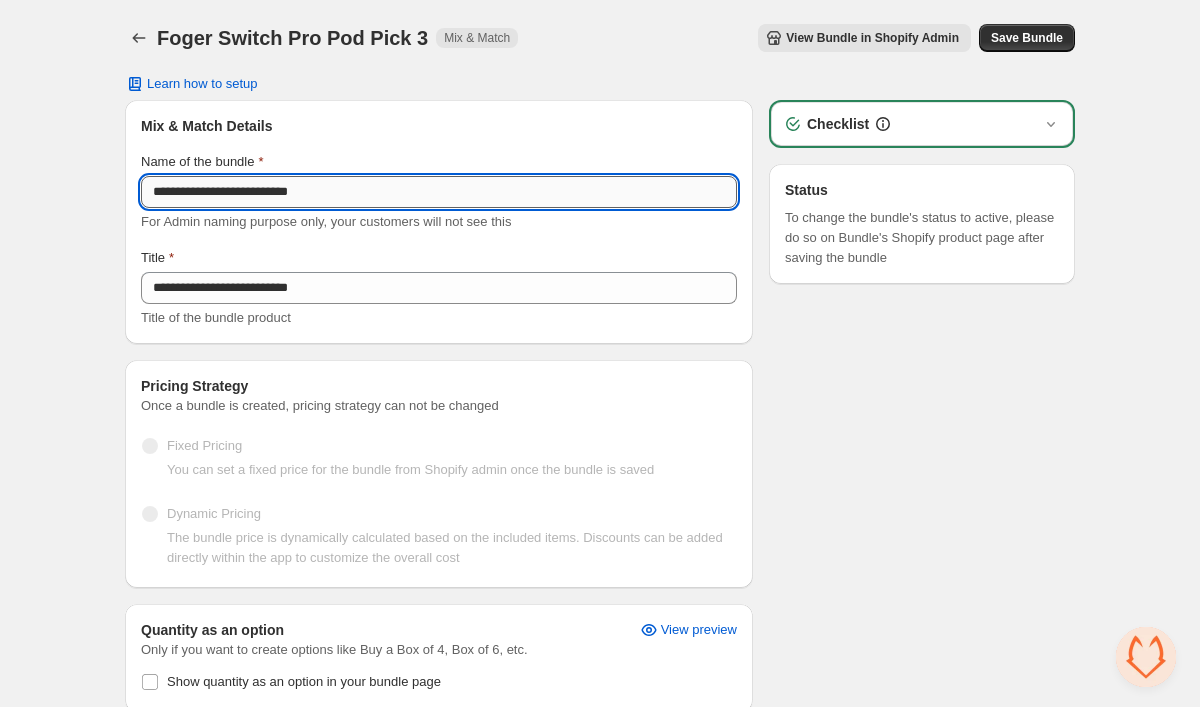 click on "**********" at bounding box center (439, 192) 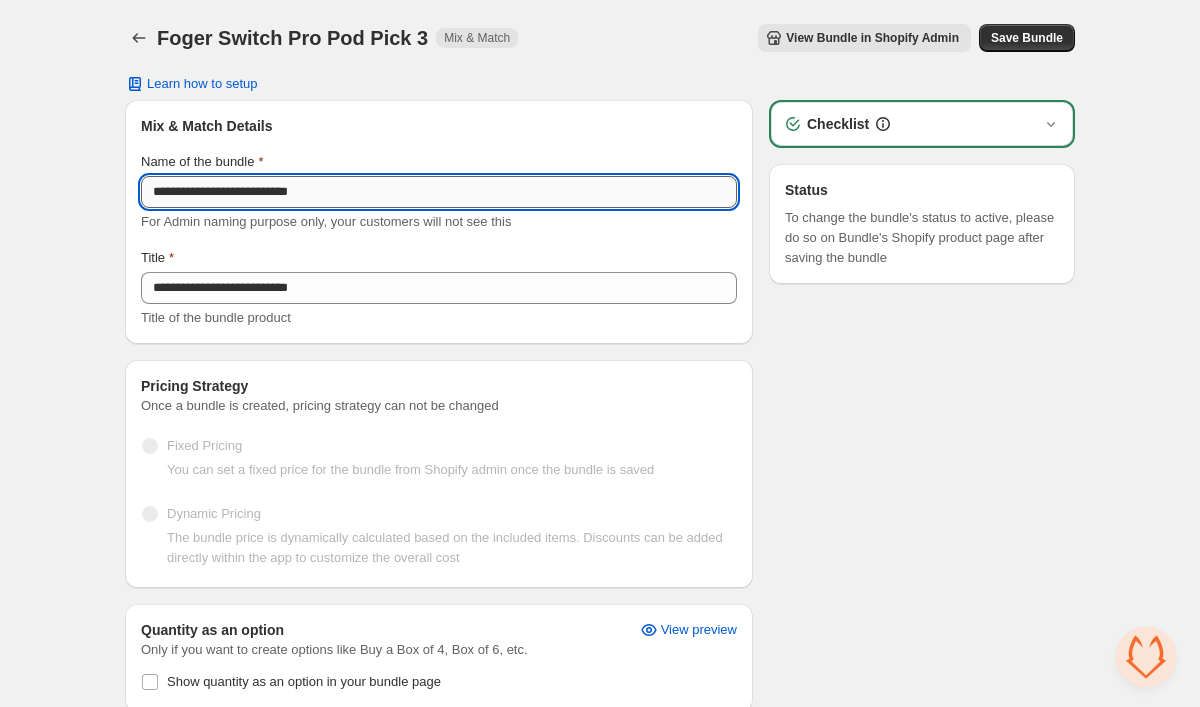 click on "**********" at bounding box center (439, 192) 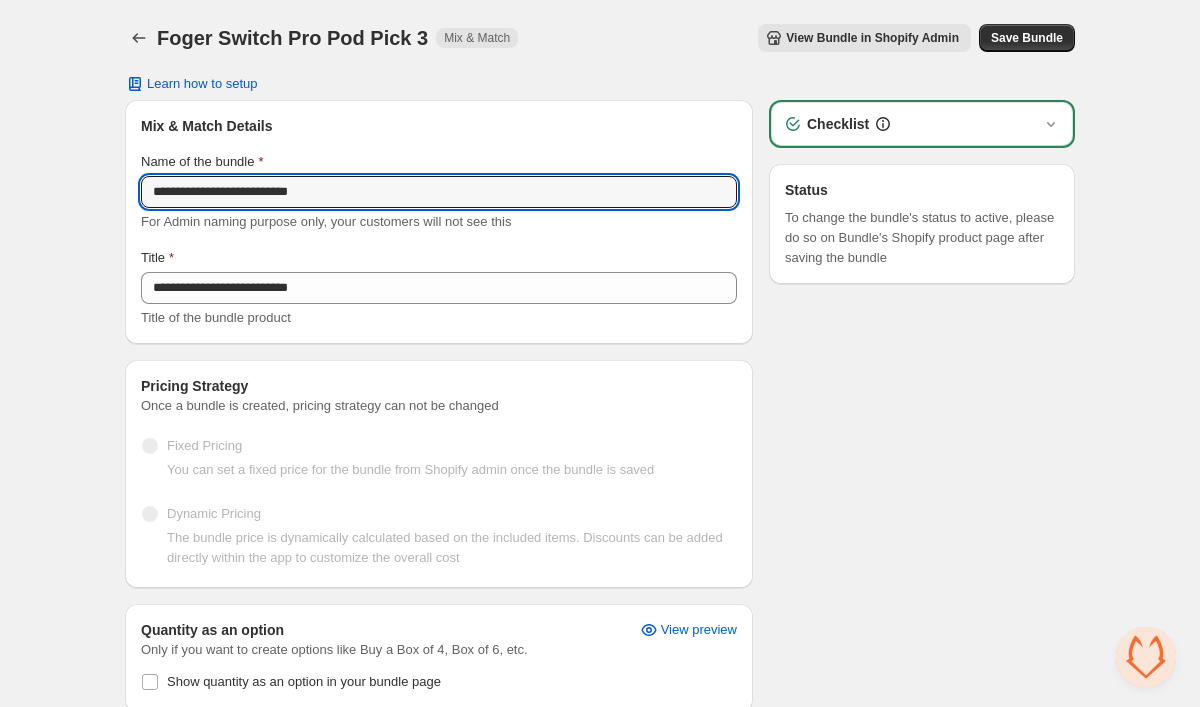 drag, startPoint x: 284, startPoint y: 190, endPoint x: 124, endPoint y: 184, distance: 160.11246 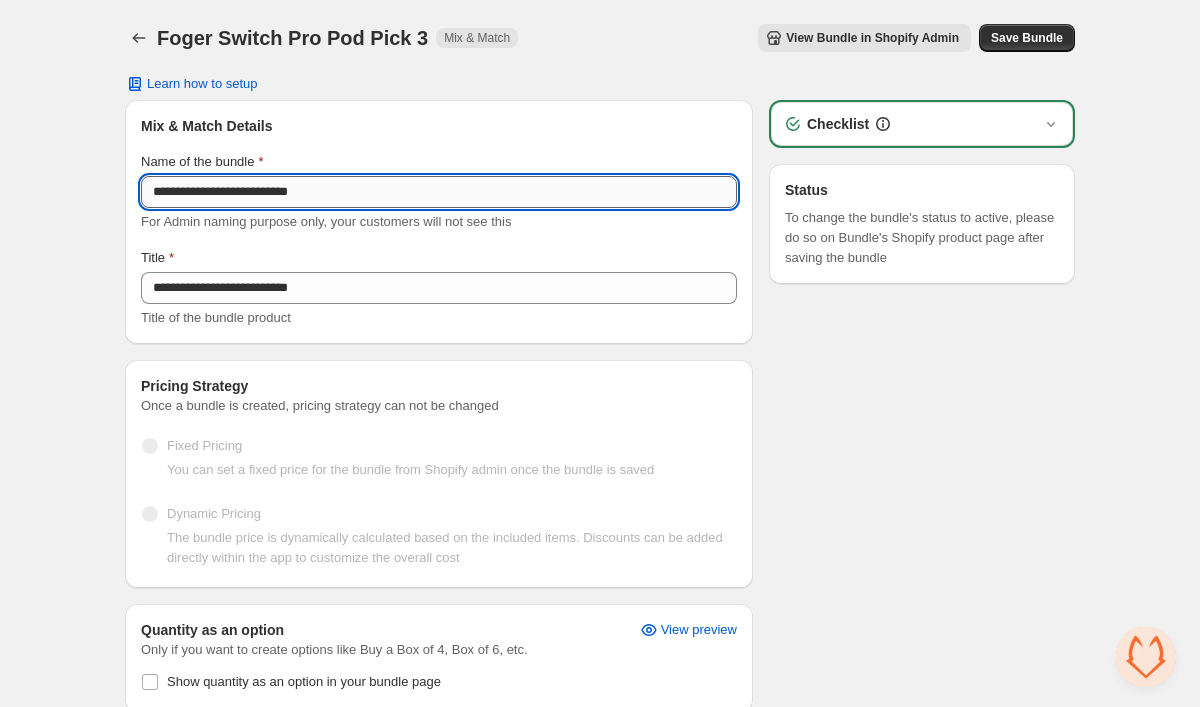click on "**********" at bounding box center [439, 192] 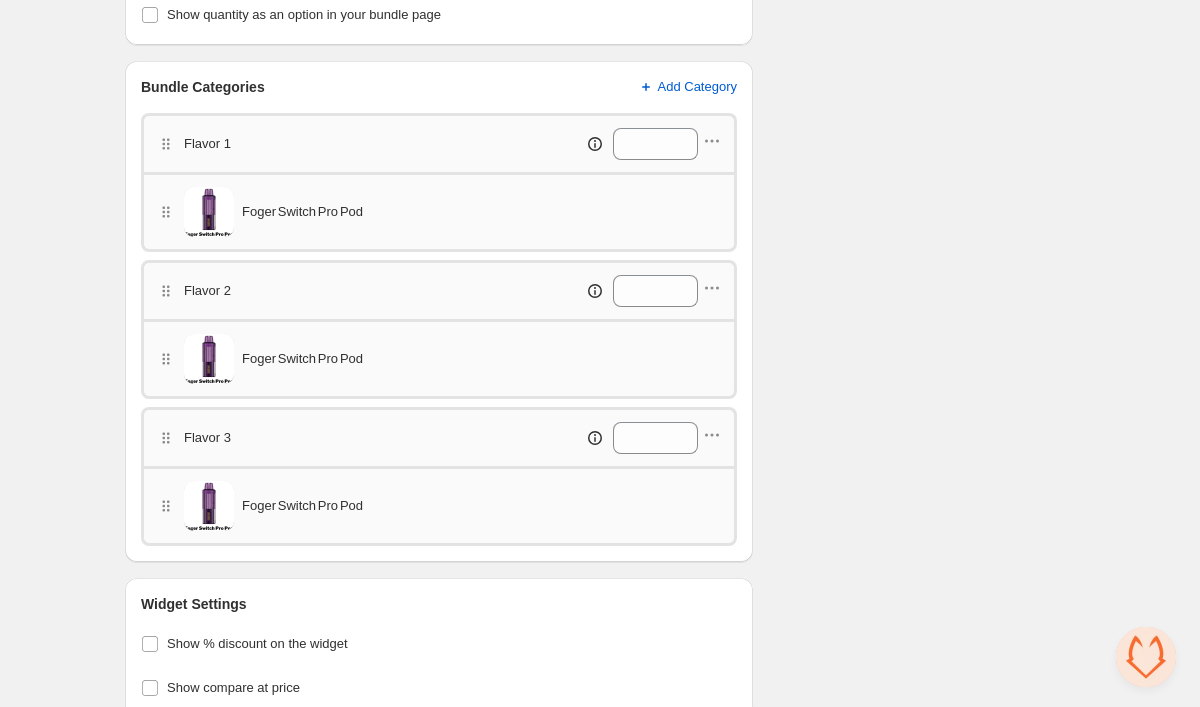 scroll, scrollTop: 661, scrollLeft: 0, axis: vertical 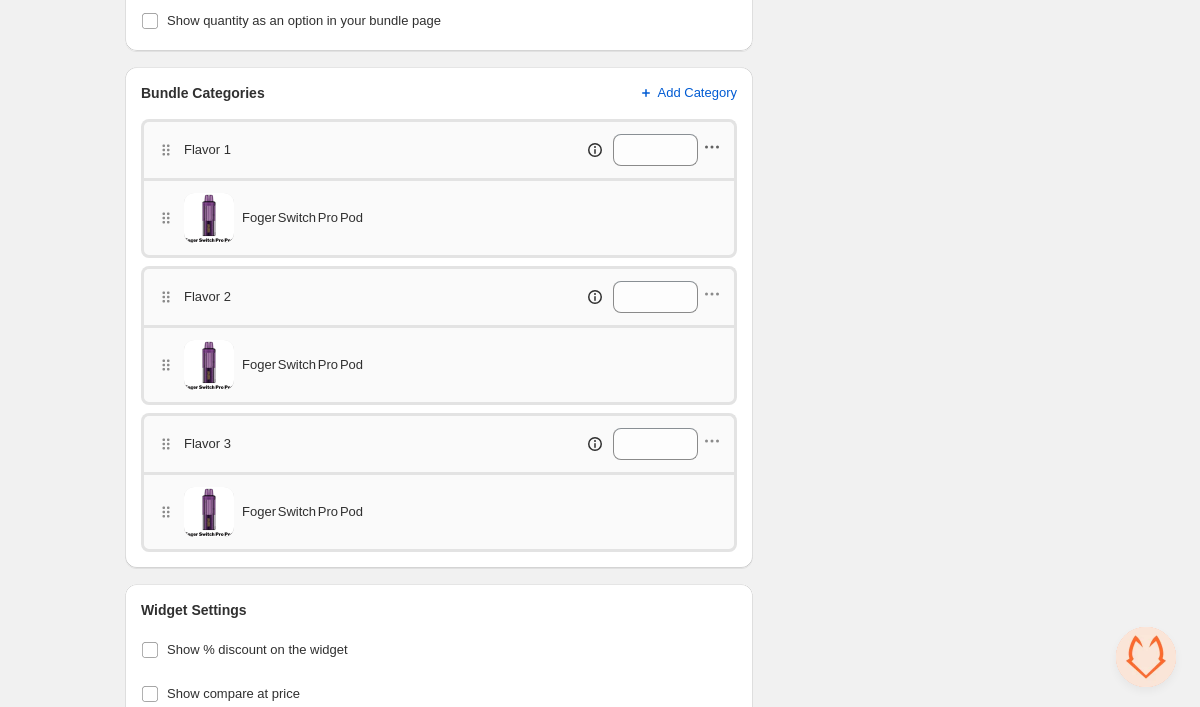 click 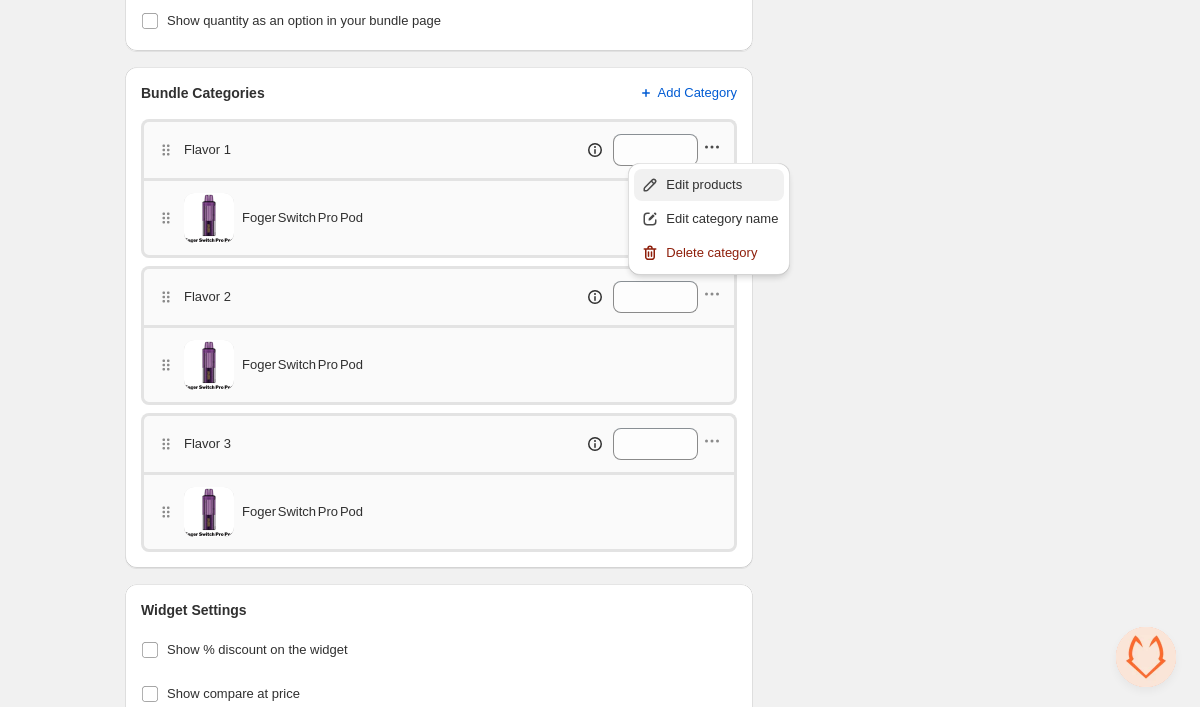 click on "Edit products" at bounding box center [722, 185] 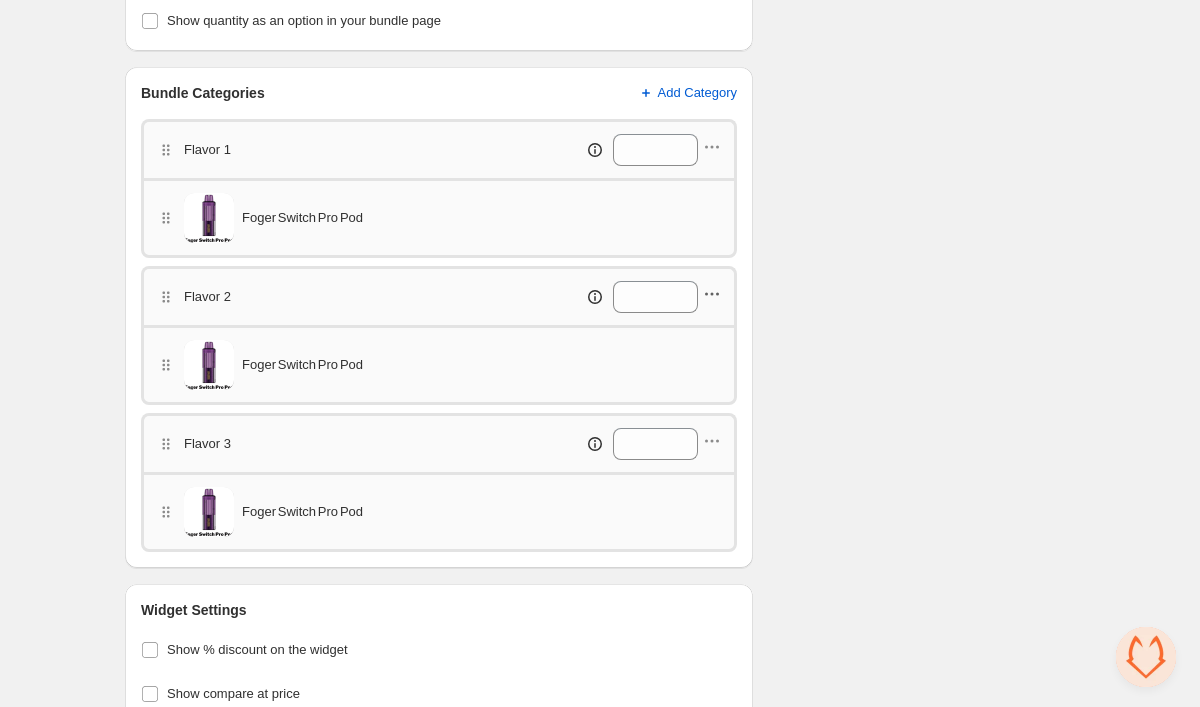 click 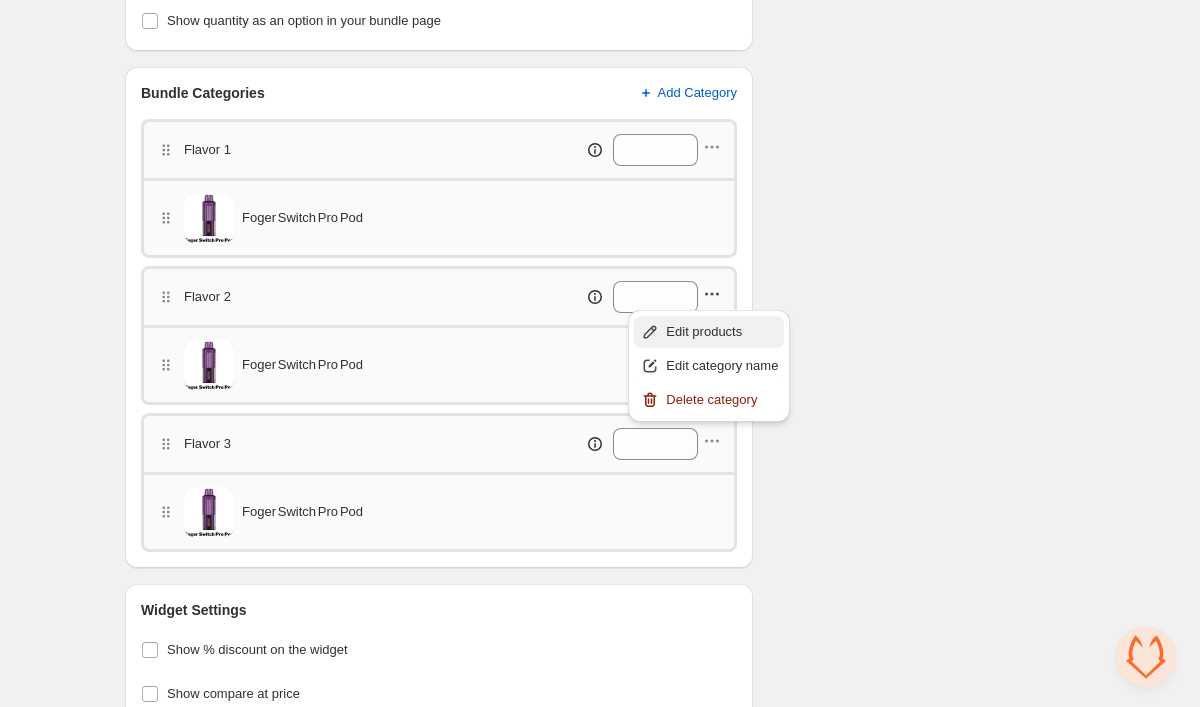 click on "Edit products" at bounding box center (722, 332) 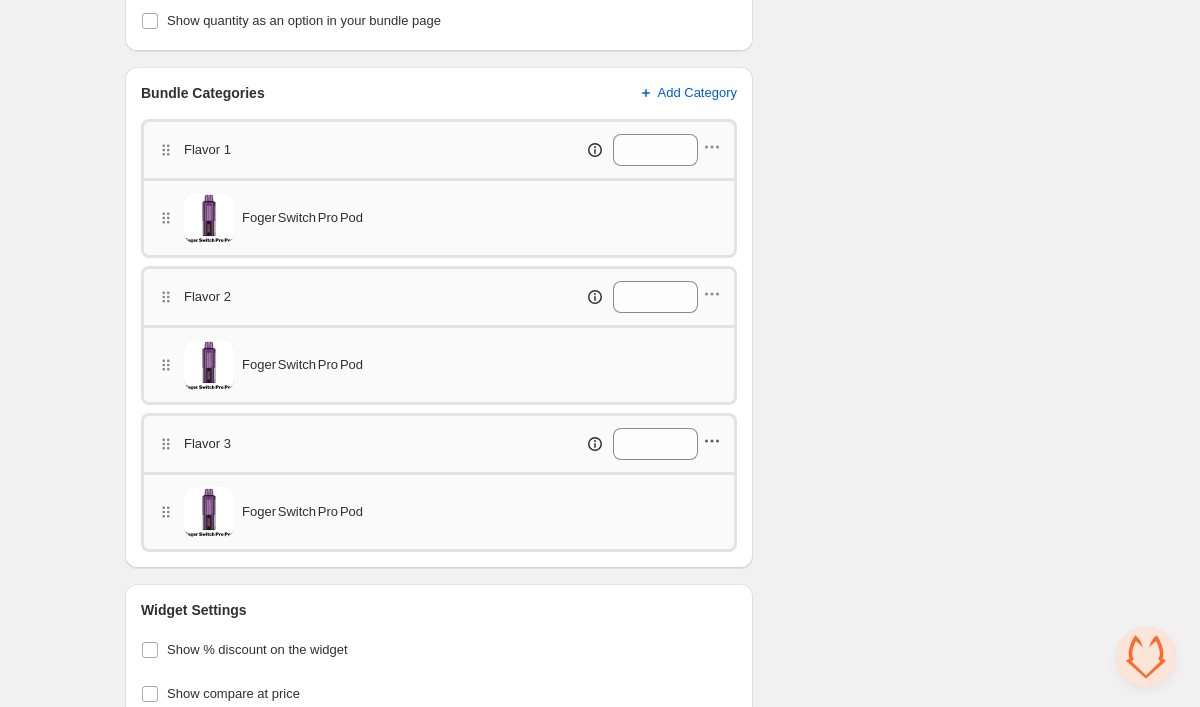 click 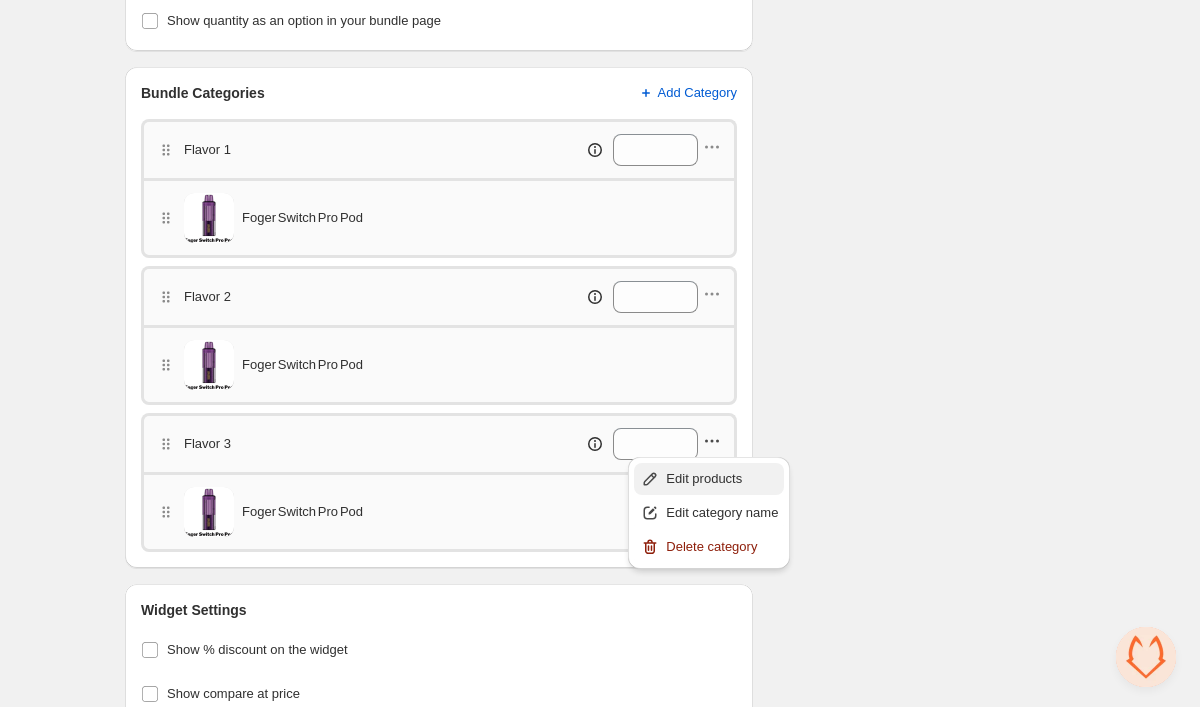 click on "Edit products" at bounding box center [709, 479] 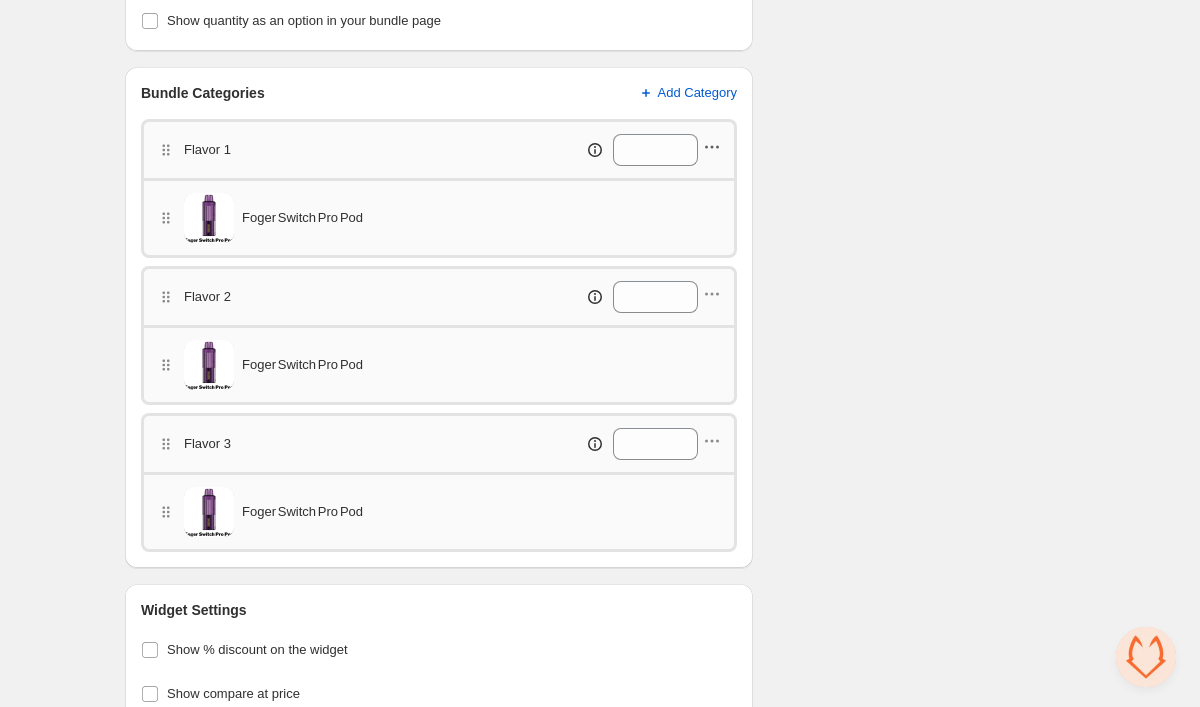 click 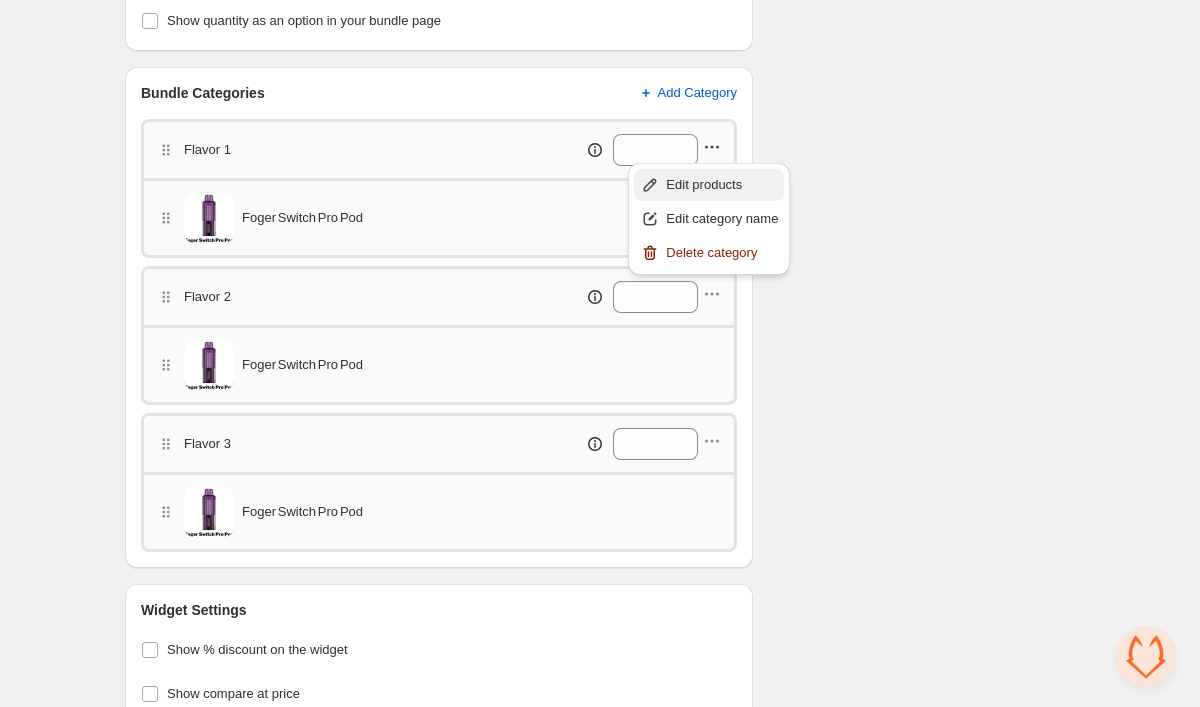 click on "Edit products" at bounding box center [722, 185] 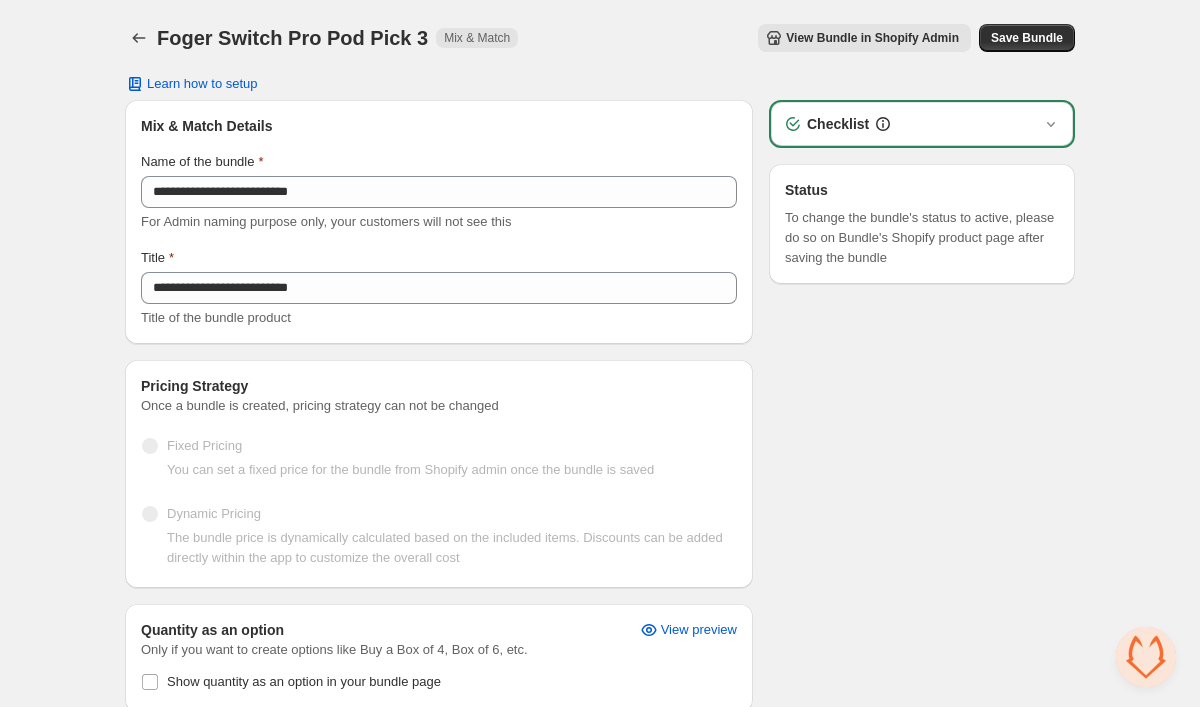 scroll, scrollTop: 0, scrollLeft: 0, axis: both 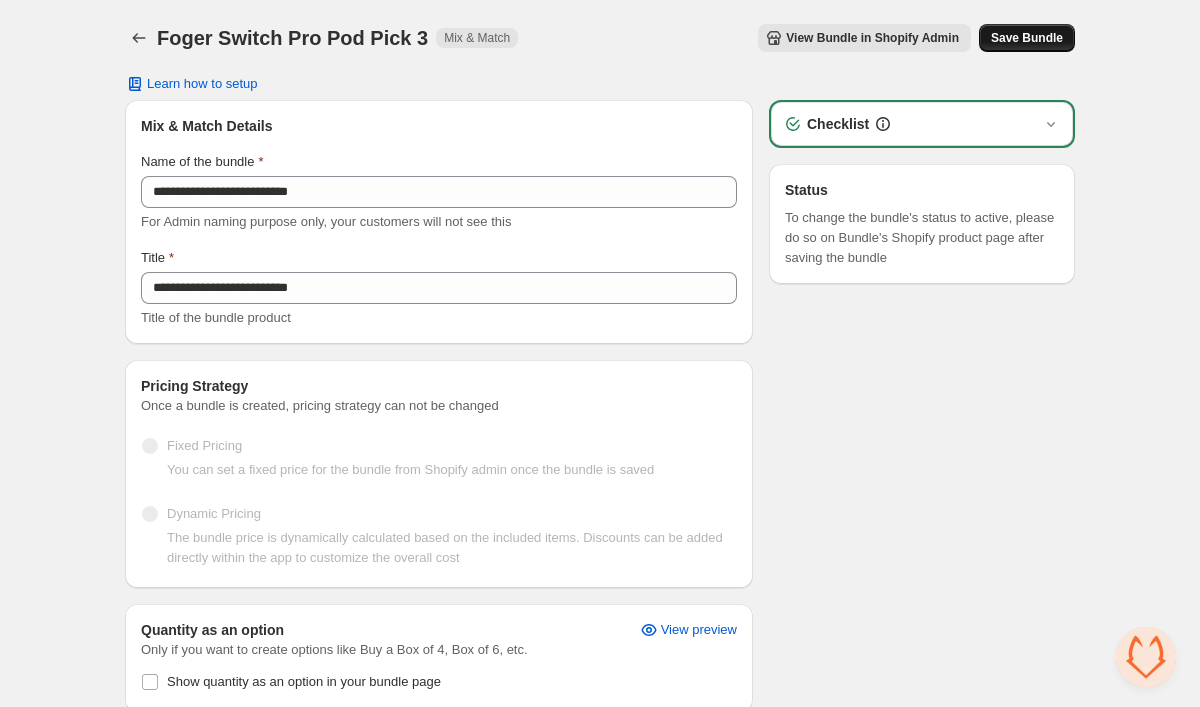 click on "Save Bundle" at bounding box center [1027, 38] 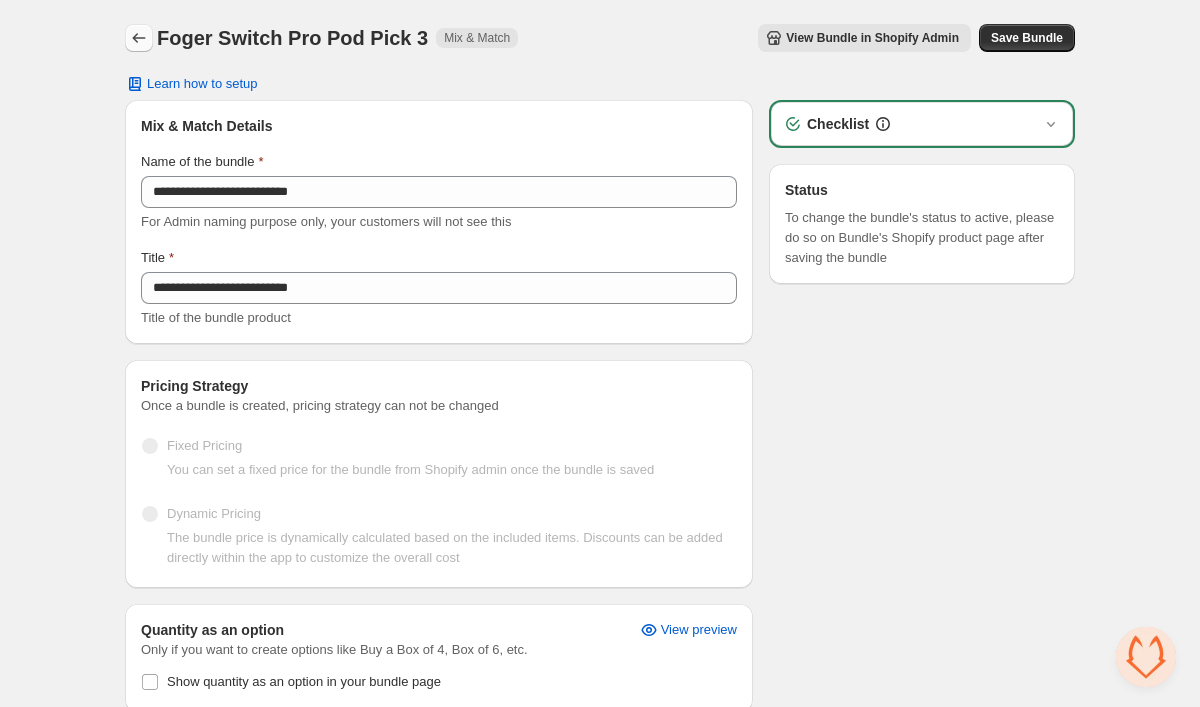 click at bounding box center [139, 38] 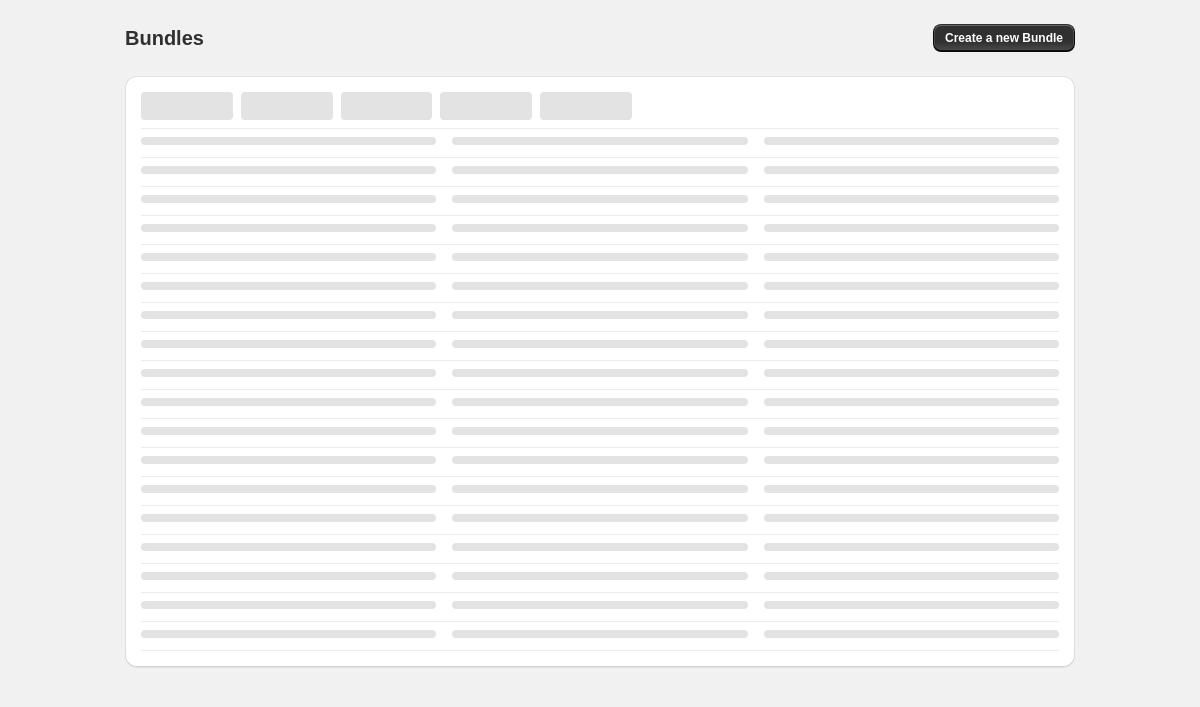 scroll, scrollTop: 0, scrollLeft: 0, axis: both 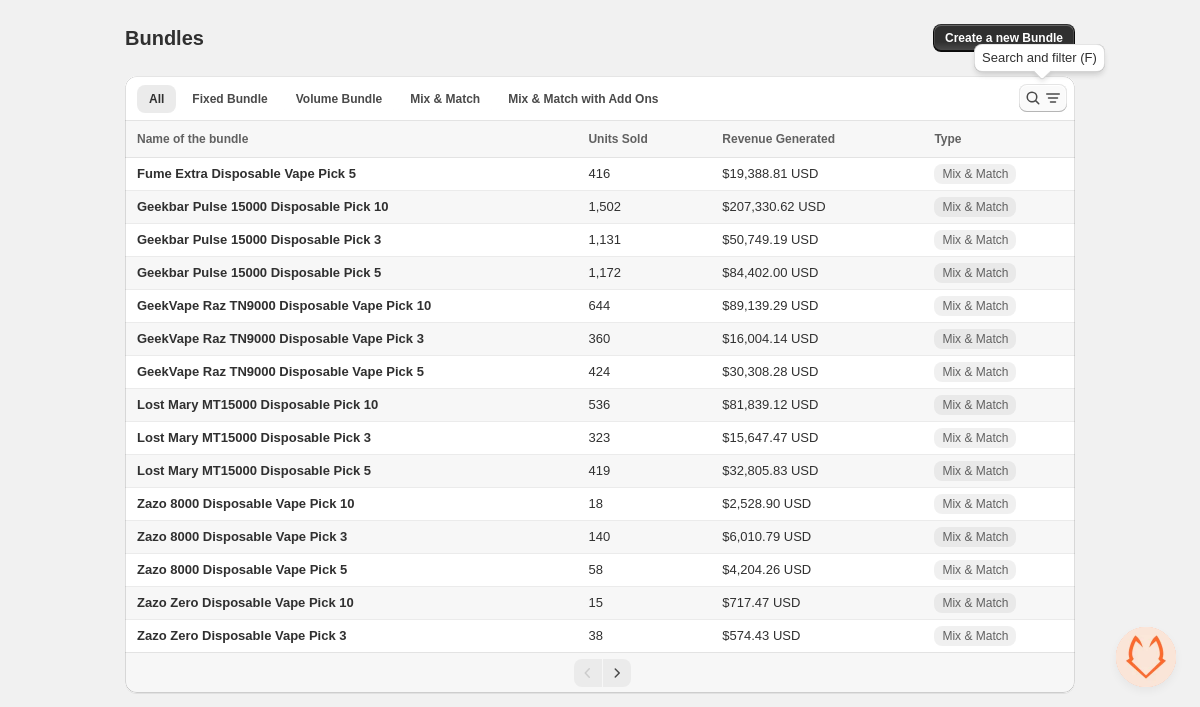 click 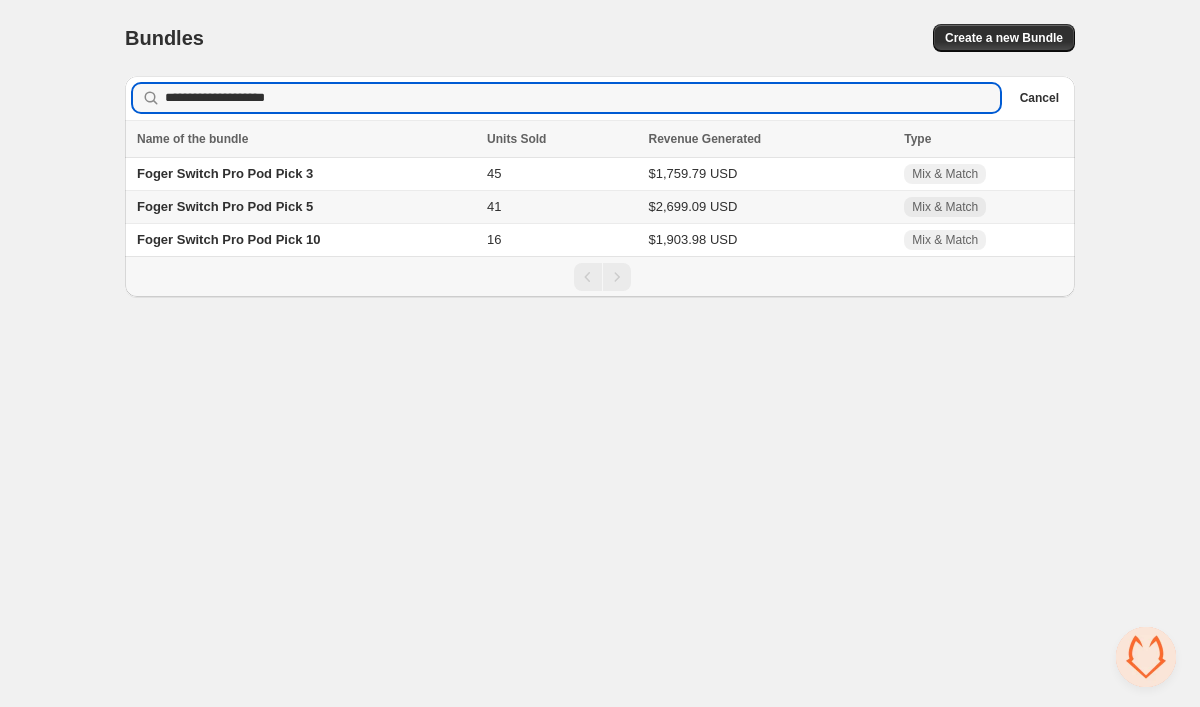 type on "**********" 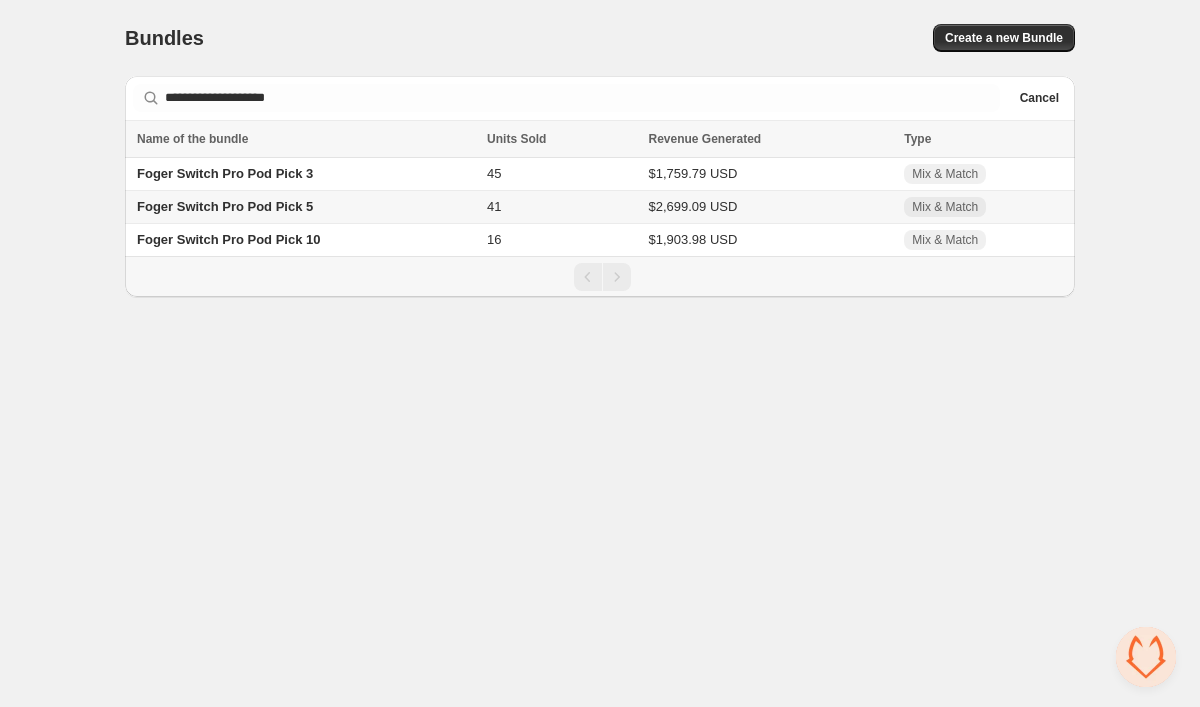 click on "41" at bounding box center [561, 207] 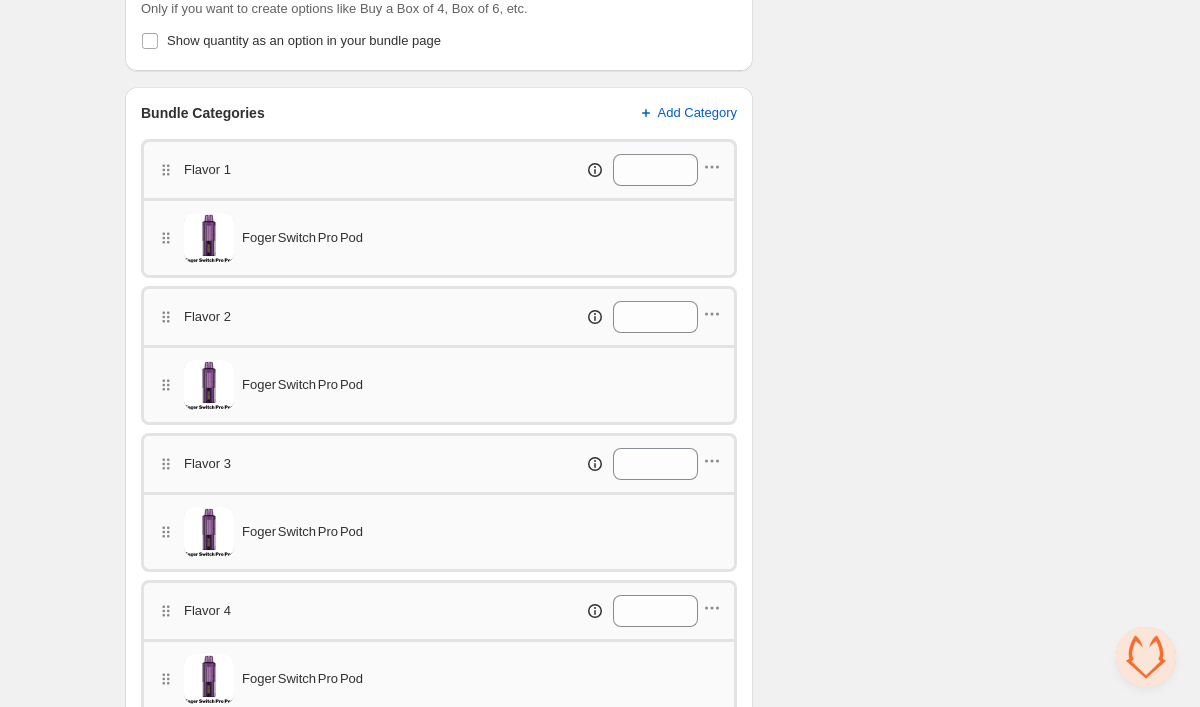 scroll, scrollTop: 643, scrollLeft: 0, axis: vertical 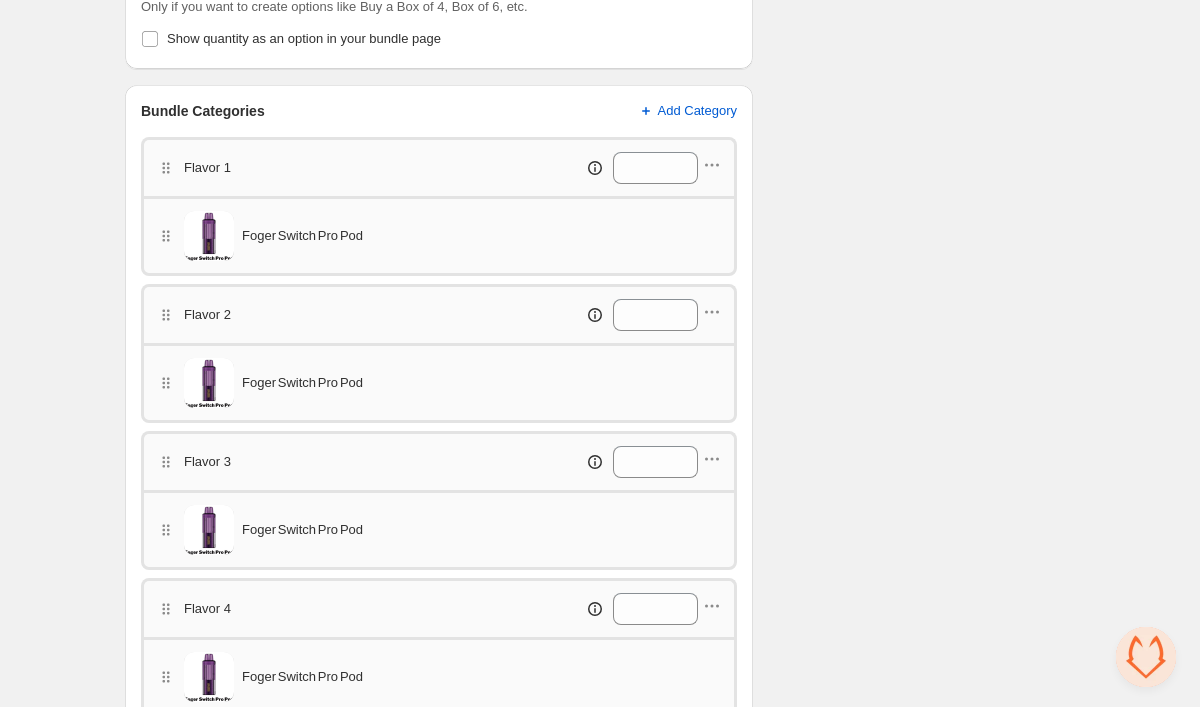 click on "Flavor 1 *" at bounding box center (439, 166) 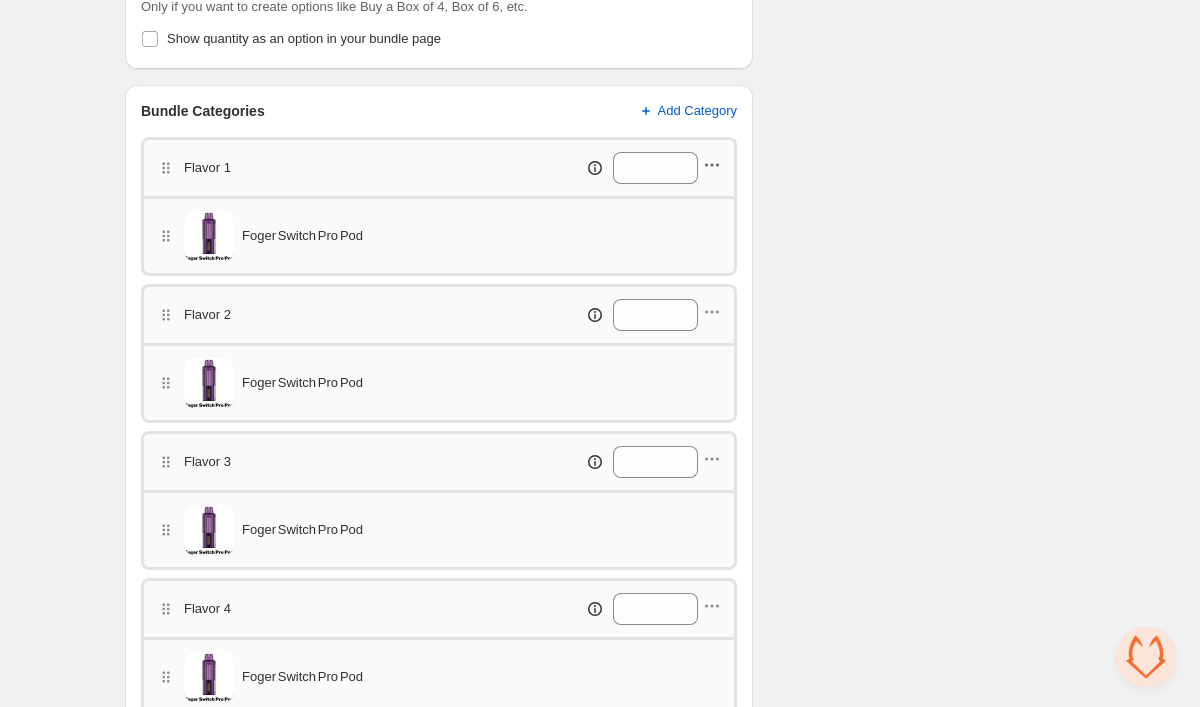 click 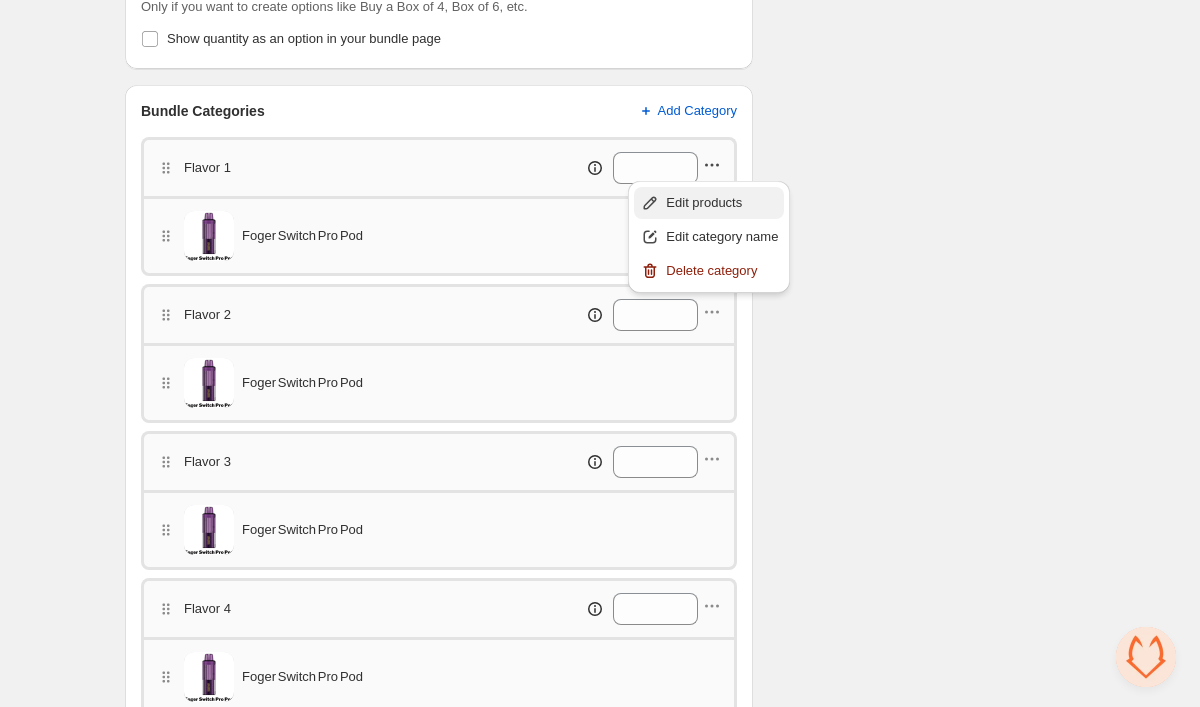 click on "Edit products" at bounding box center [722, 203] 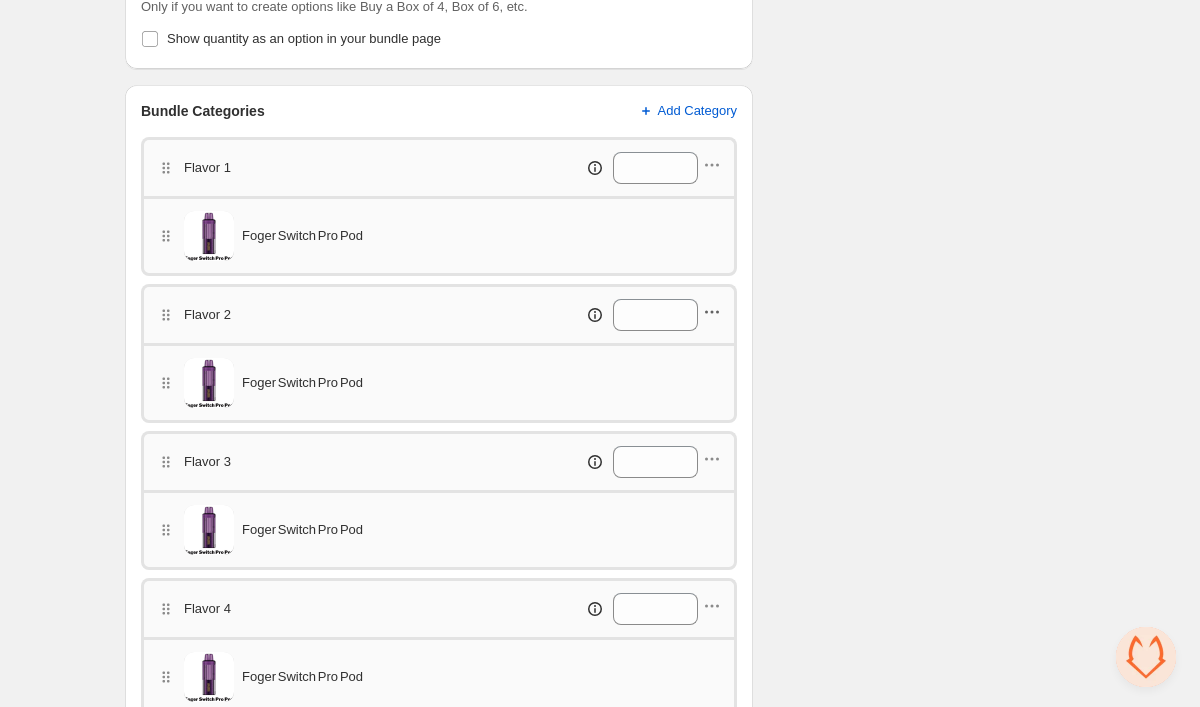 click 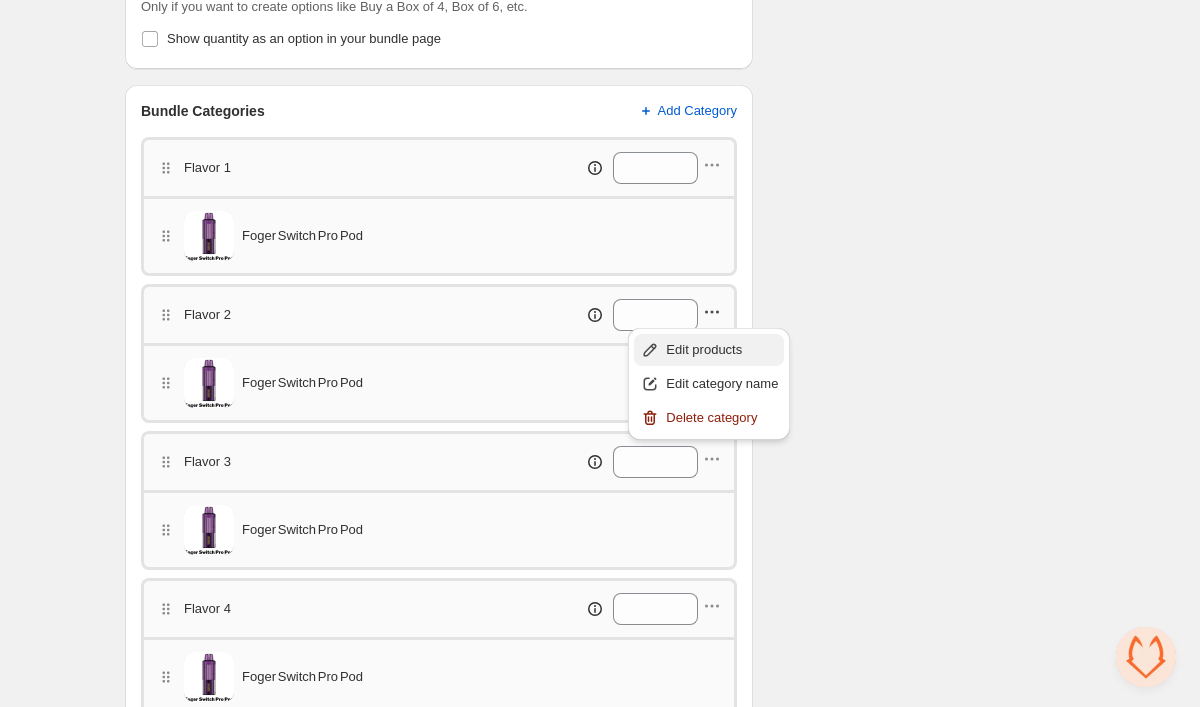 click on "Edit products" at bounding box center [722, 350] 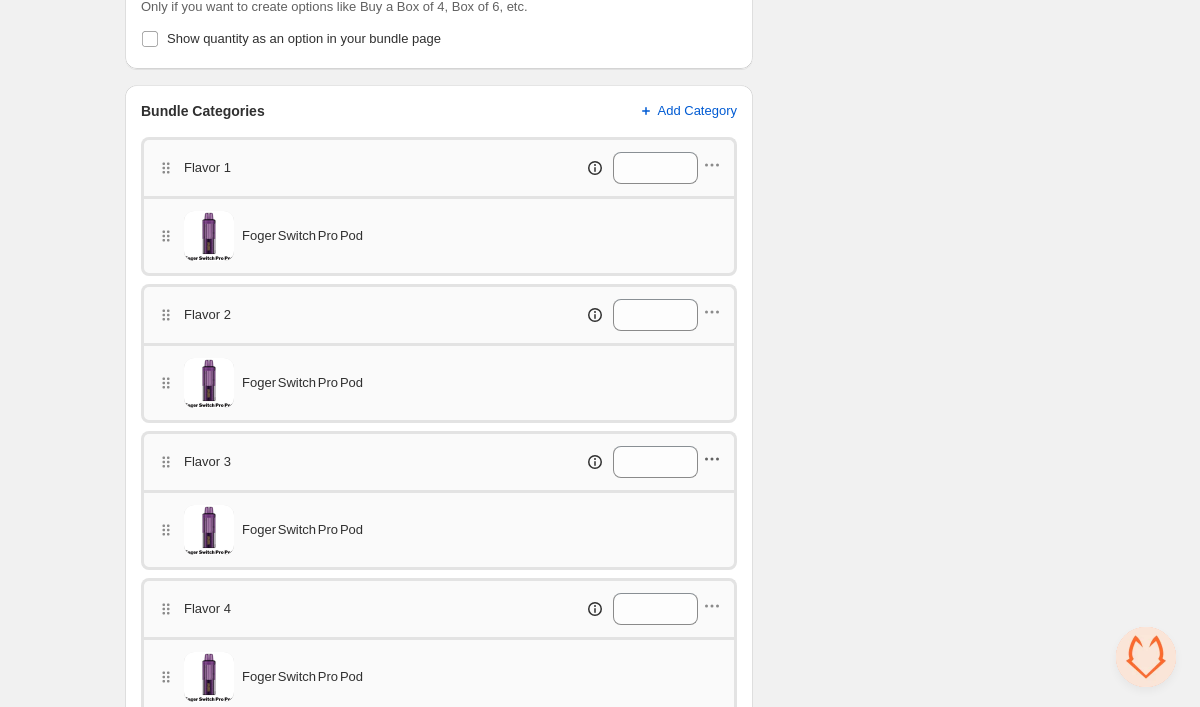 click 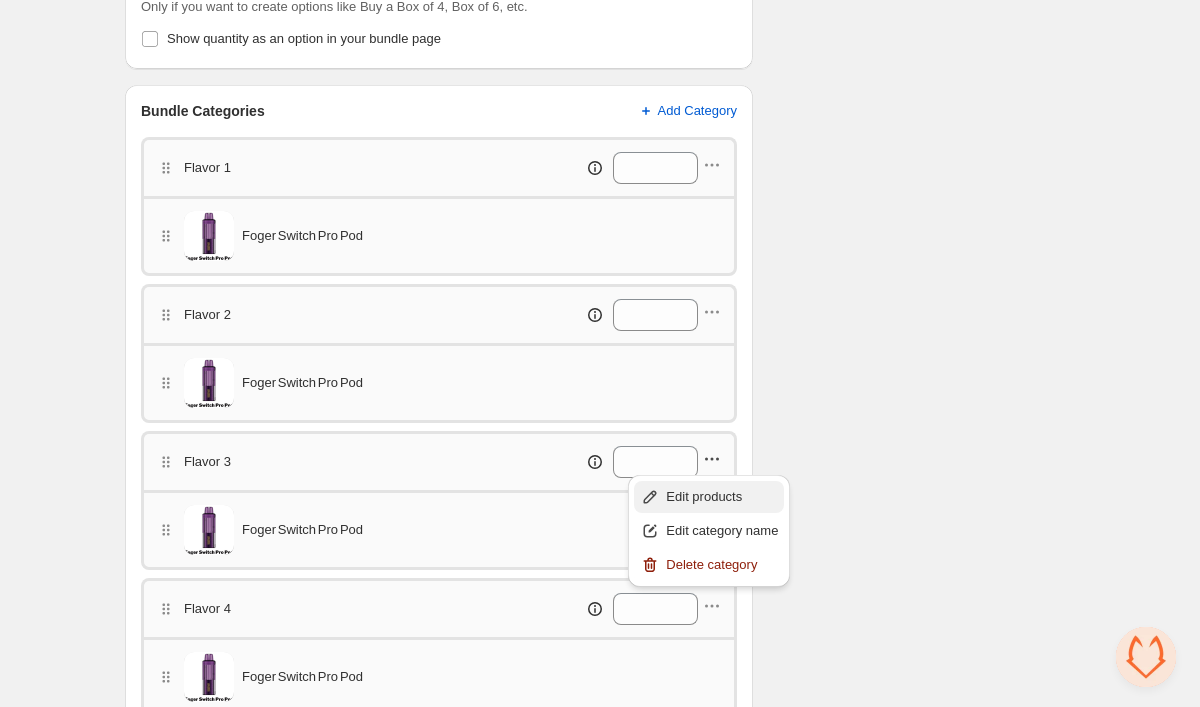 click on "Edit products" at bounding box center (722, 497) 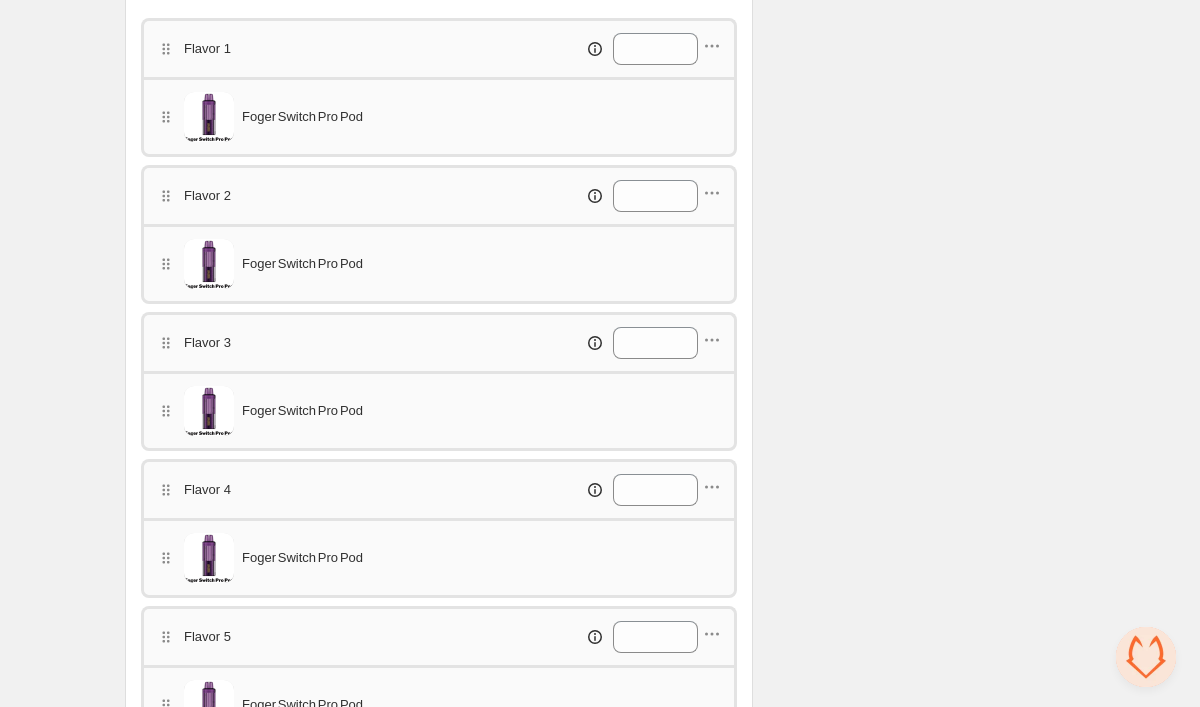 scroll, scrollTop: 834, scrollLeft: 0, axis: vertical 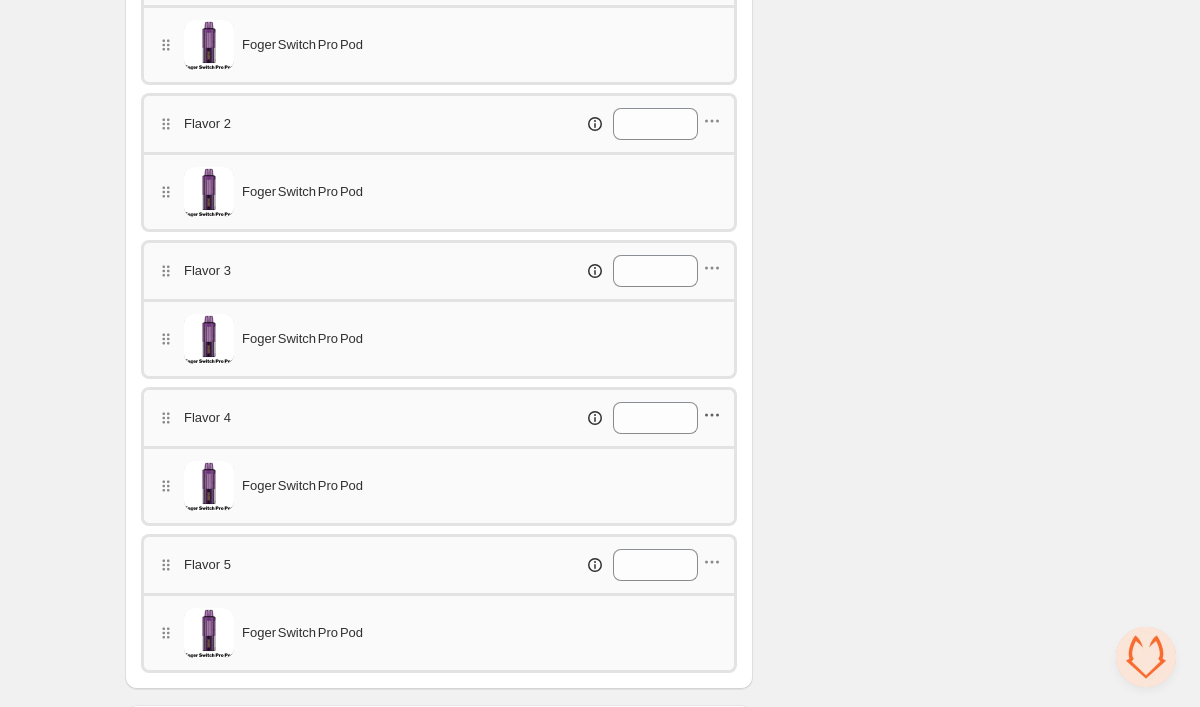 click 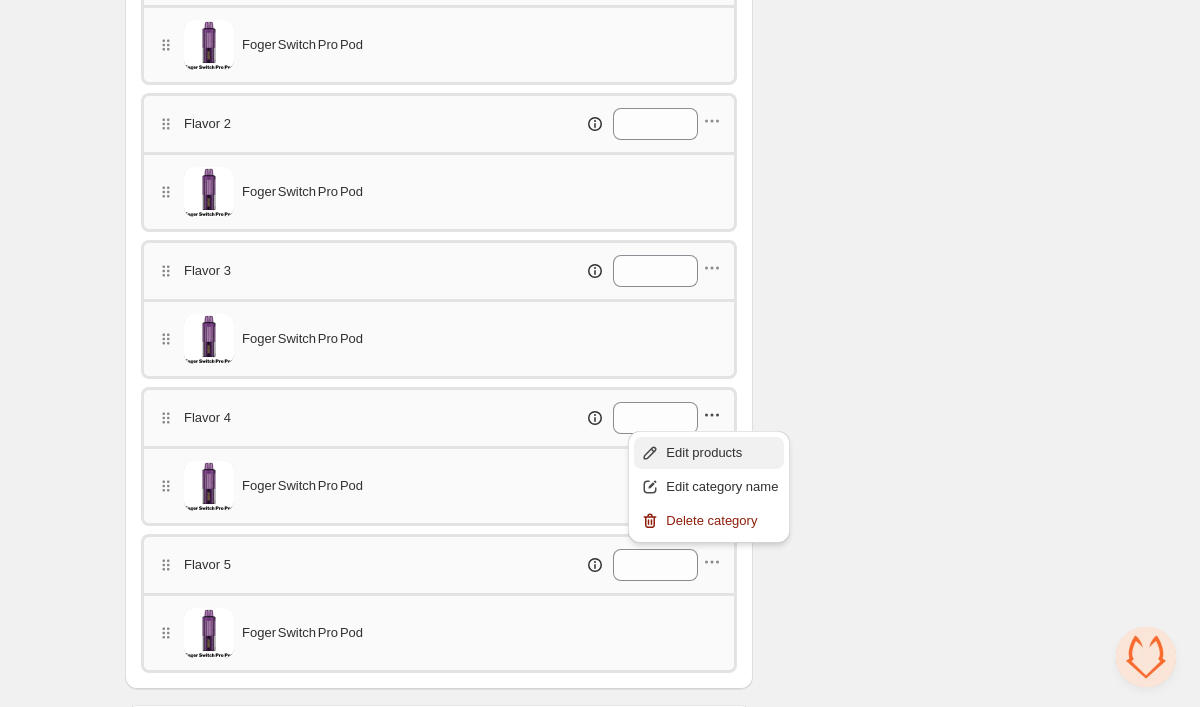 click on "Edit products" at bounding box center (722, 453) 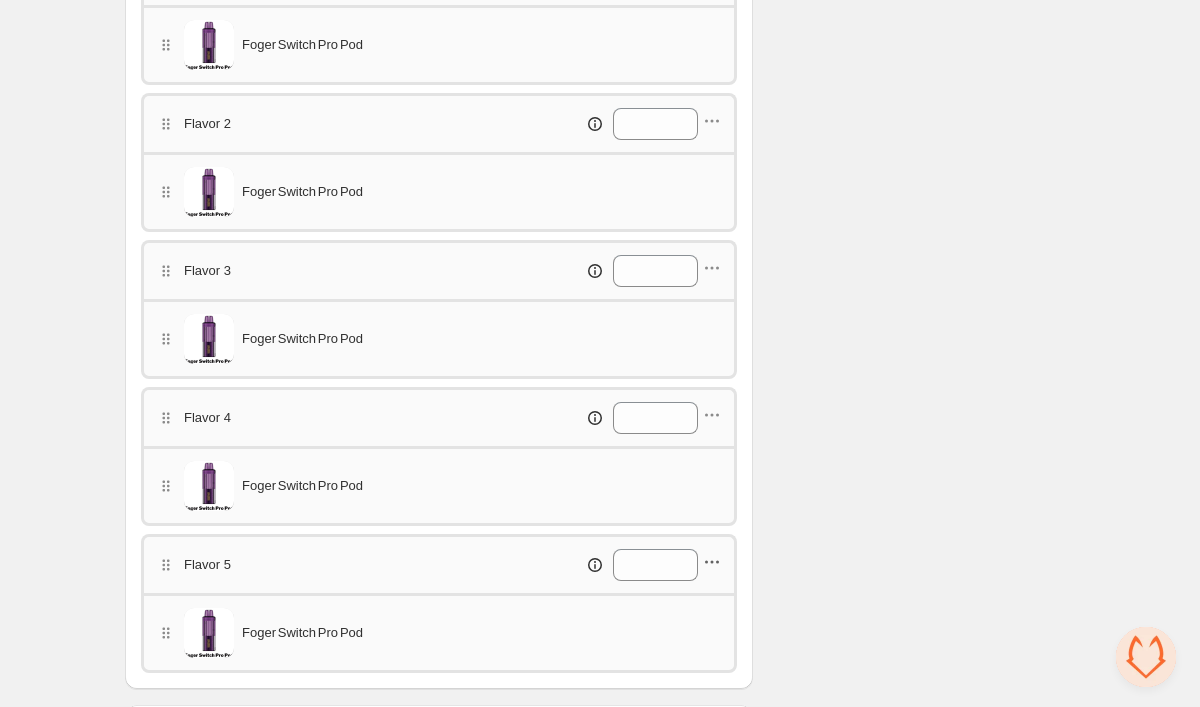 click 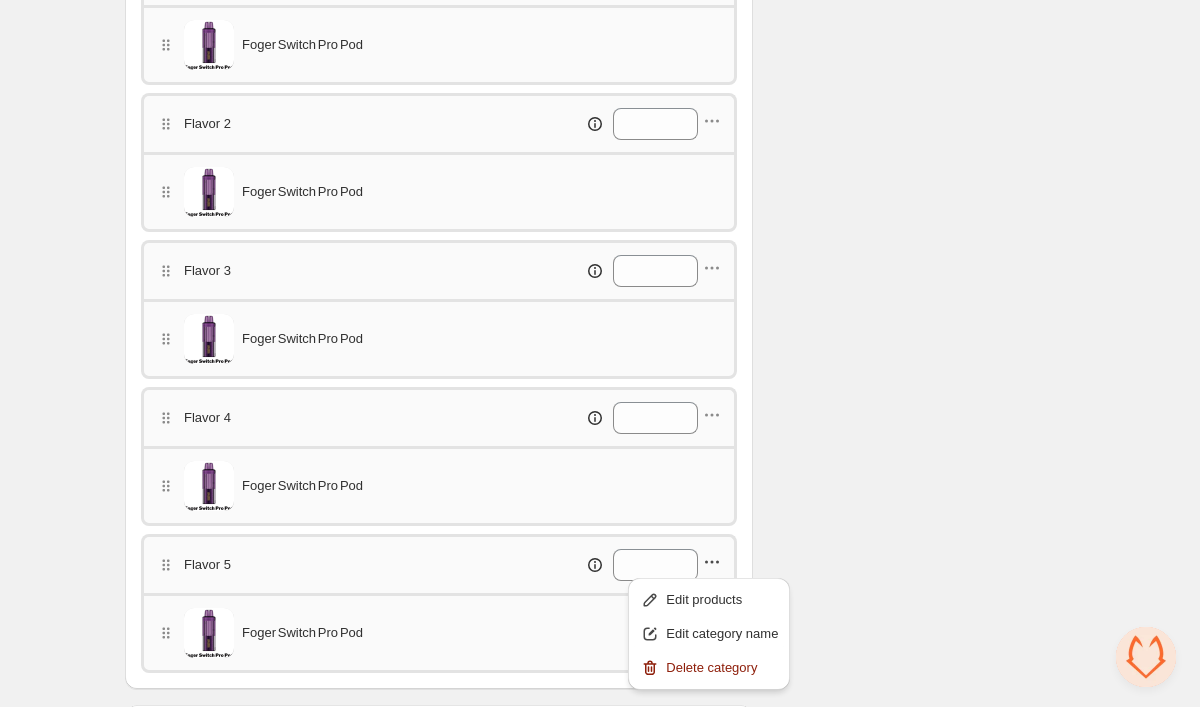 click on "Edit products Edit category name Delete category" at bounding box center (709, 634) 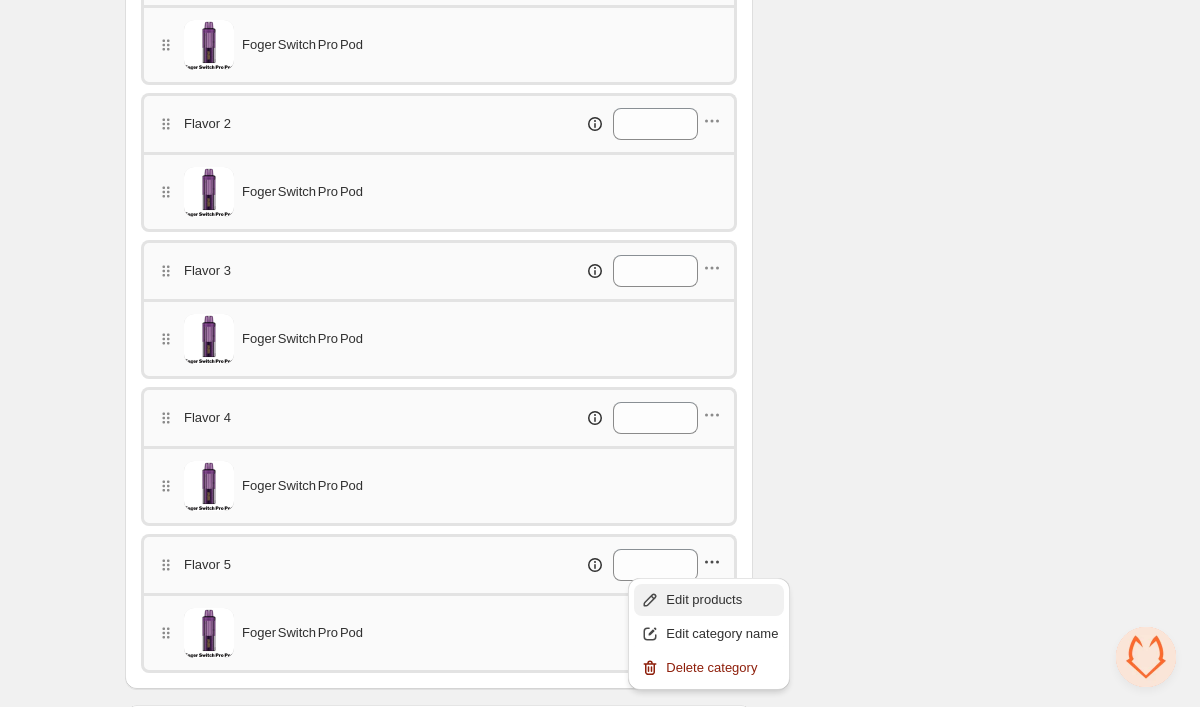 click on "Edit products" at bounding box center (709, 600) 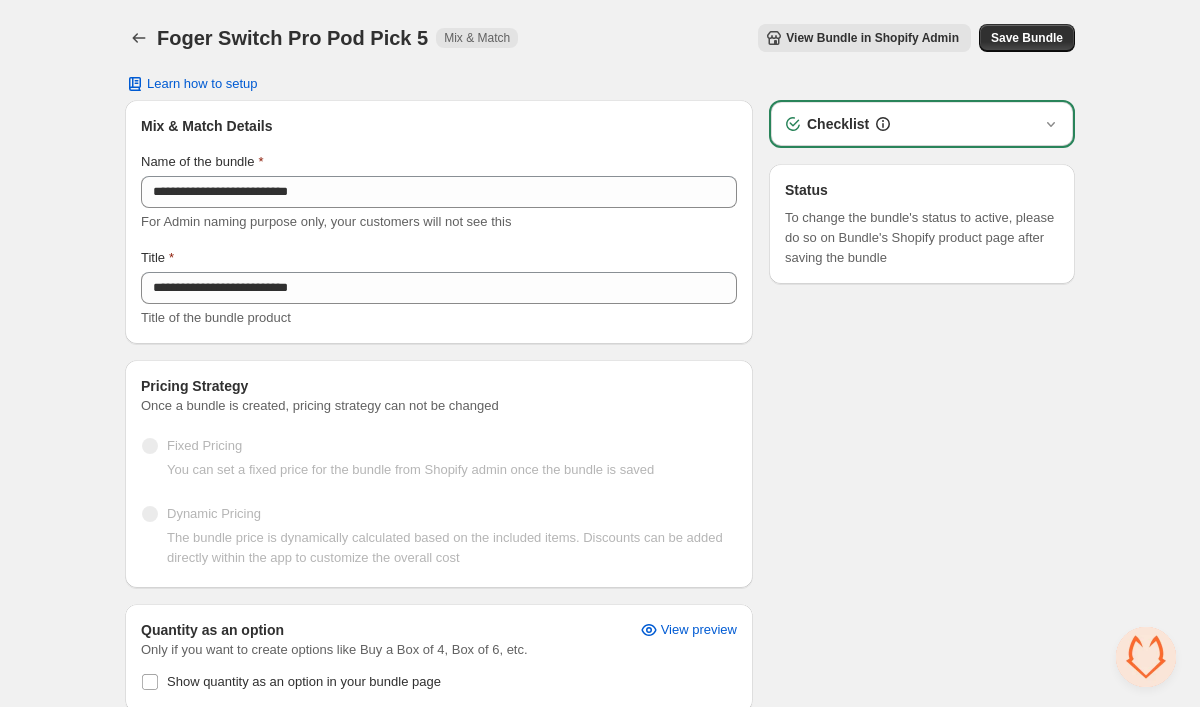 scroll, scrollTop: 0, scrollLeft: 0, axis: both 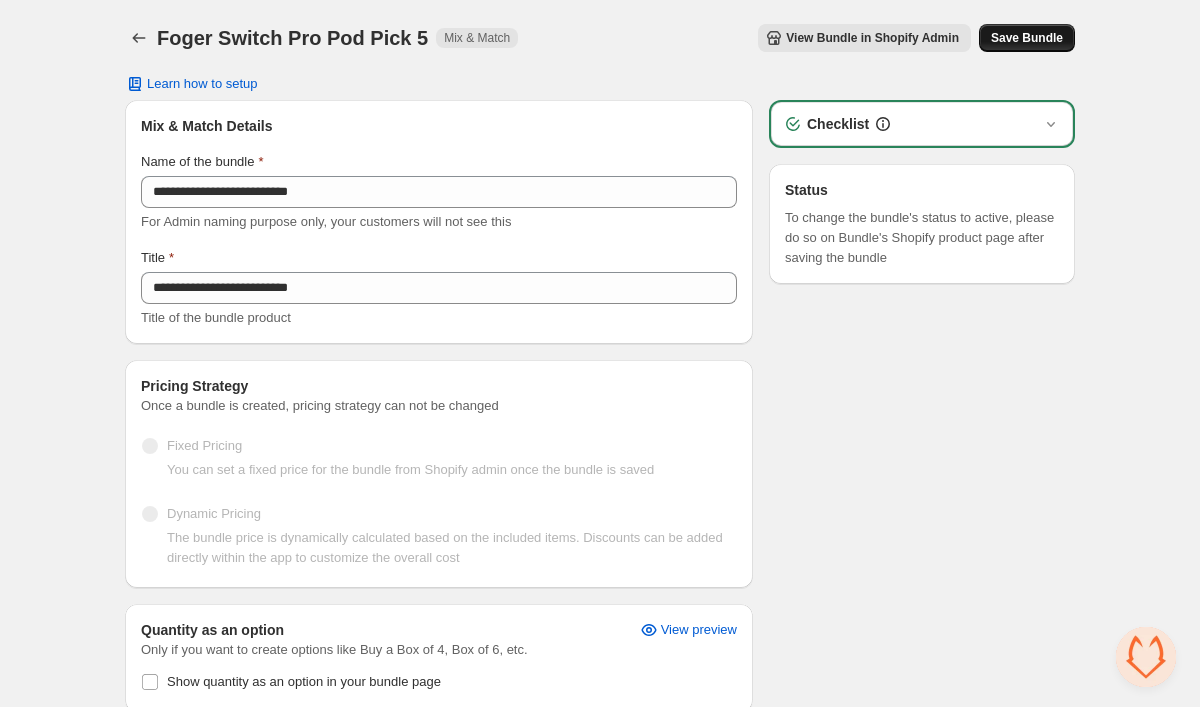 click on "Save Bundle" at bounding box center [1027, 38] 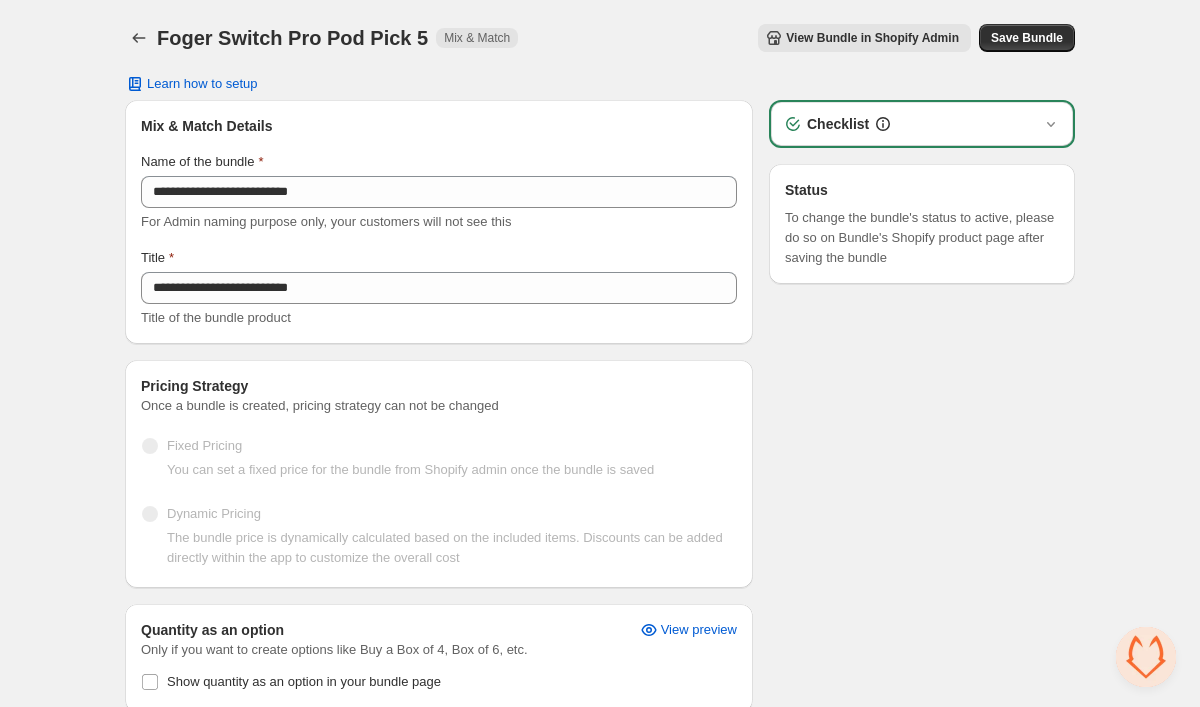 click on "**********" at bounding box center [600, 861] 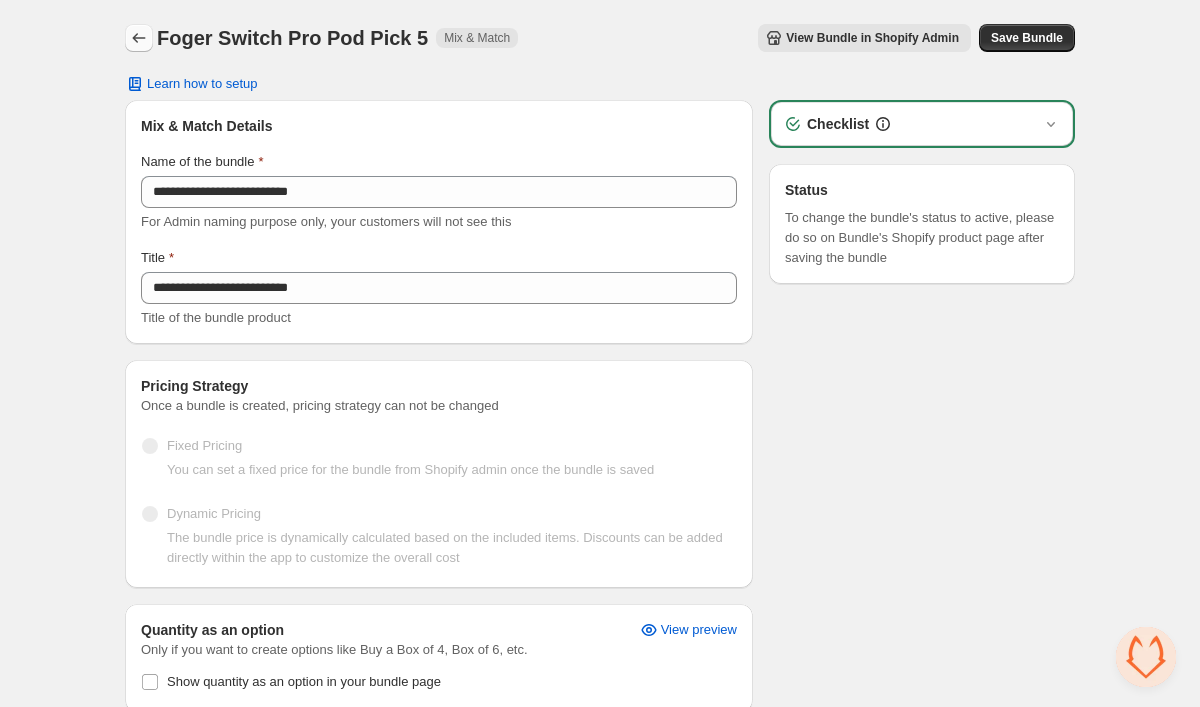 click 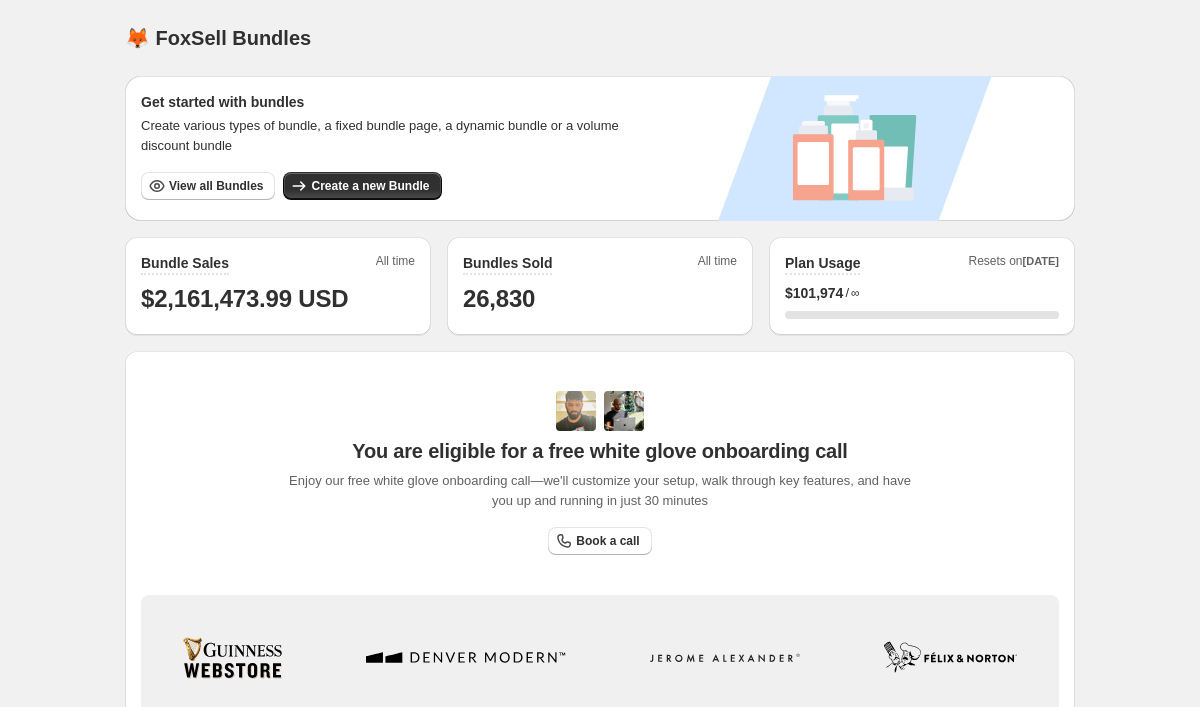 scroll, scrollTop: 0, scrollLeft: 0, axis: both 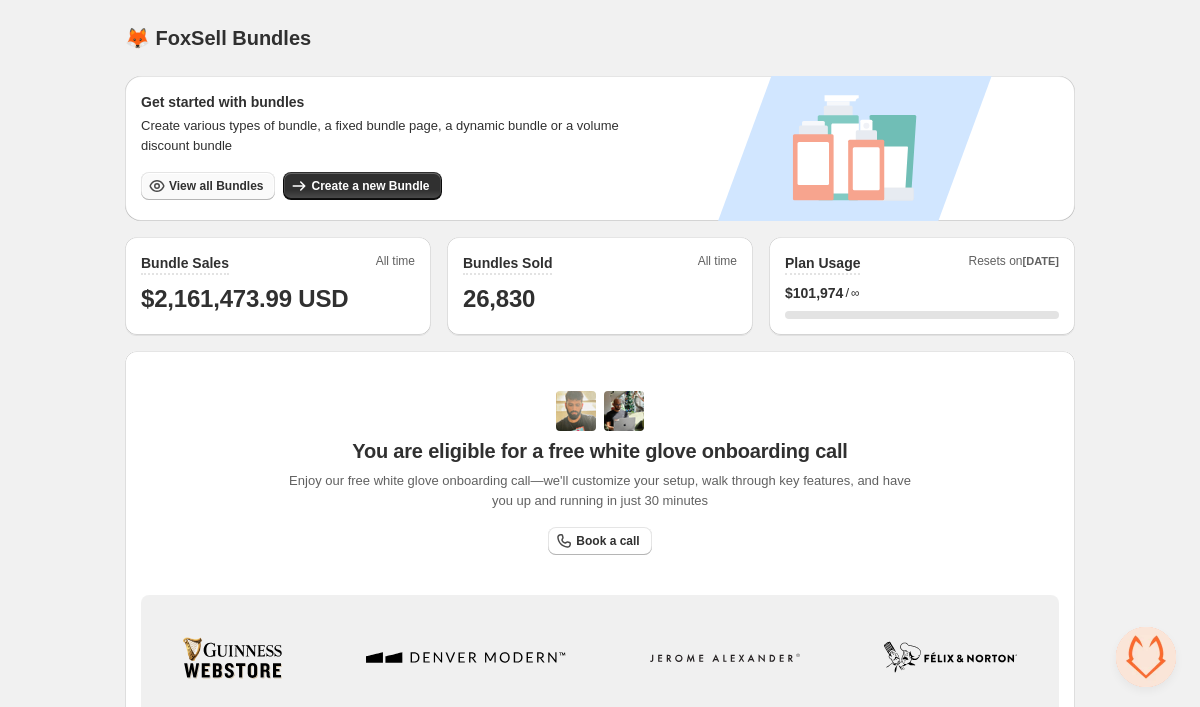 click on "View all Bundles" at bounding box center [208, 186] 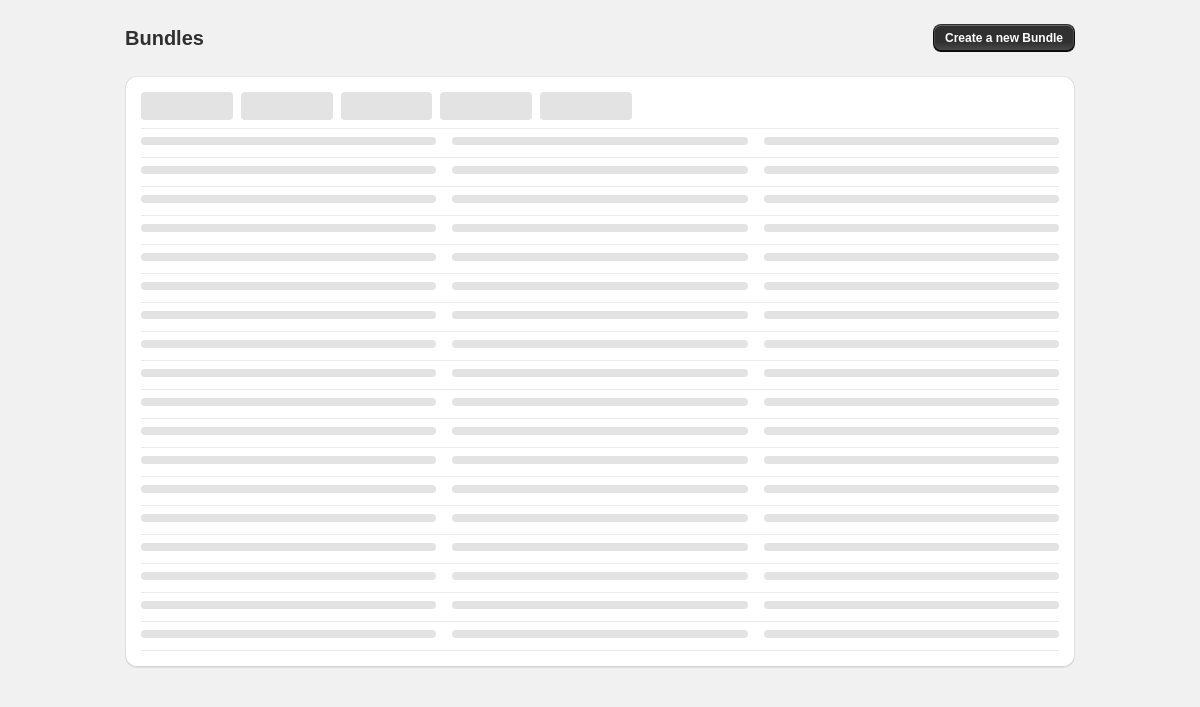 scroll, scrollTop: 0, scrollLeft: 0, axis: both 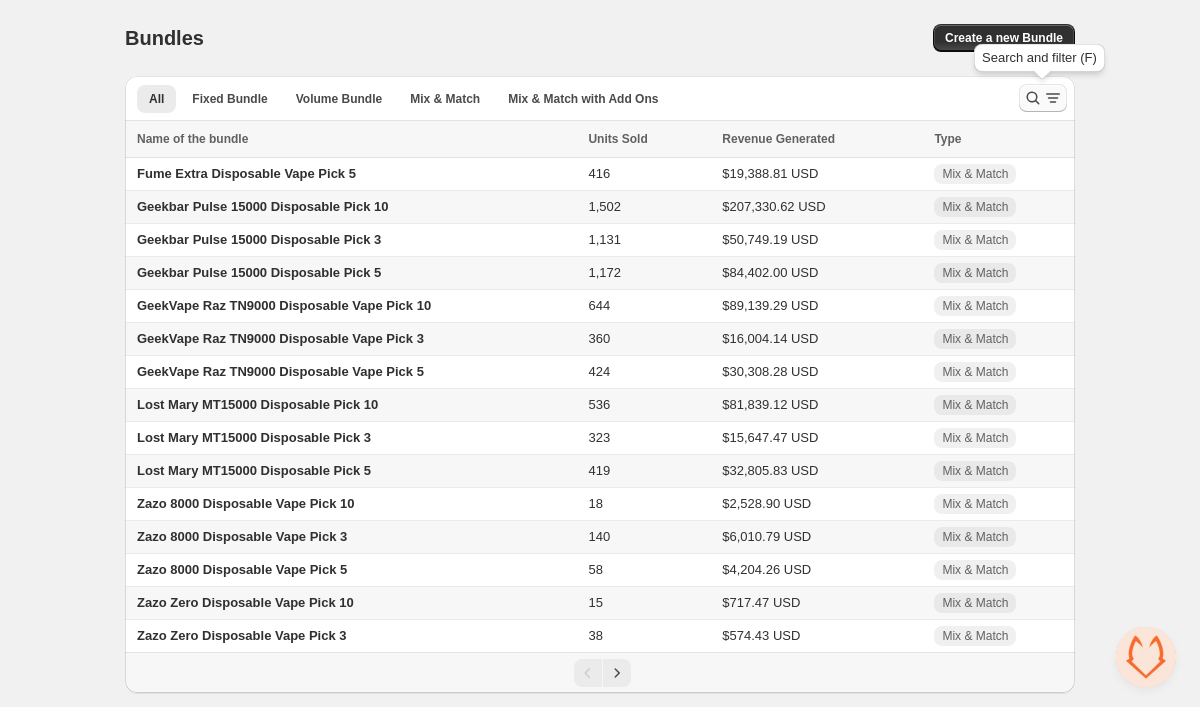 click 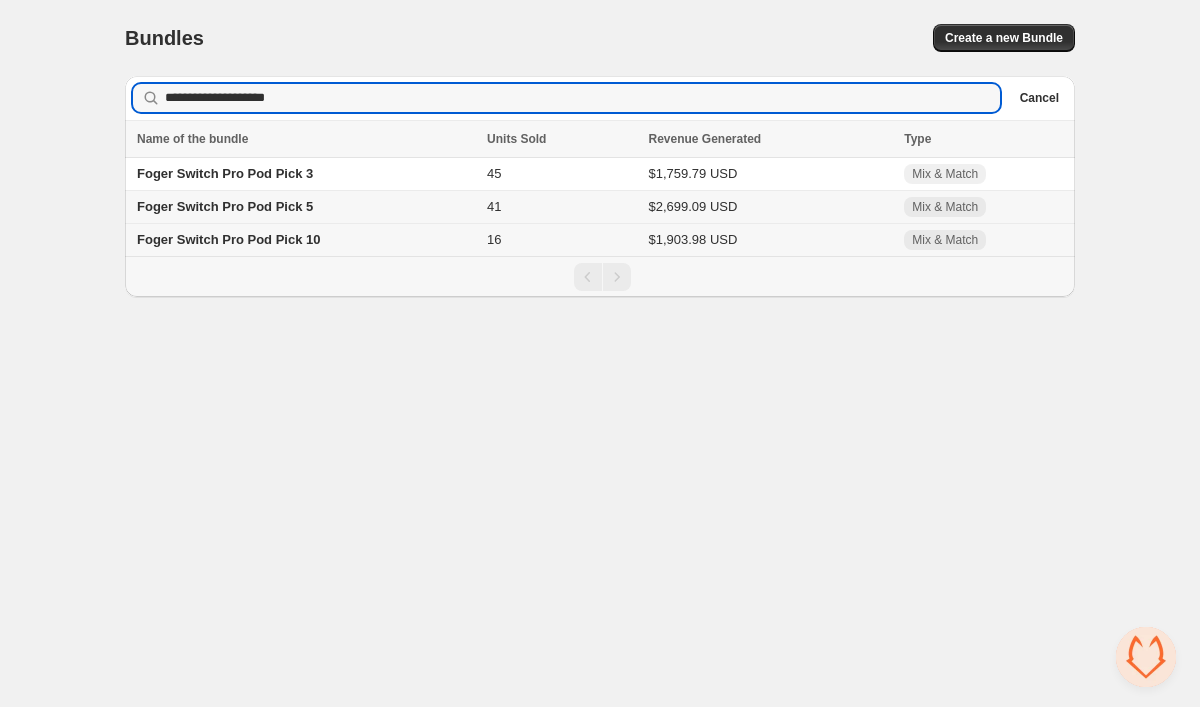 type on "**********" 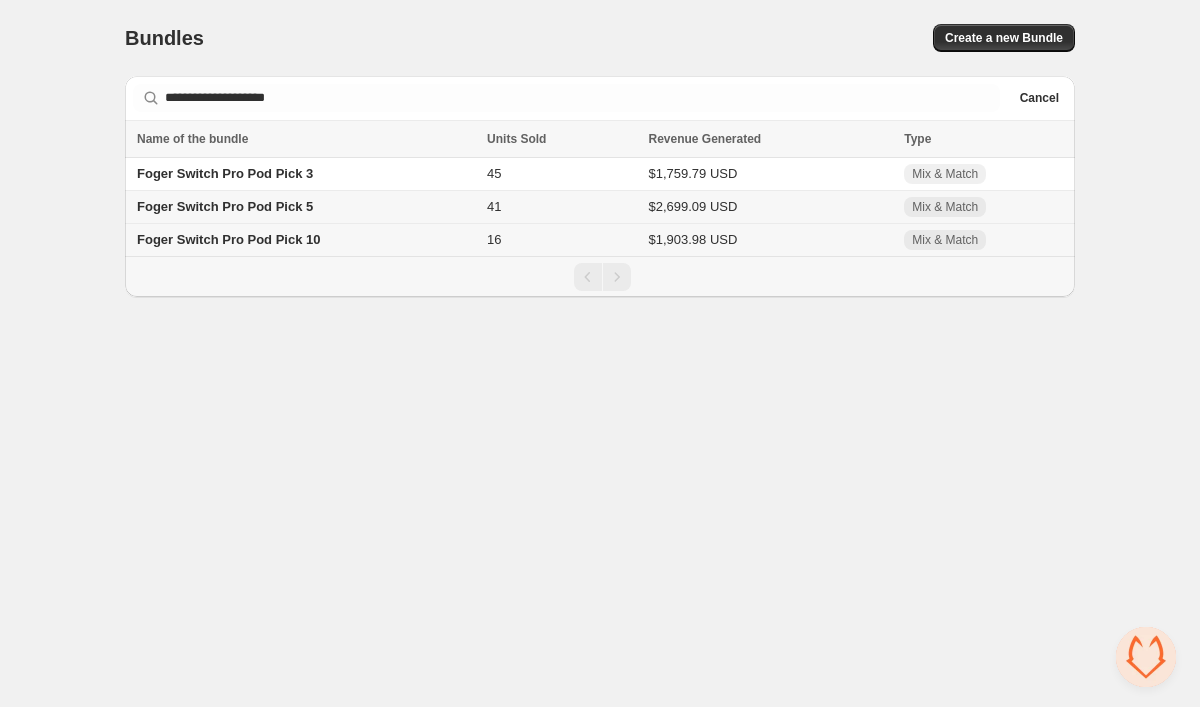 click on "16" at bounding box center [561, 240] 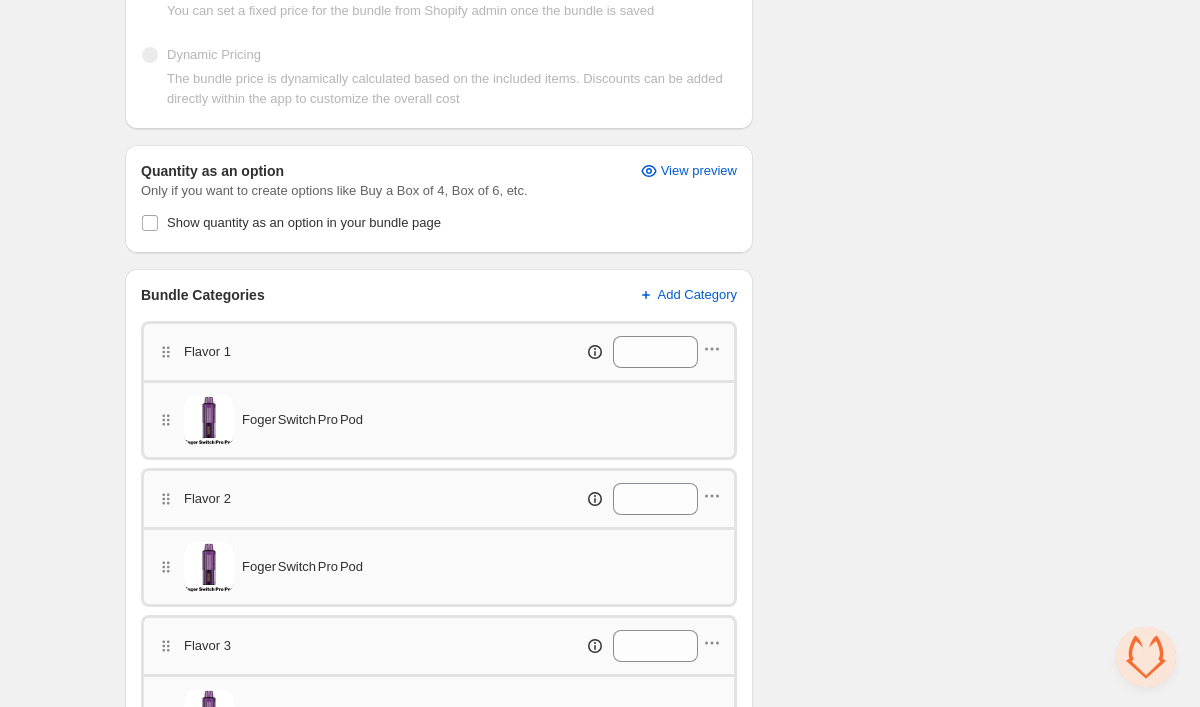 scroll, scrollTop: 470, scrollLeft: 0, axis: vertical 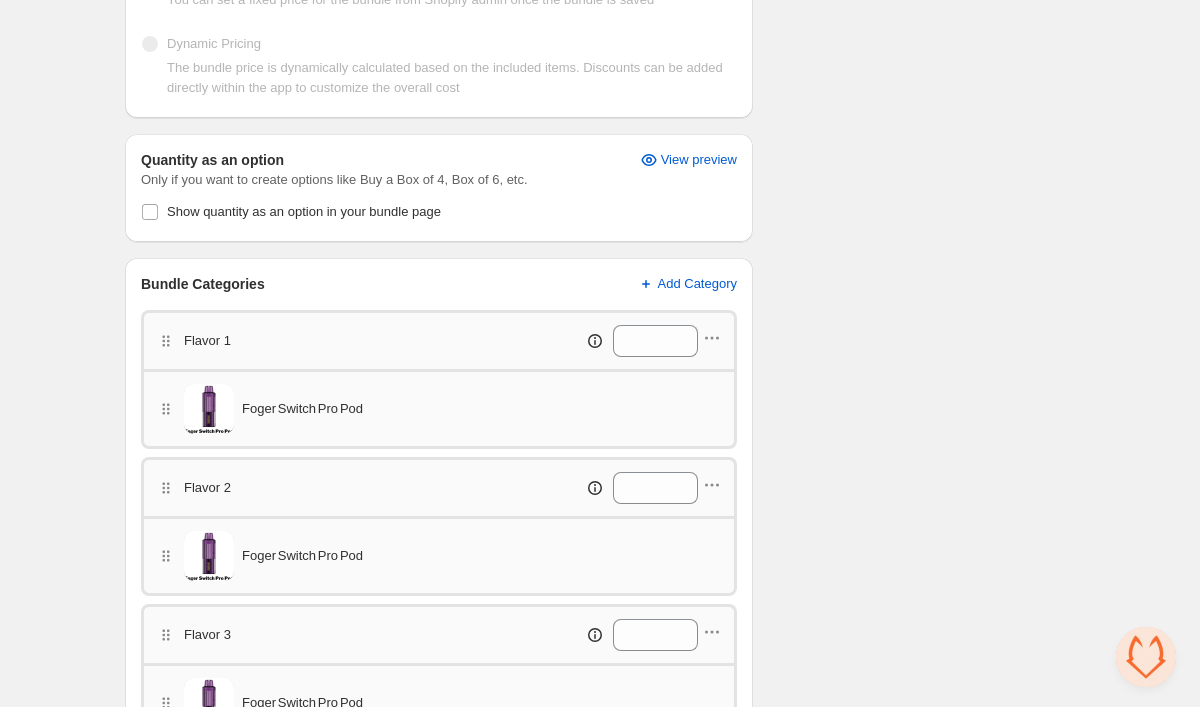click on "Flavor 1 *" at bounding box center [439, 339] 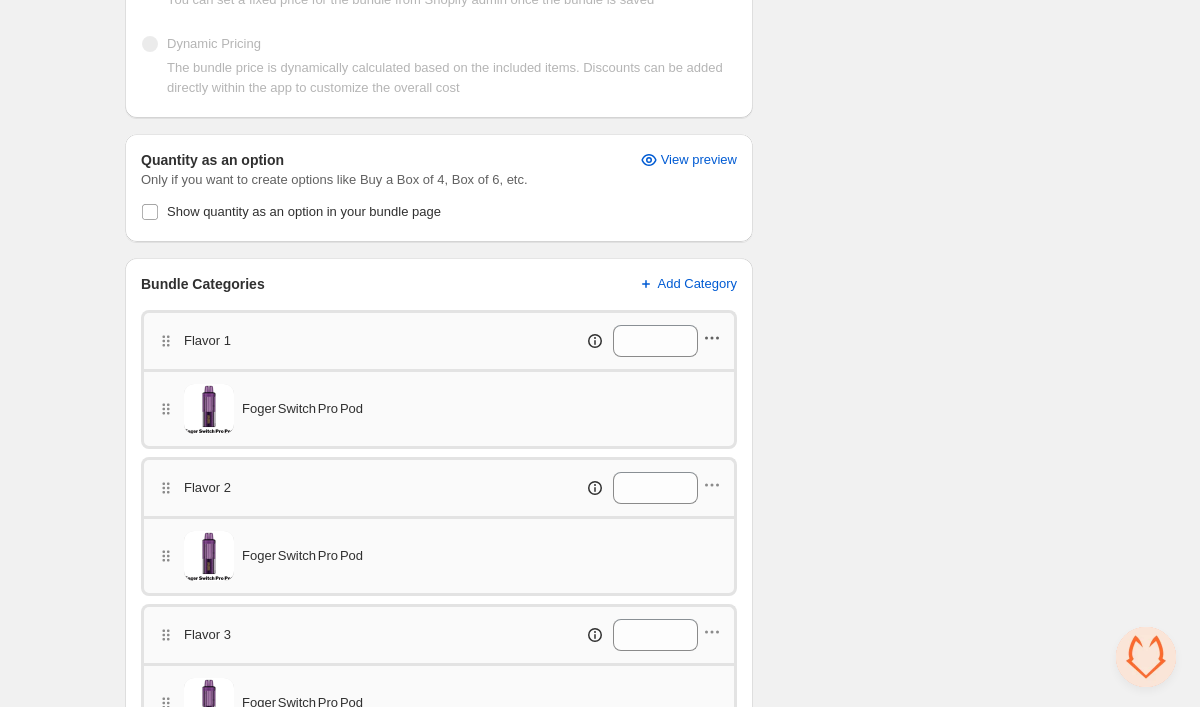 click 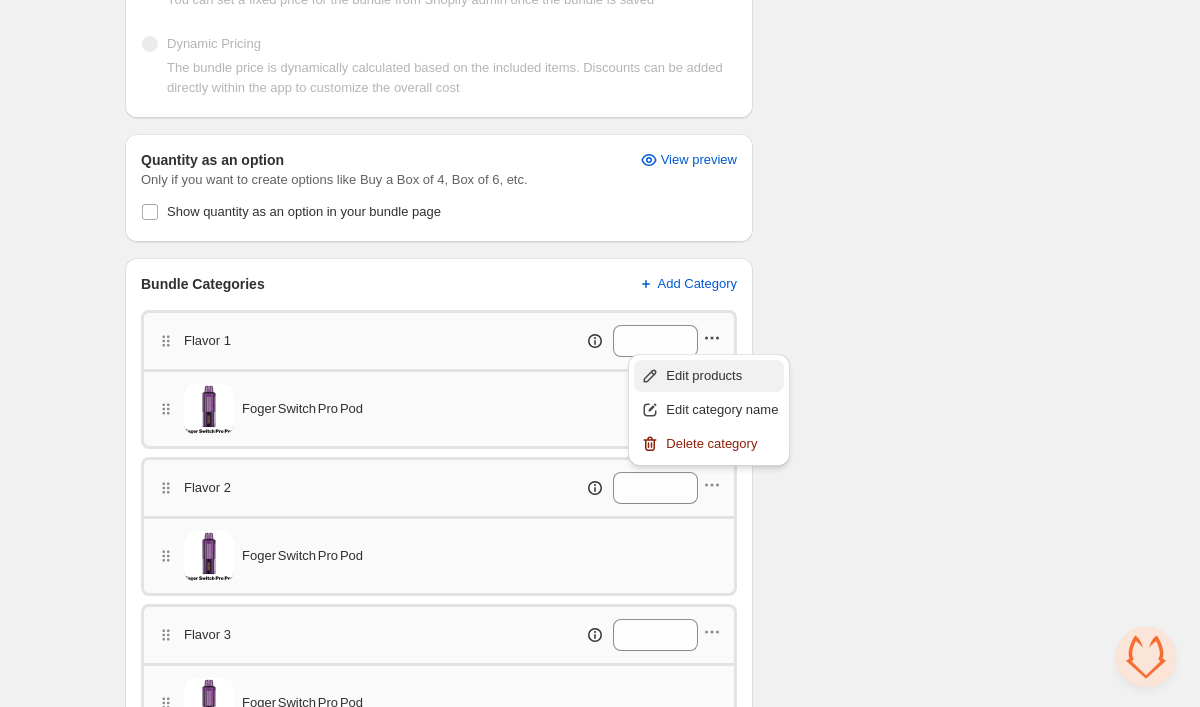 click on "Edit products" at bounding box center [722, 376] 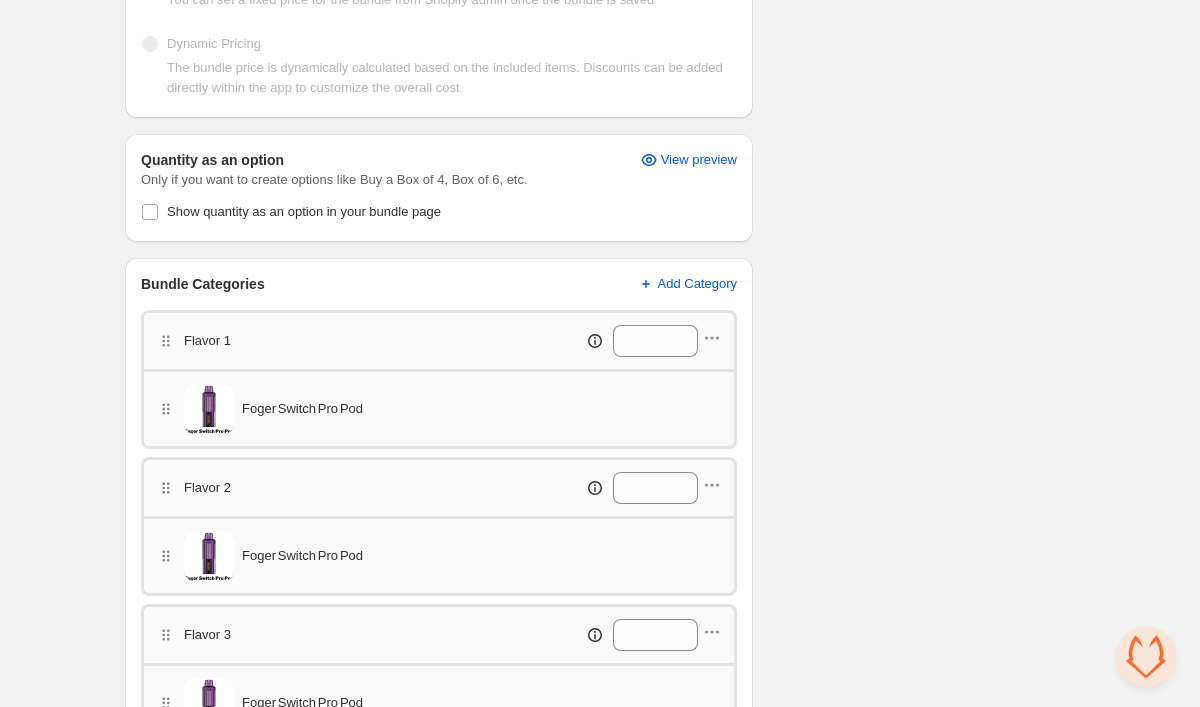 click on "*" at bounding box center (604, 488) 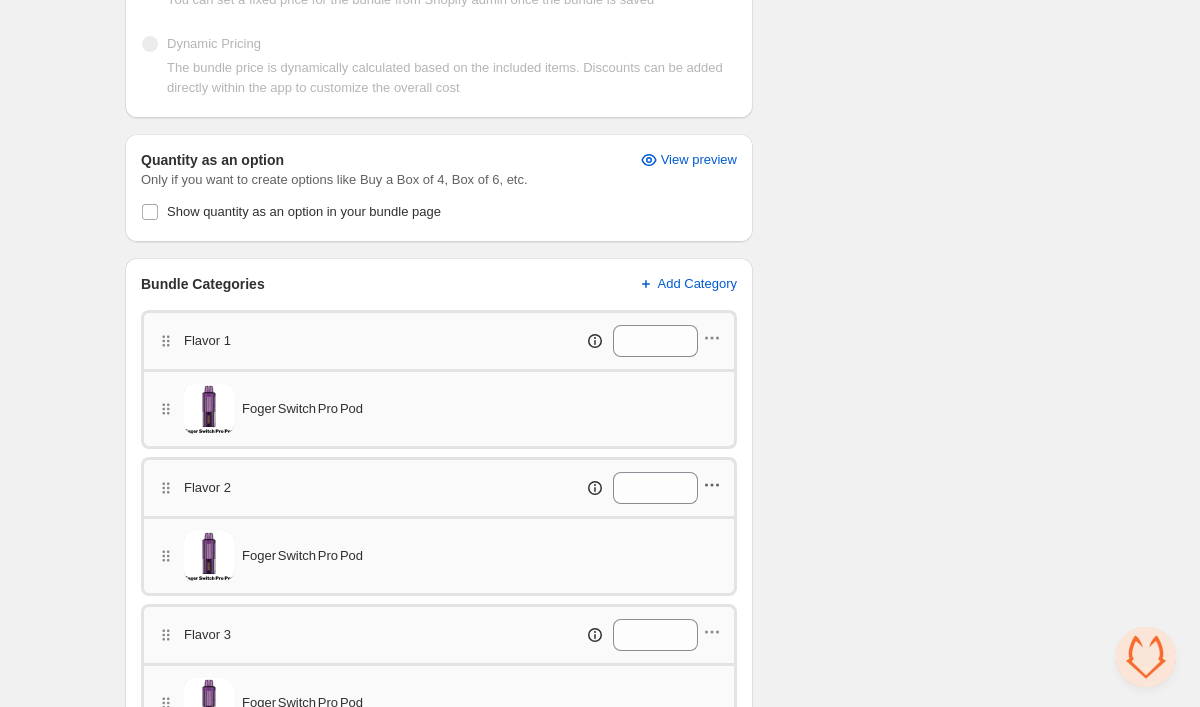 click 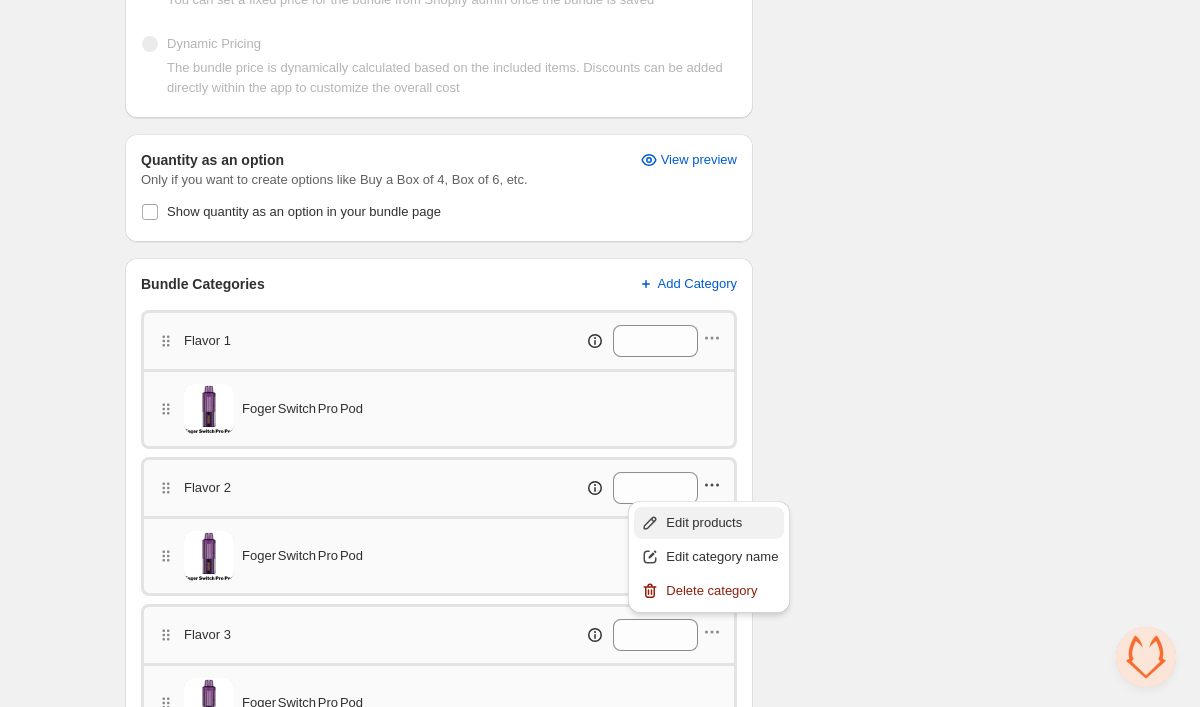 click on "Edit products" at bounding box center [709, 523] 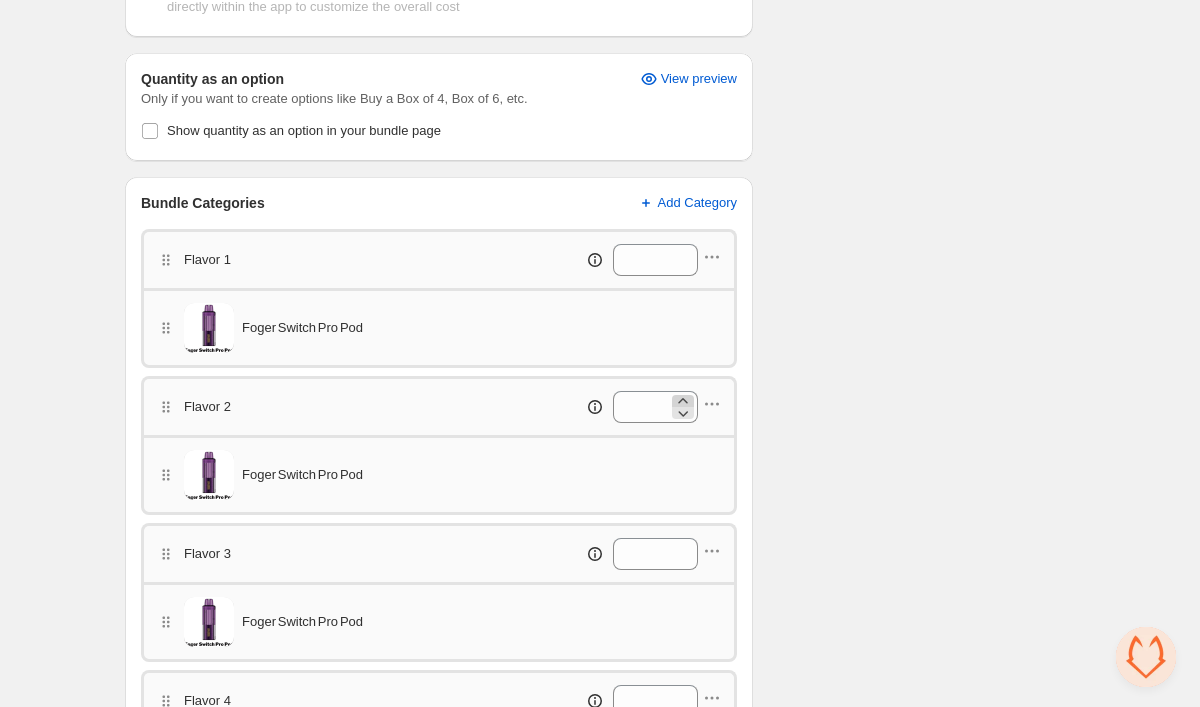 scroll, scrollTop: 587, scrollLeft: 0, axis: vertical 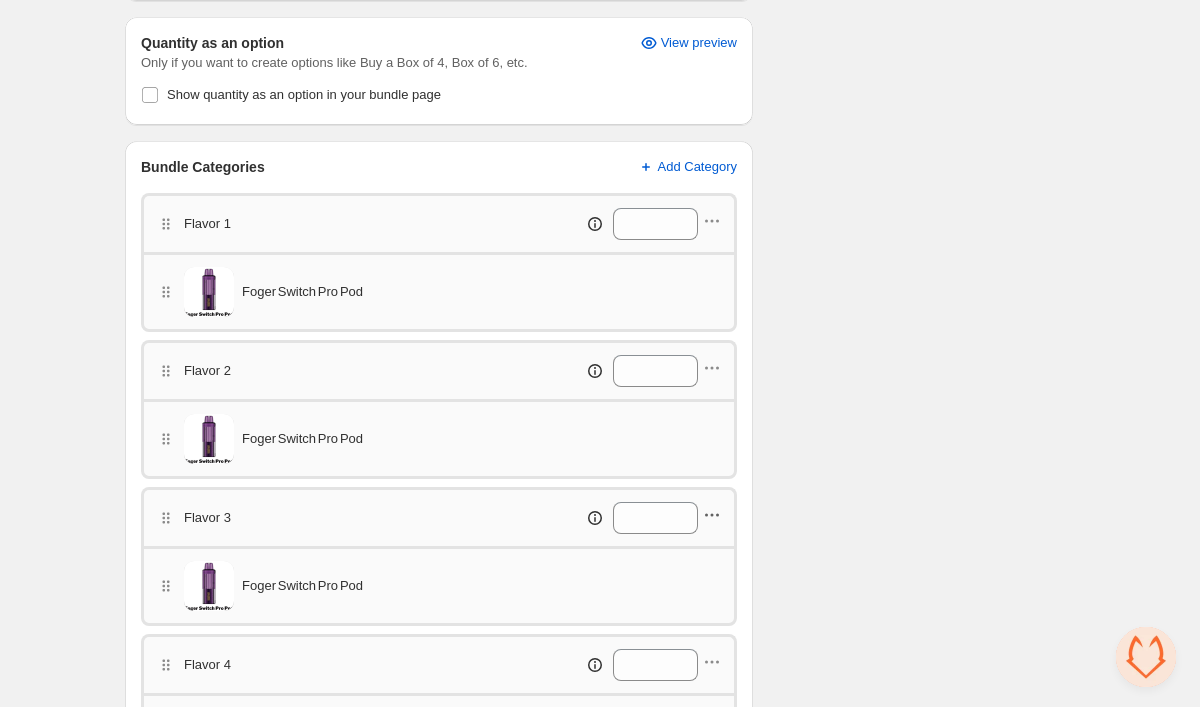 click 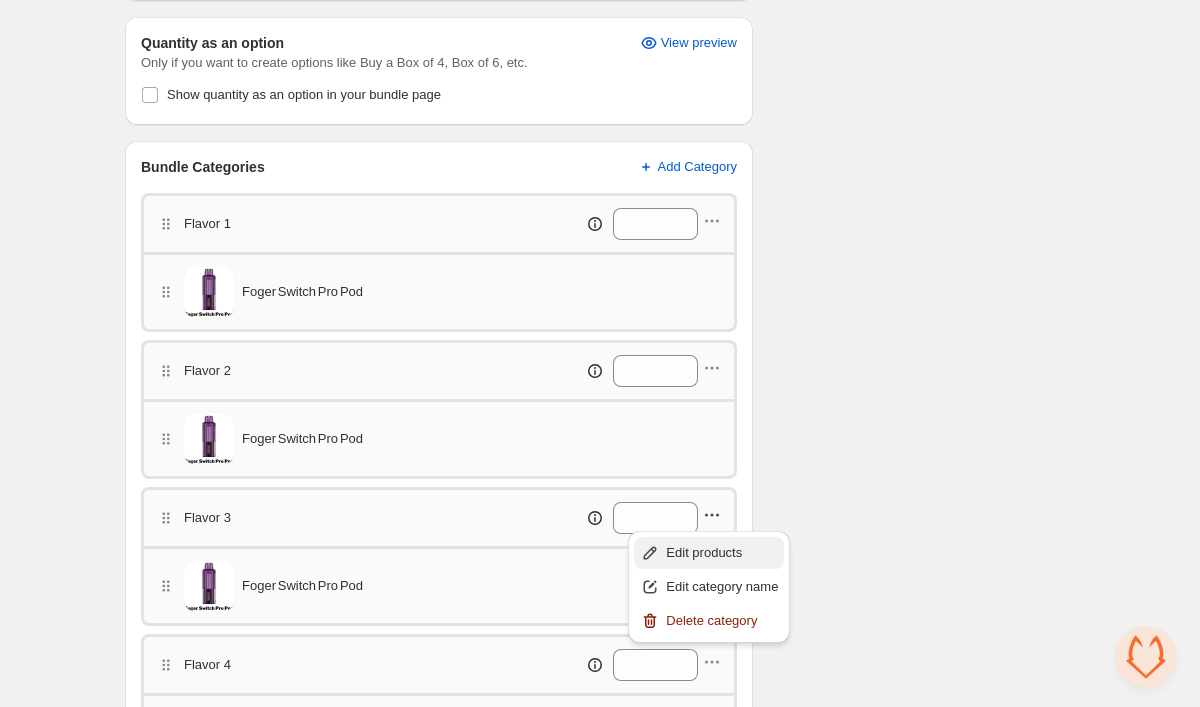 click on "Edit products" at bounding box center [722, 553] 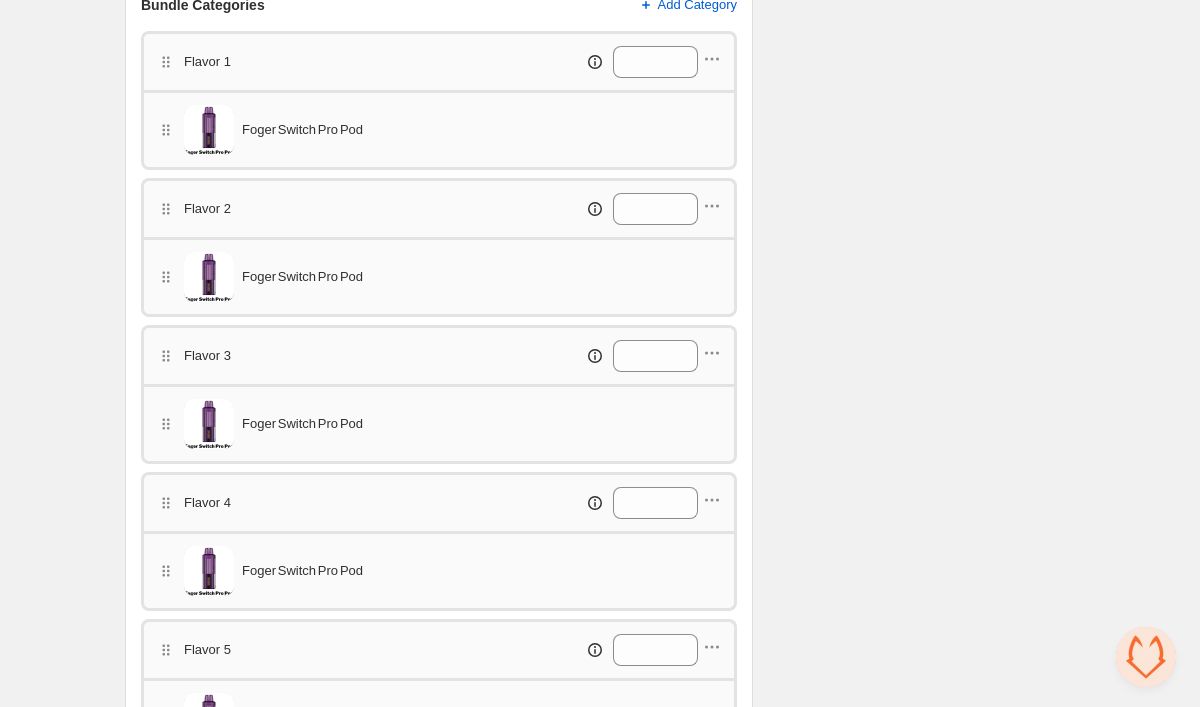 scroll, scrollTop: 748, scrollLeft: 0, axis: vertical 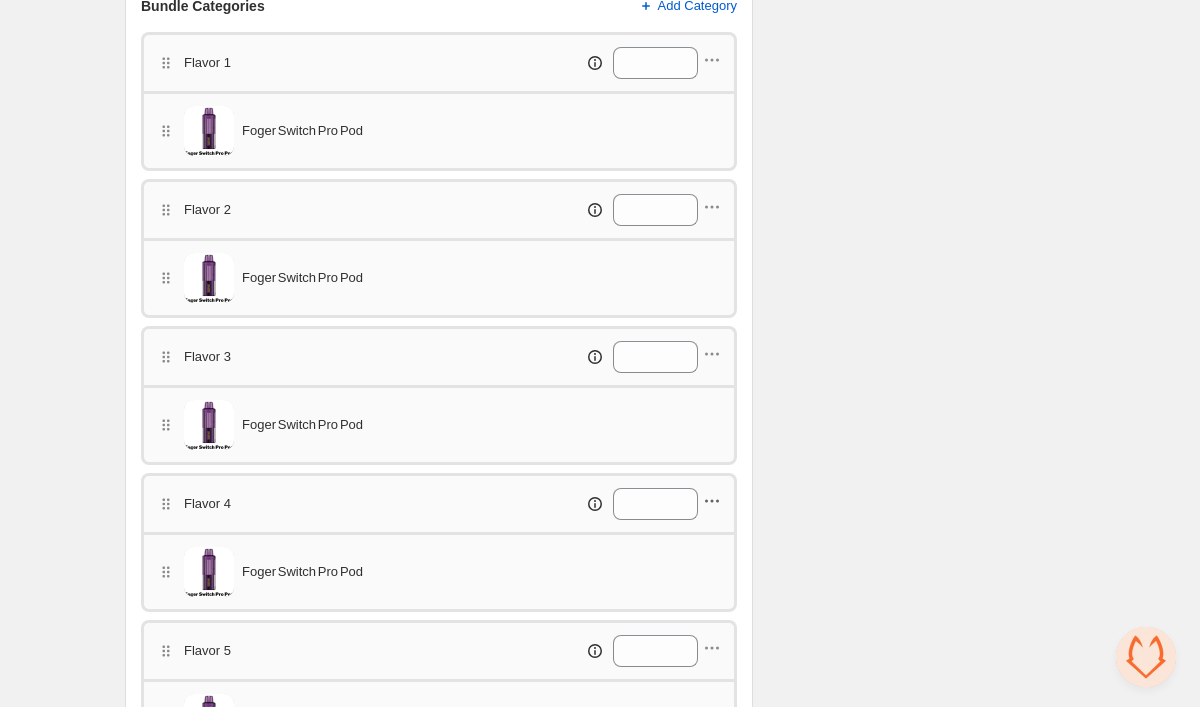 click 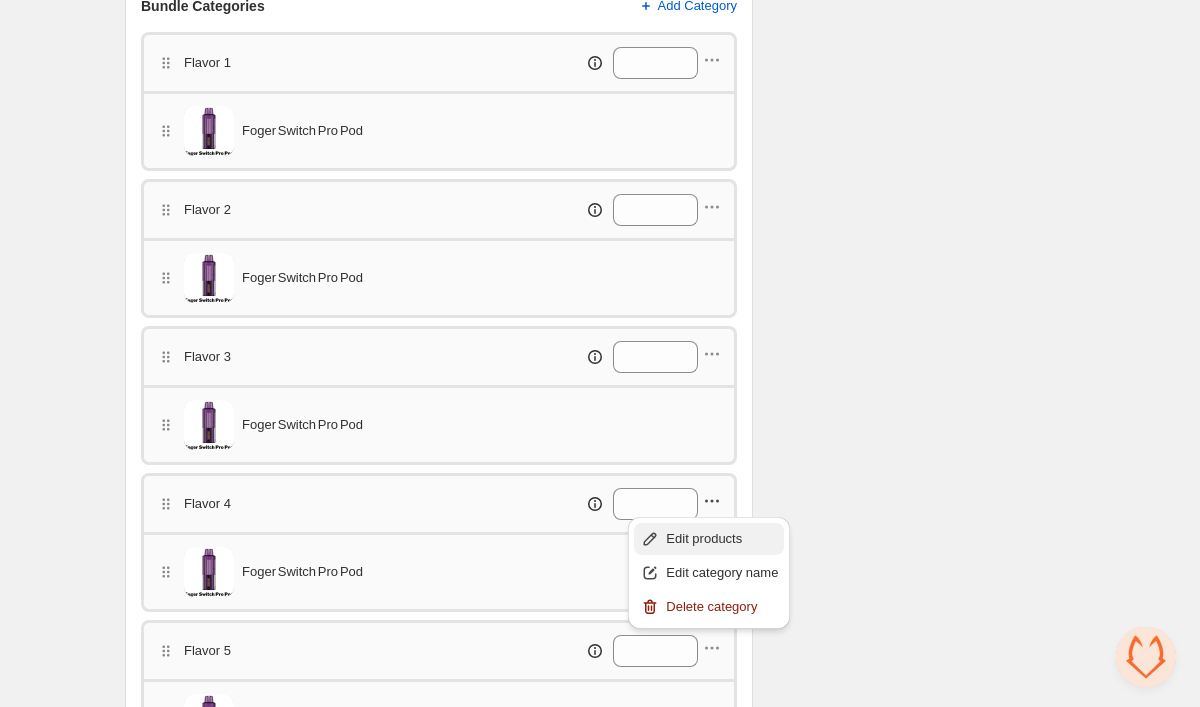 click on "Edit products" at bounding box center (722, 539) 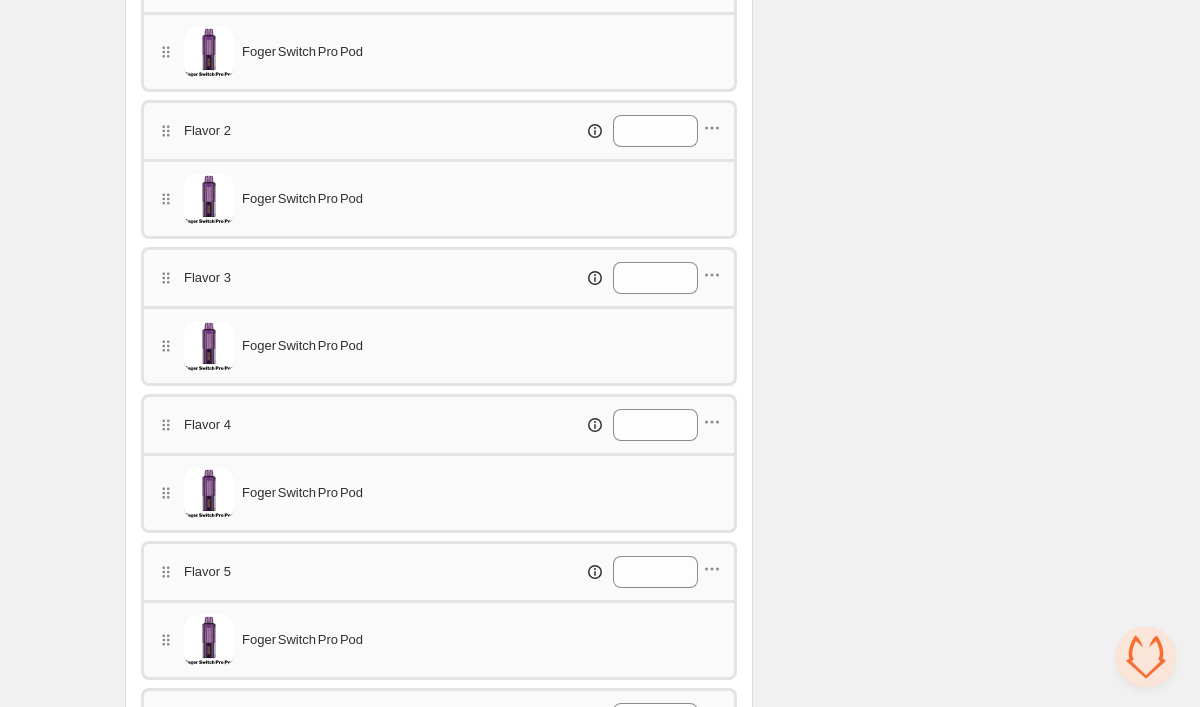 scroll, scrollTop: 835, scrollLeft: 0, axis: vertical 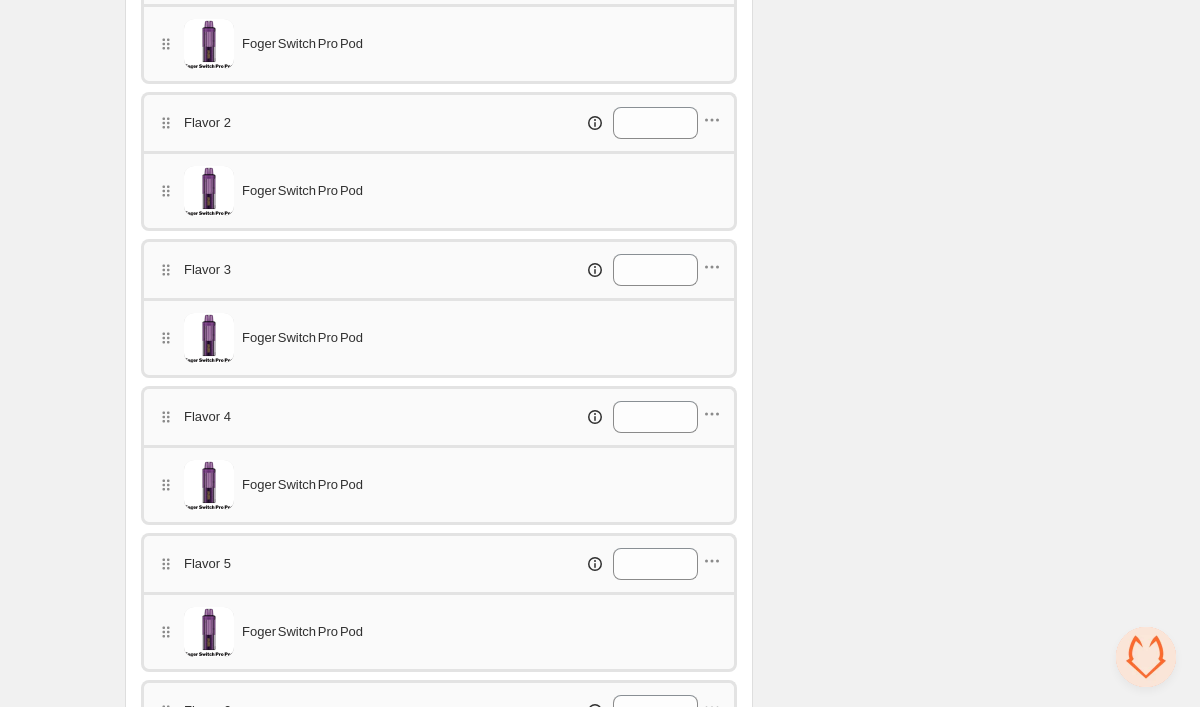 click on "*" at bounding box center [604, 564] 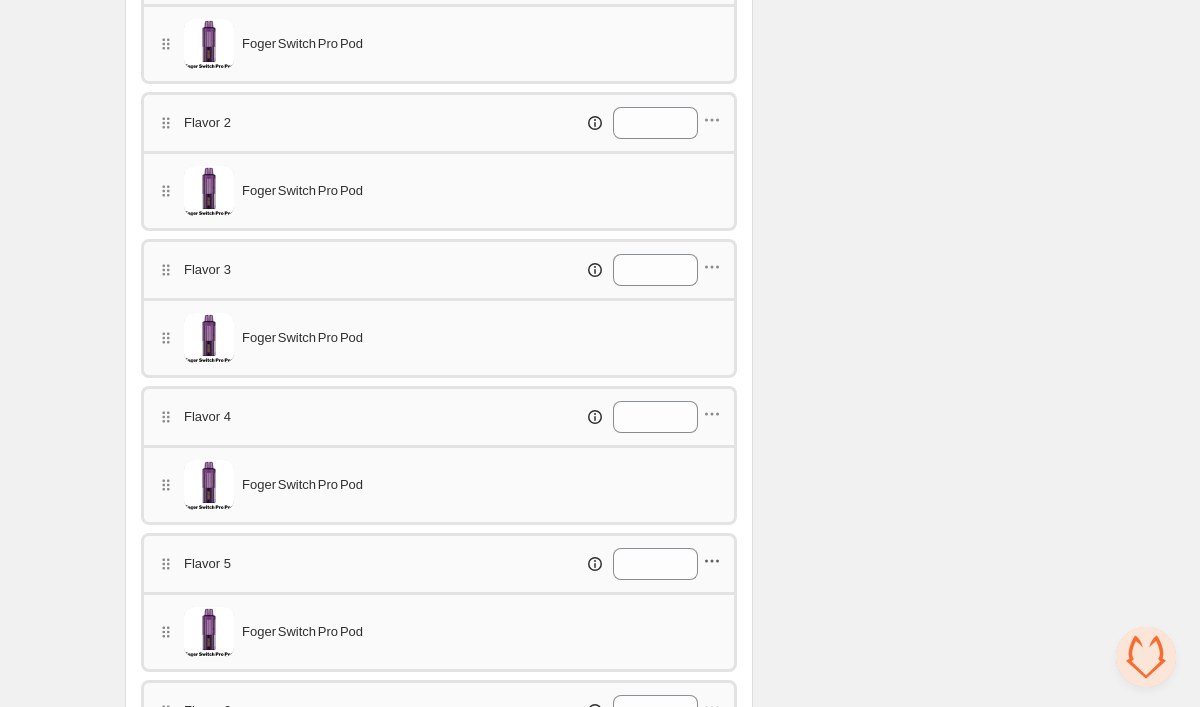 click 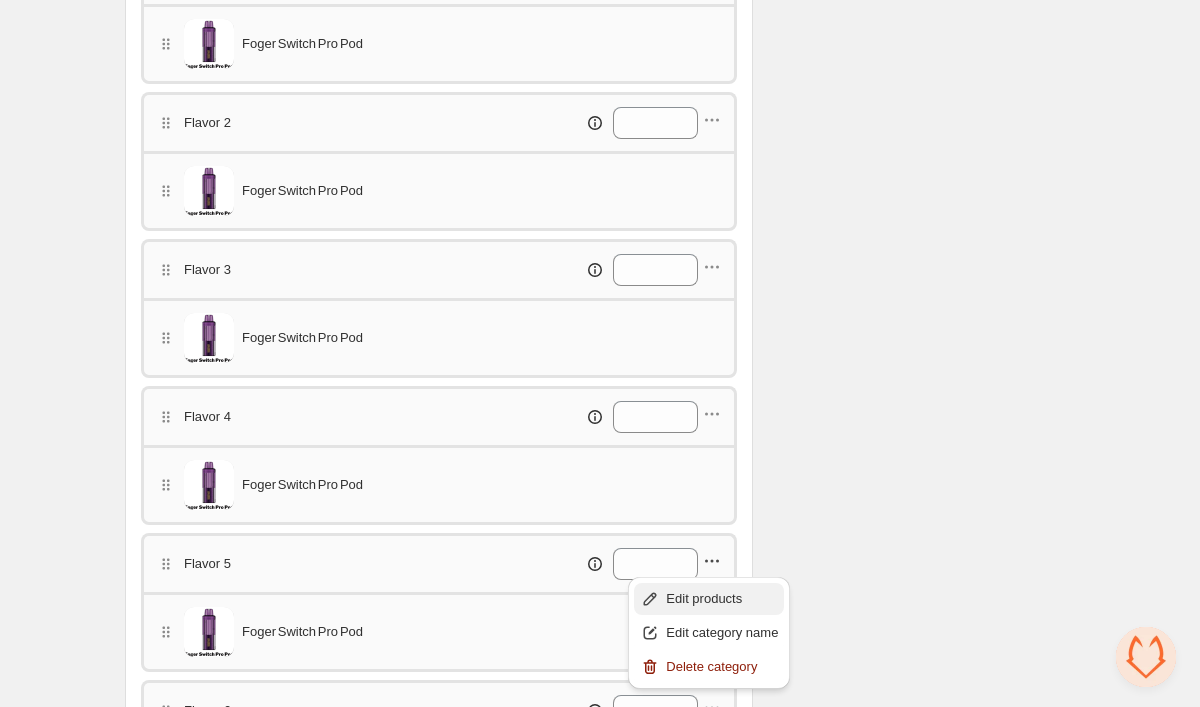 click on "Edit products" at bounding box center (722, 599) 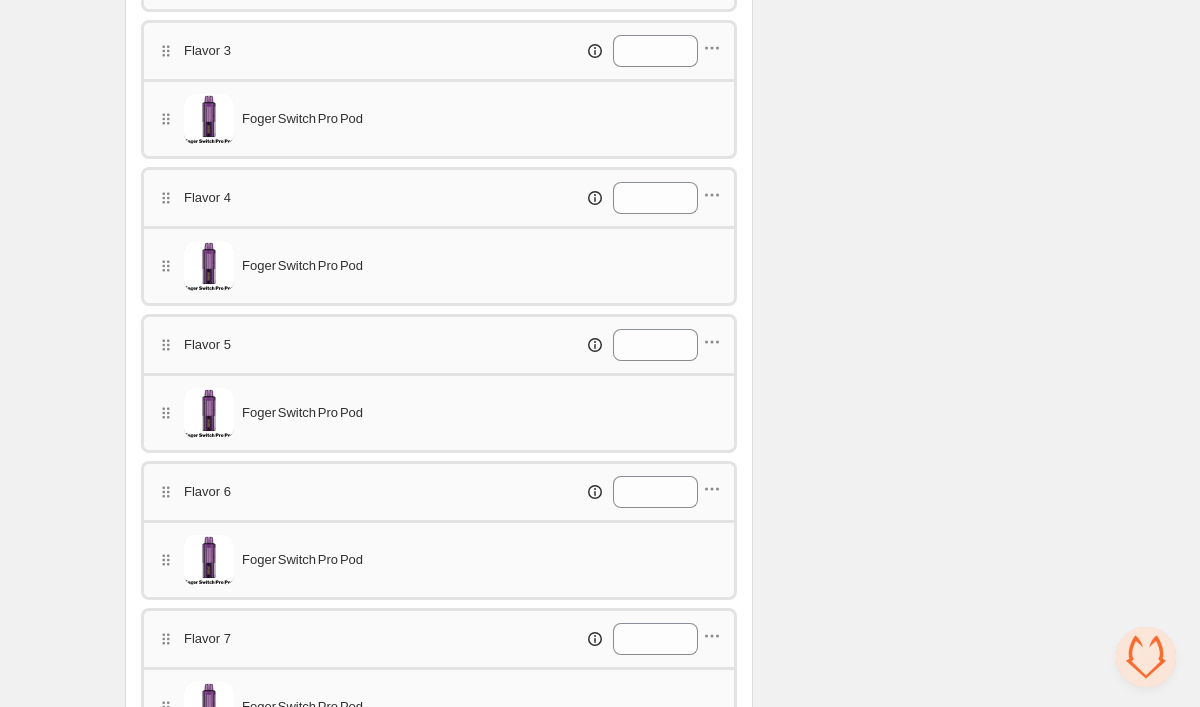 scroll, scrollTop: 1072, scrollLeft: 0, axis: vertical 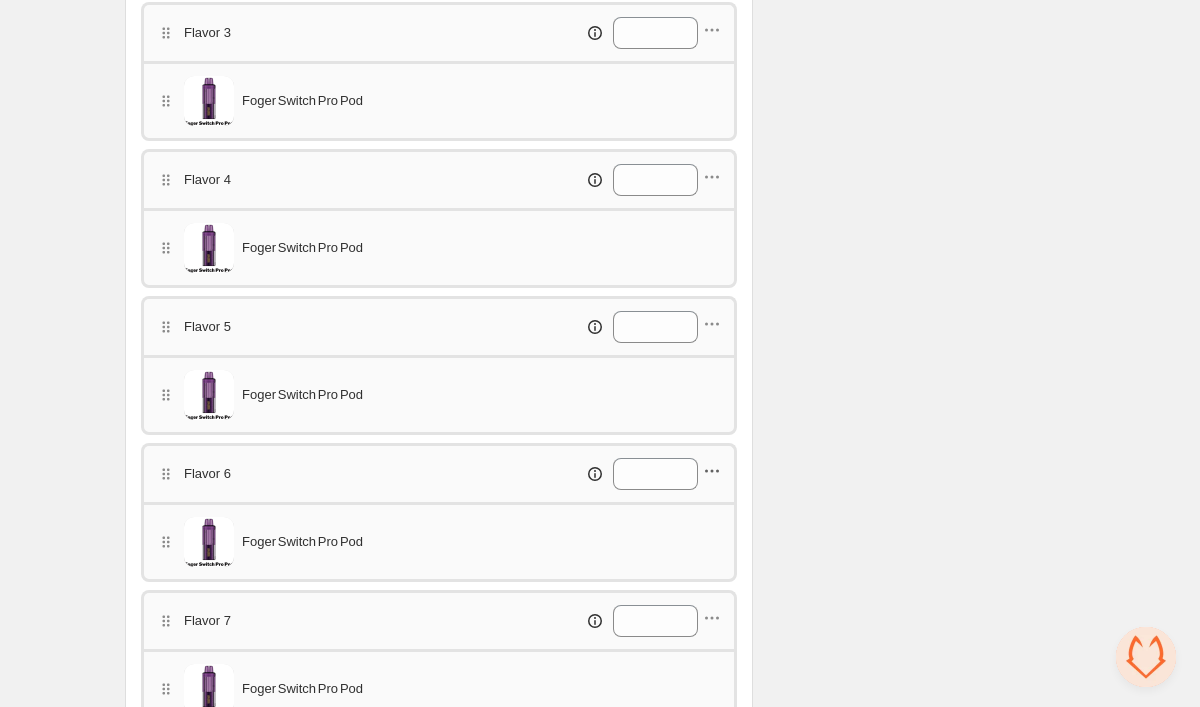 click 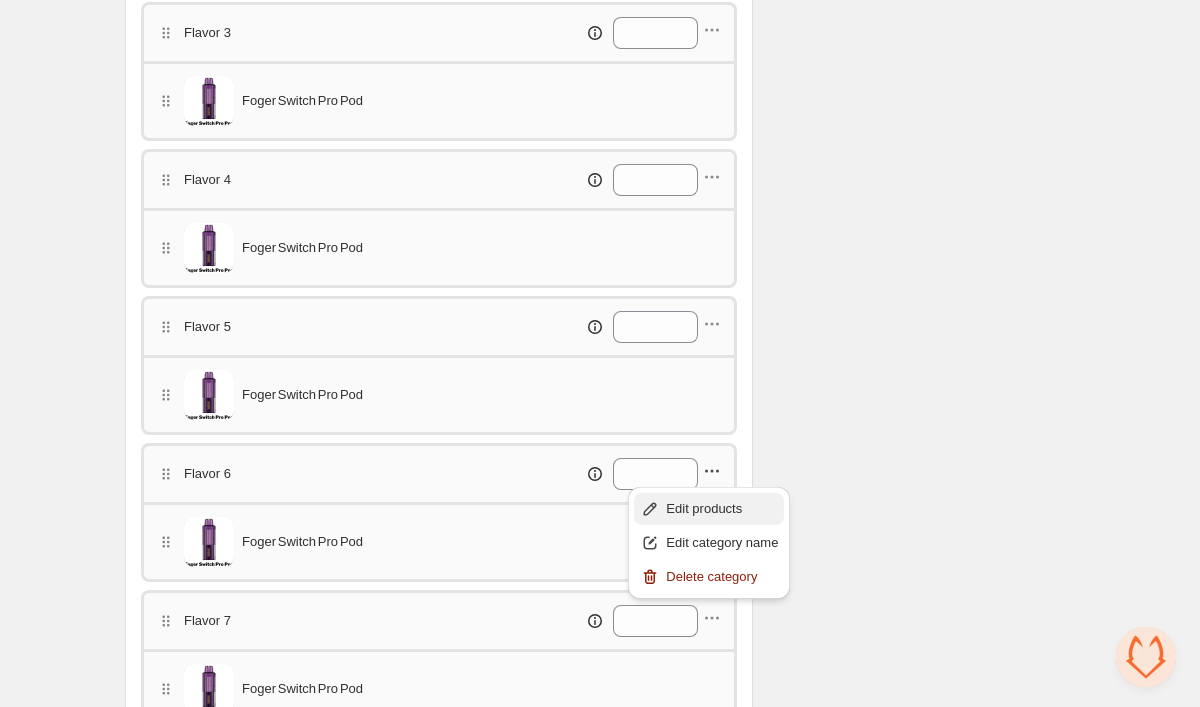 click on "Edit products" at bounding box center (709, 509) 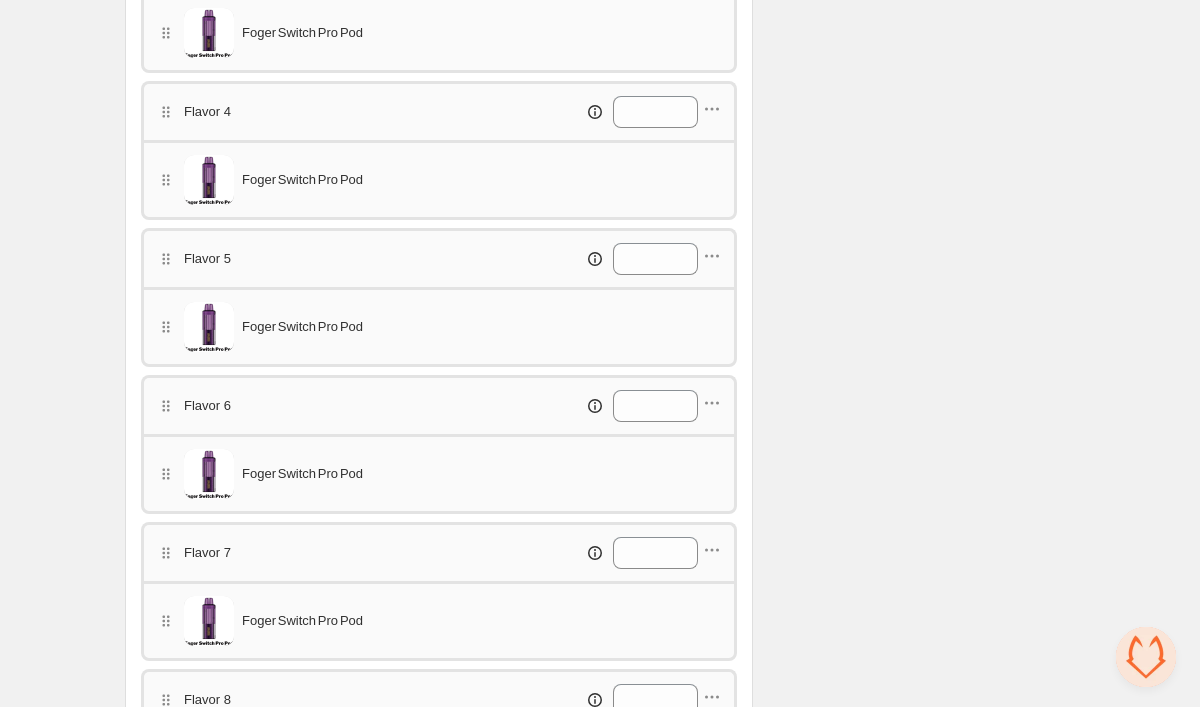 scroll, scrollTop: 1145, scrollLeft: 0, axis: vertical 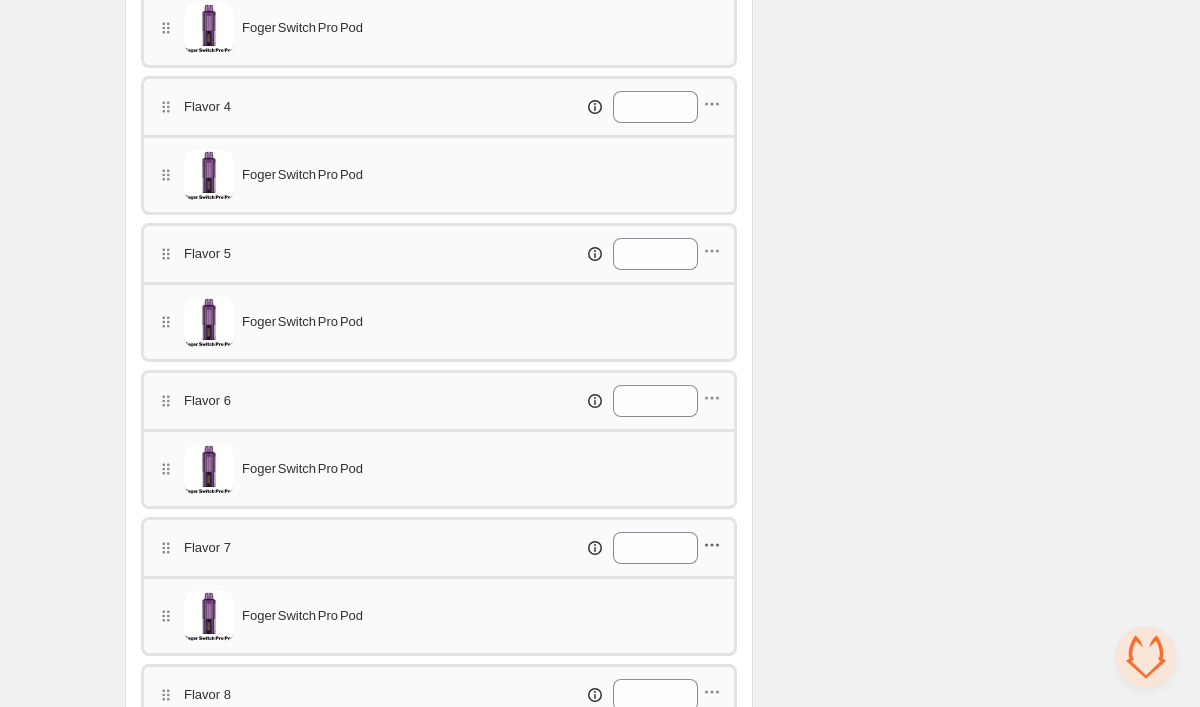 click 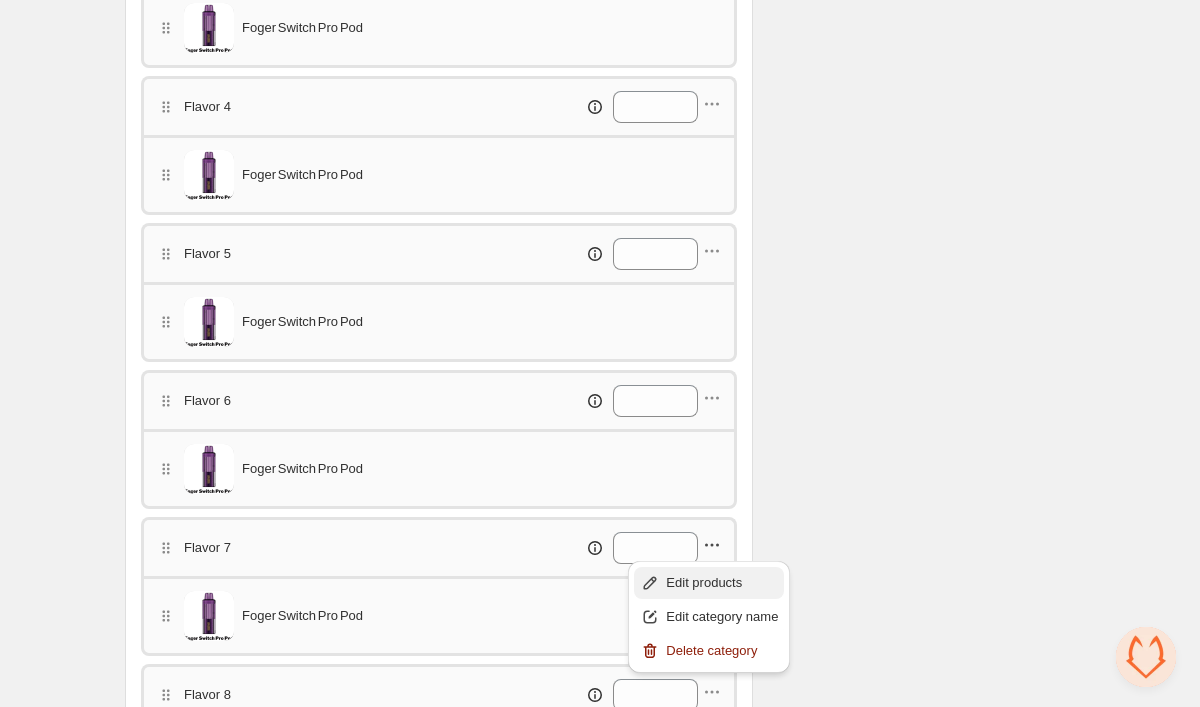 click on "Edit products" at bounding box center (722, 583) 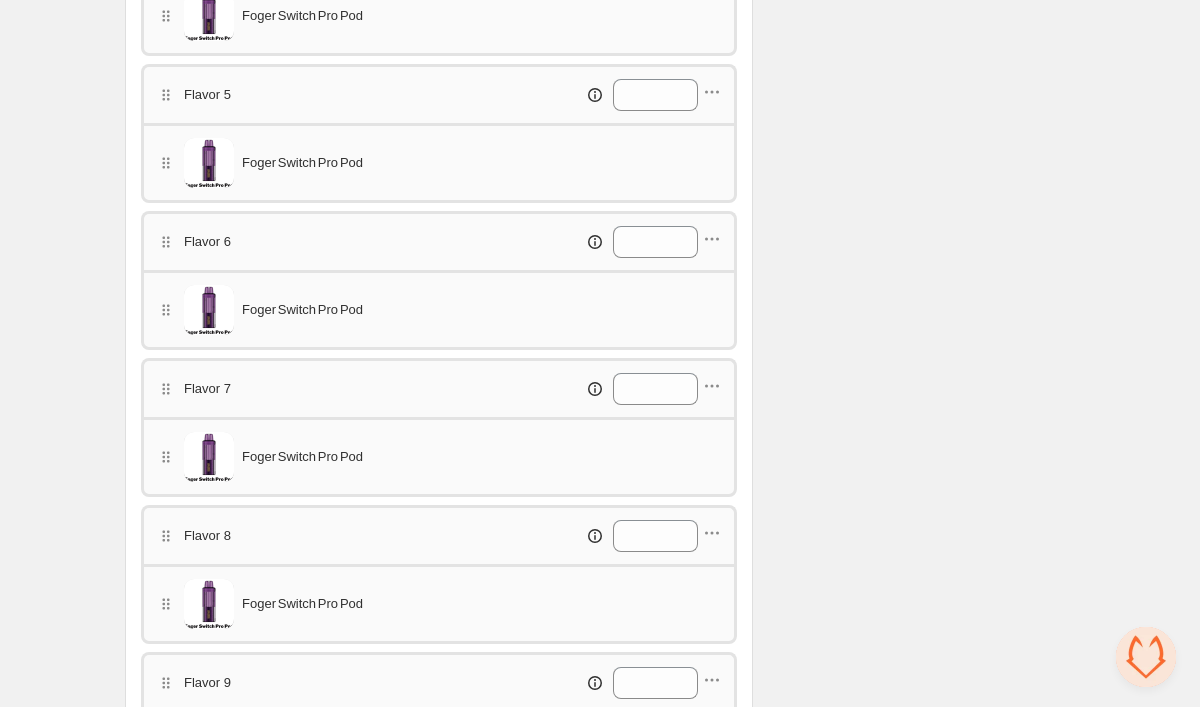 scroll, scrollTop: 1318, scrollLeft: 0, axis: vertical 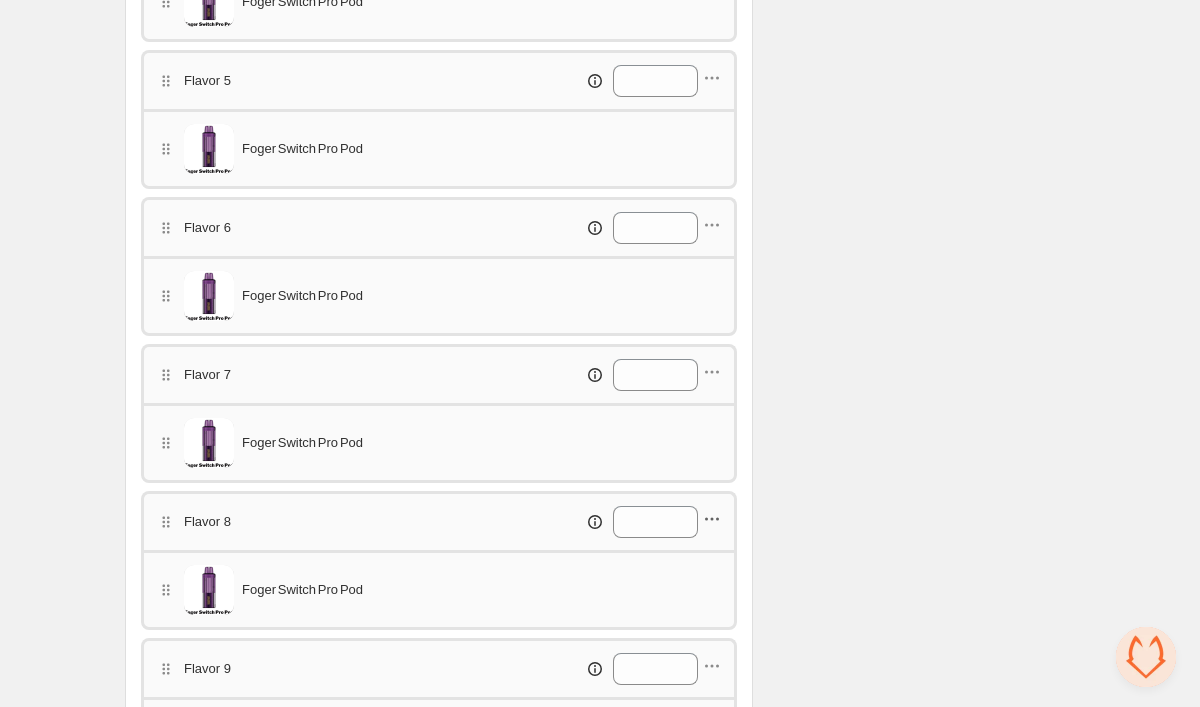 click 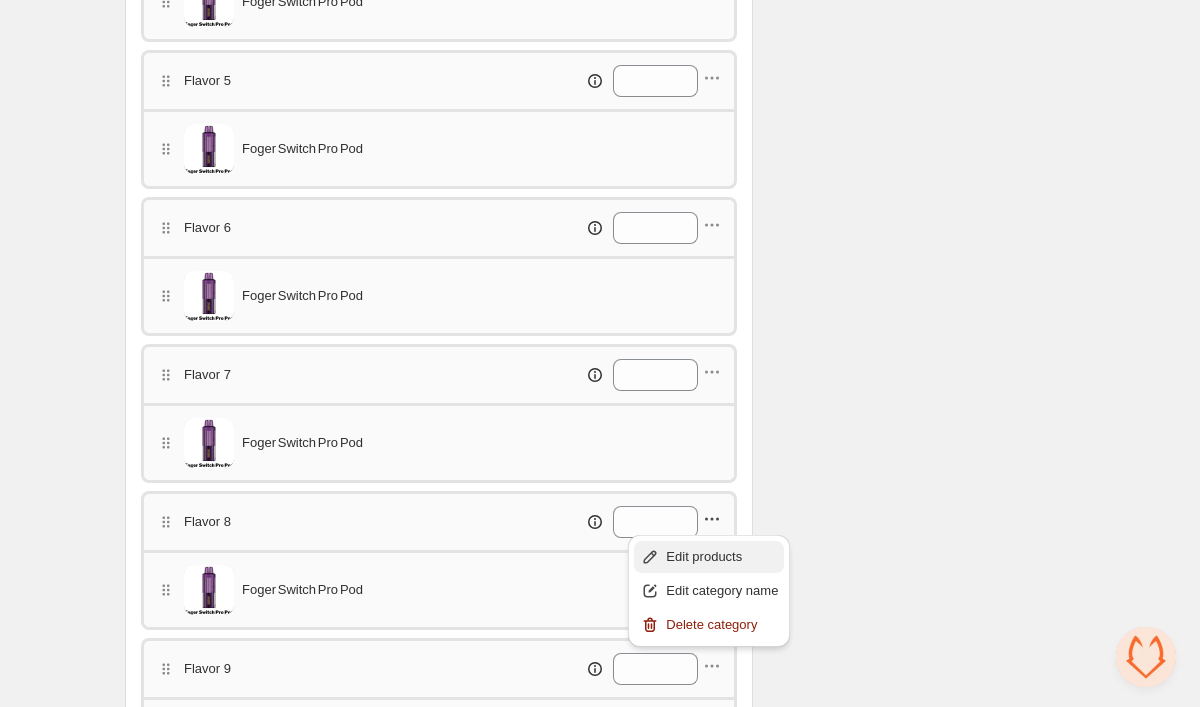 click on "Edit products" at bounding box center (722, 557) 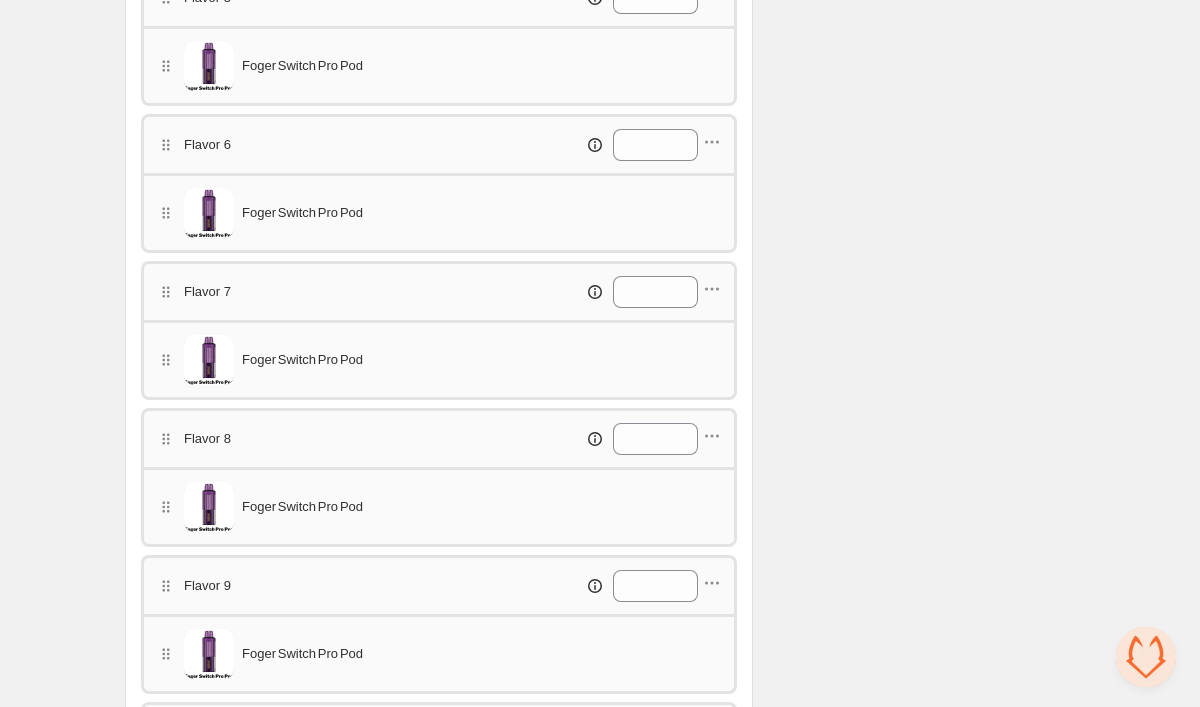 scroll, scrollTop: 1409, scrollLeft: 0, axis: vertical 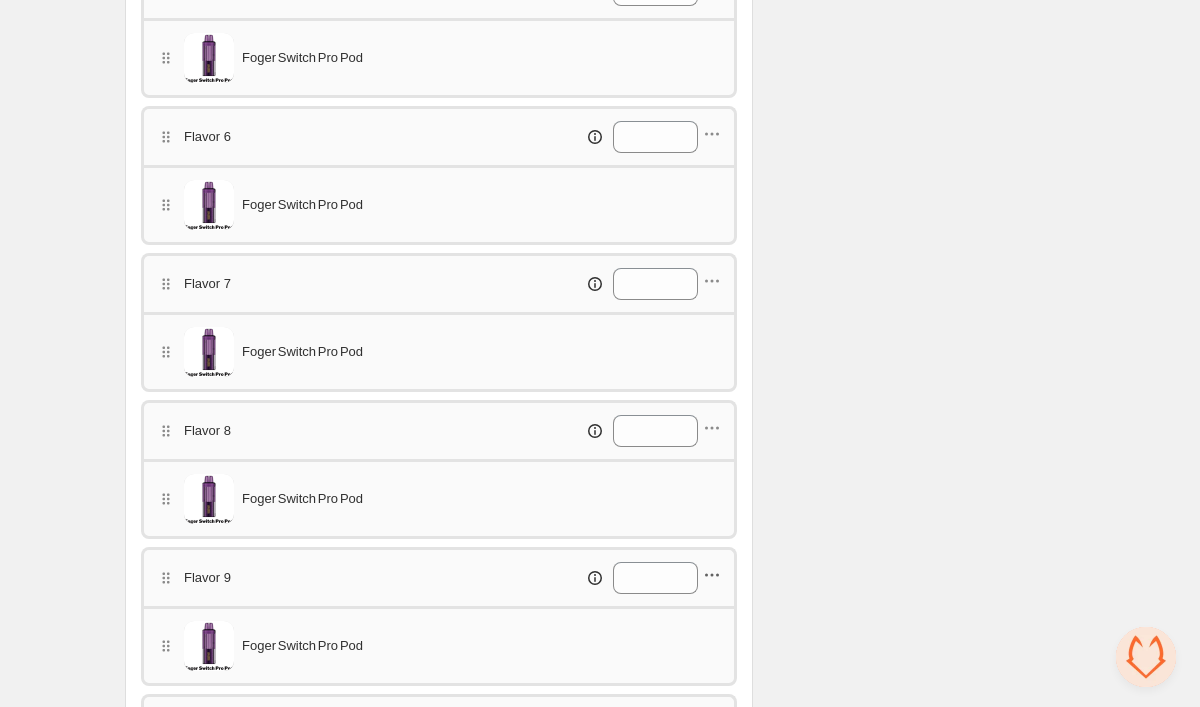 click 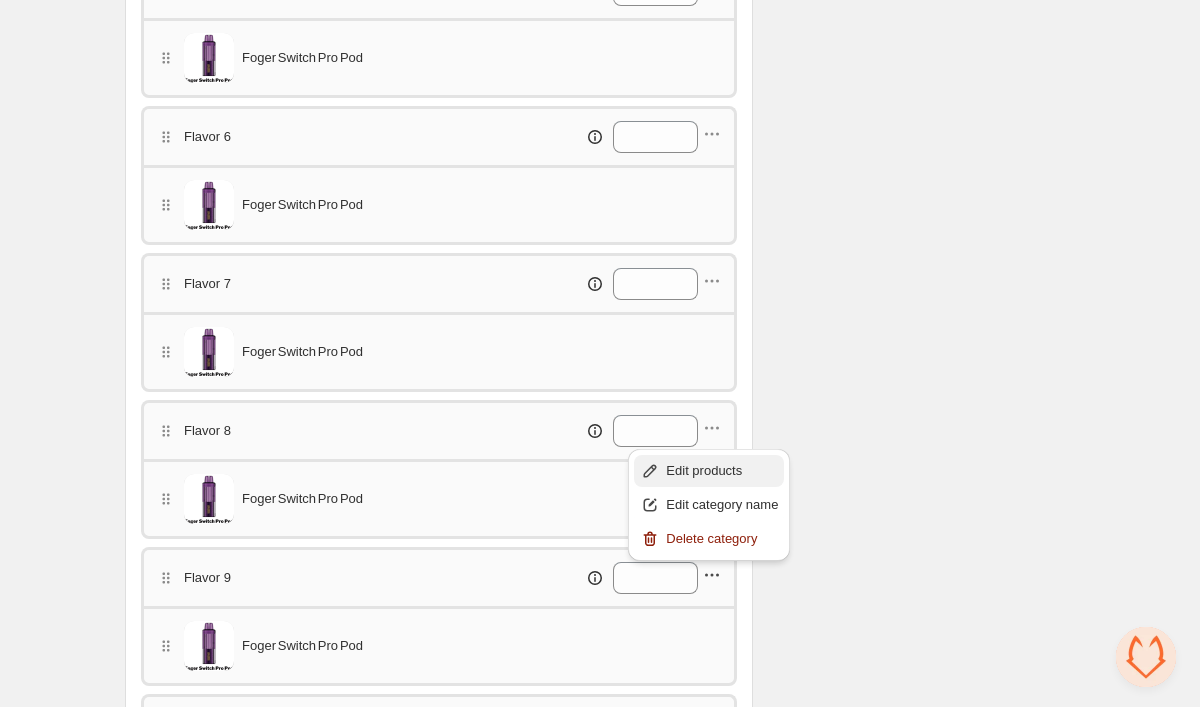 click on "Edit products" at bounding box center (722, 471) 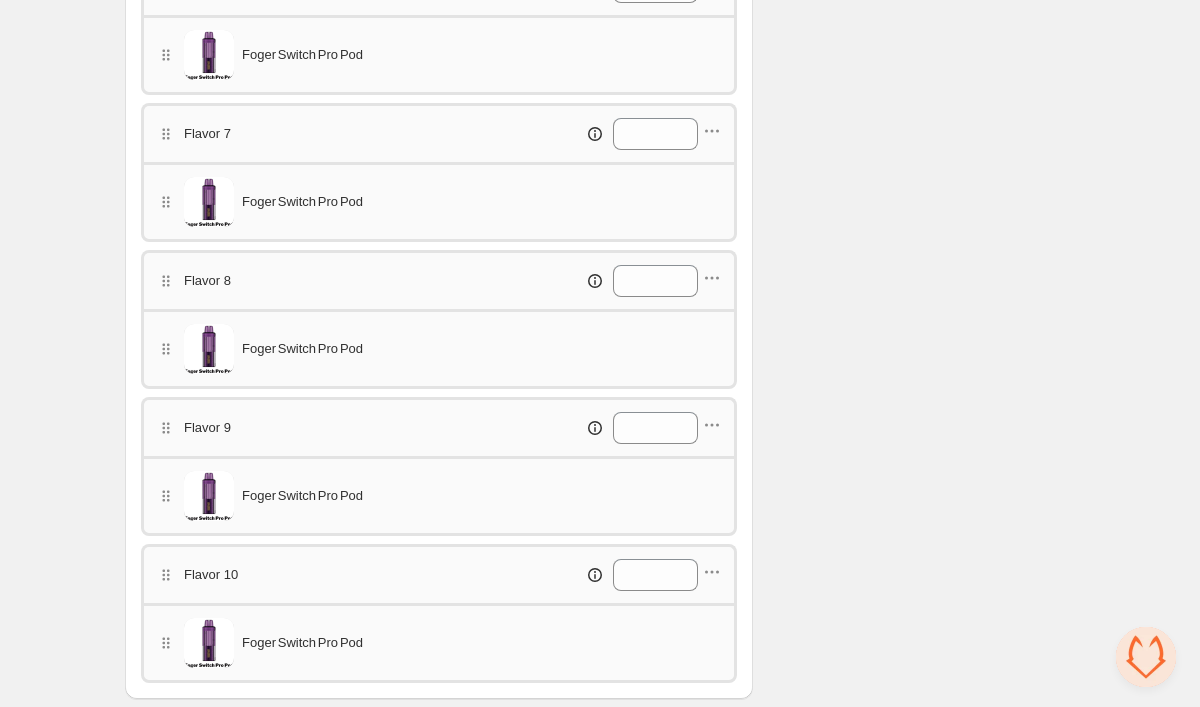 scroll, scrollTop: 1561, scrollLeft: 0, axis: vertical 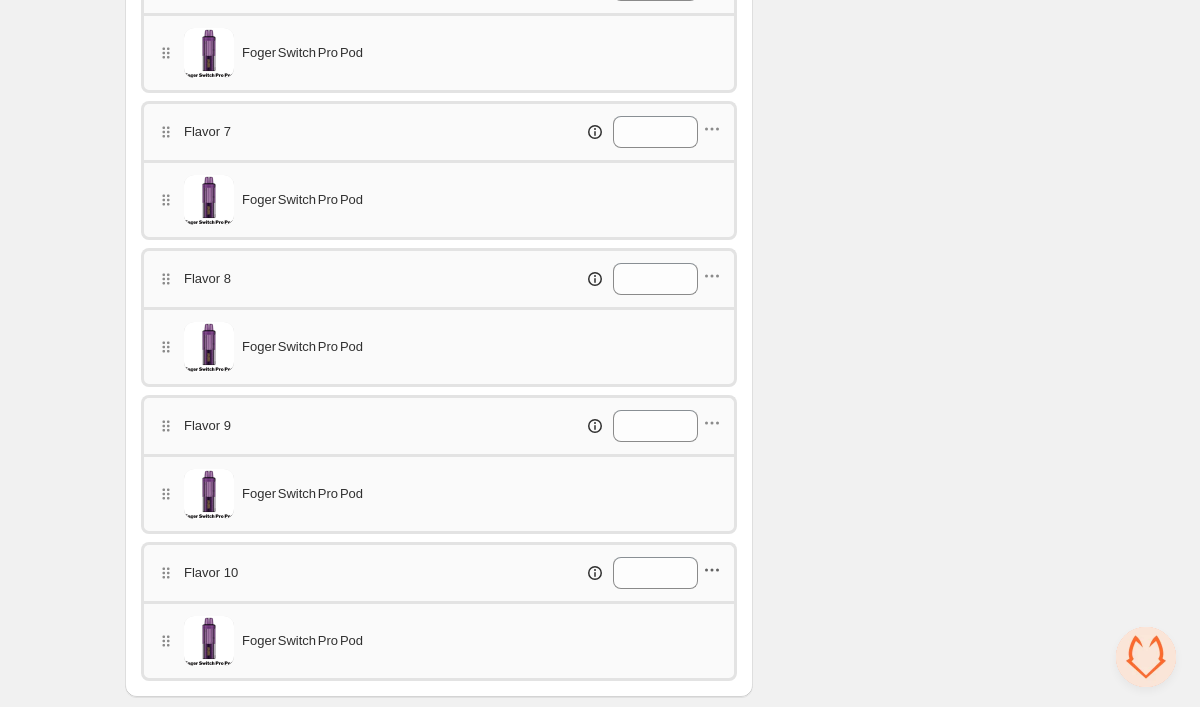 click 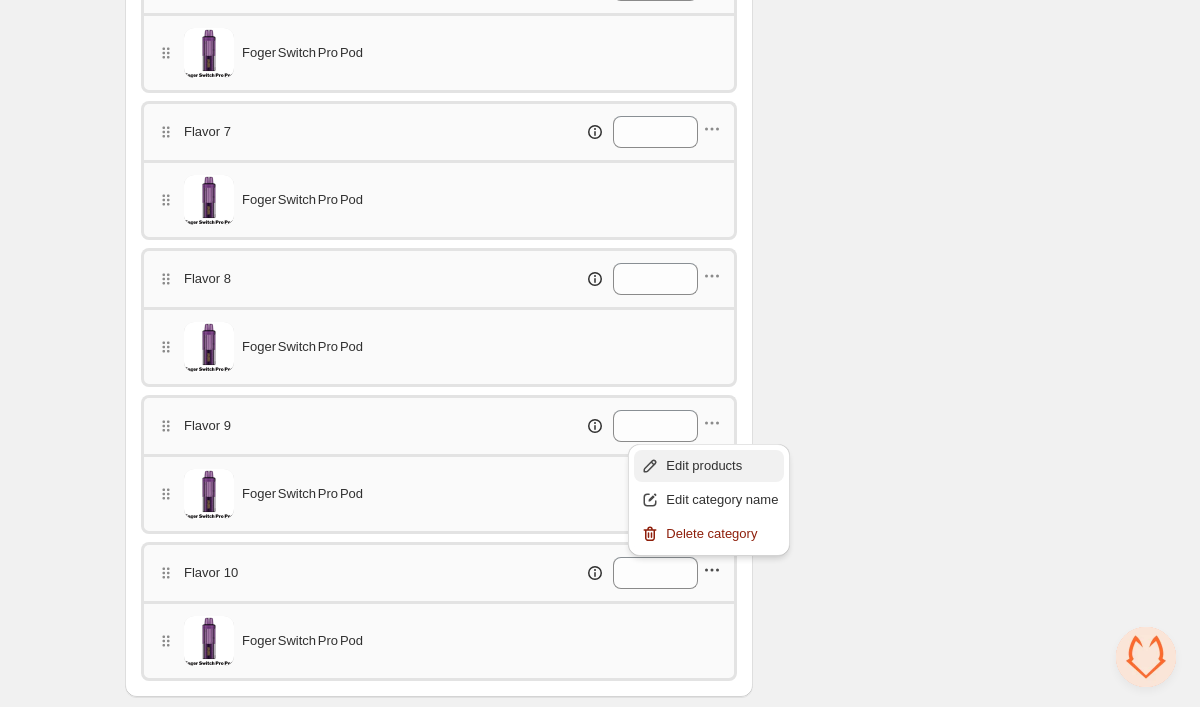 click on "Edit products" at bounding box center (722, 466) 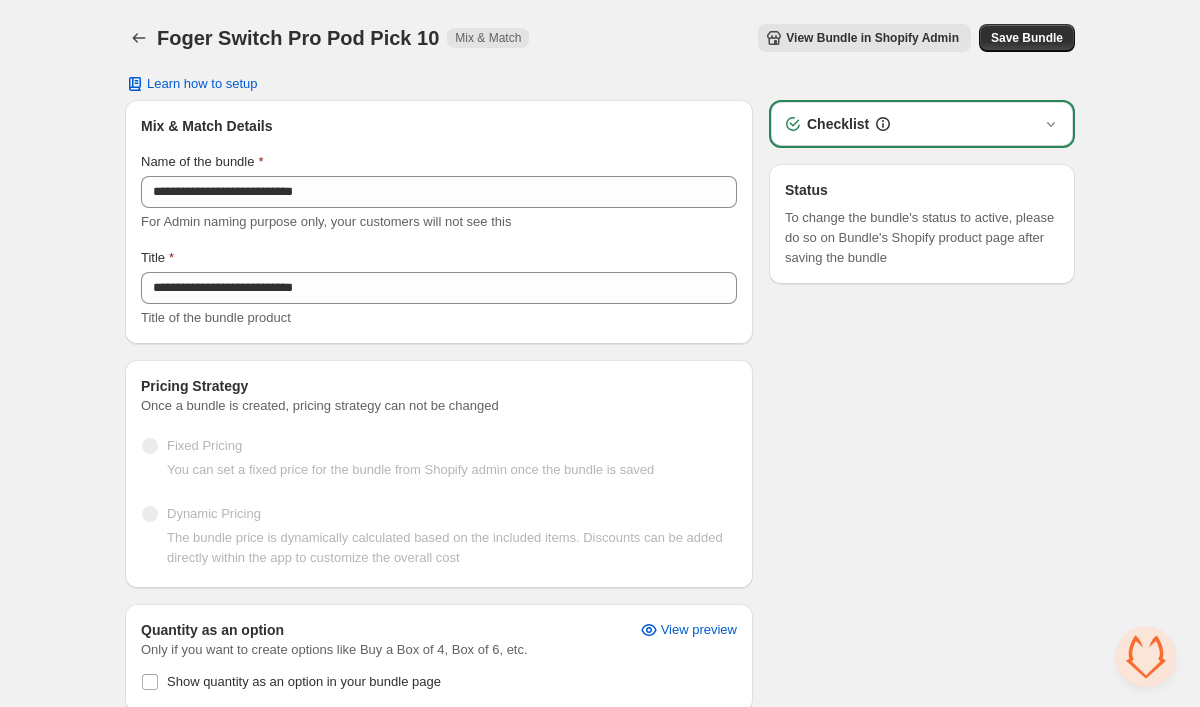 scroll, scrollTop: 0, scrollLeft: 0, axis: both 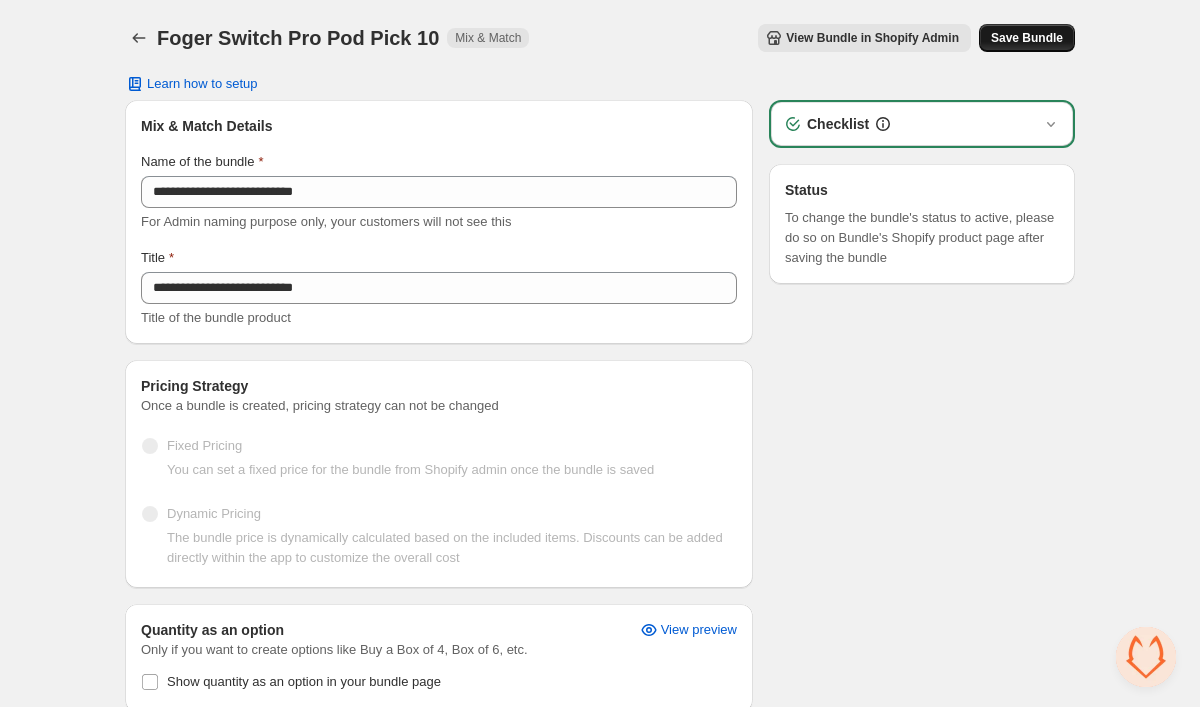 click on "Save Bundle" at bounding box center [1027, 38] 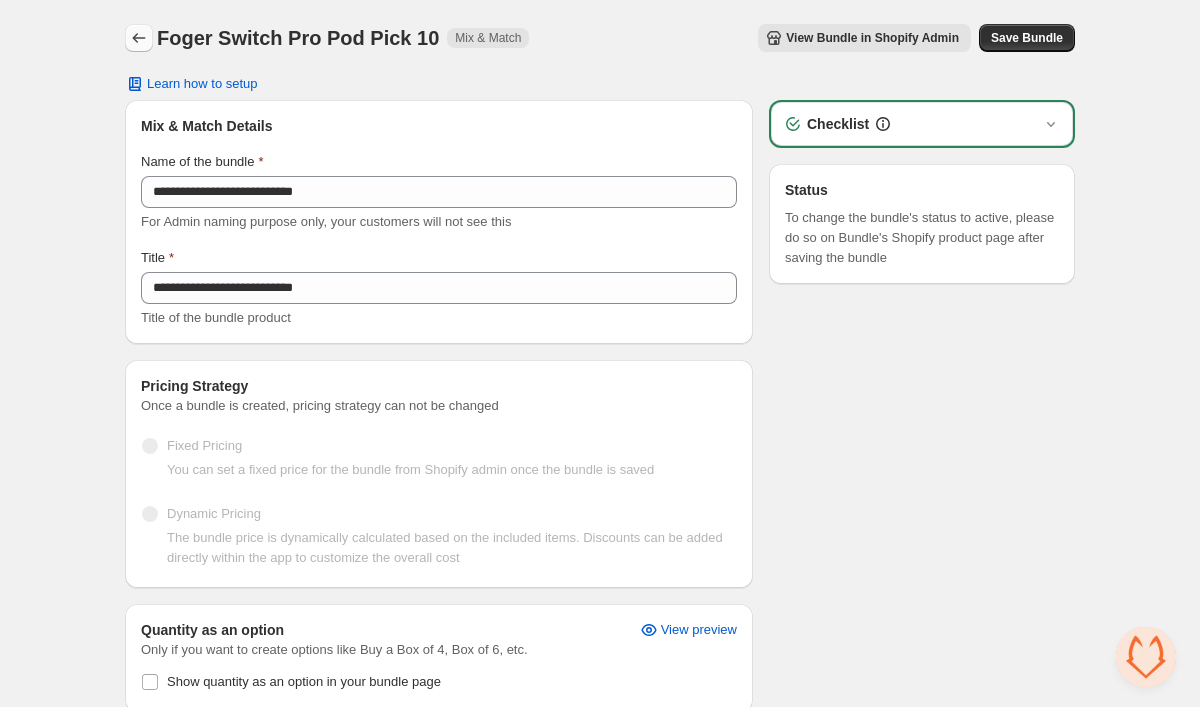 click 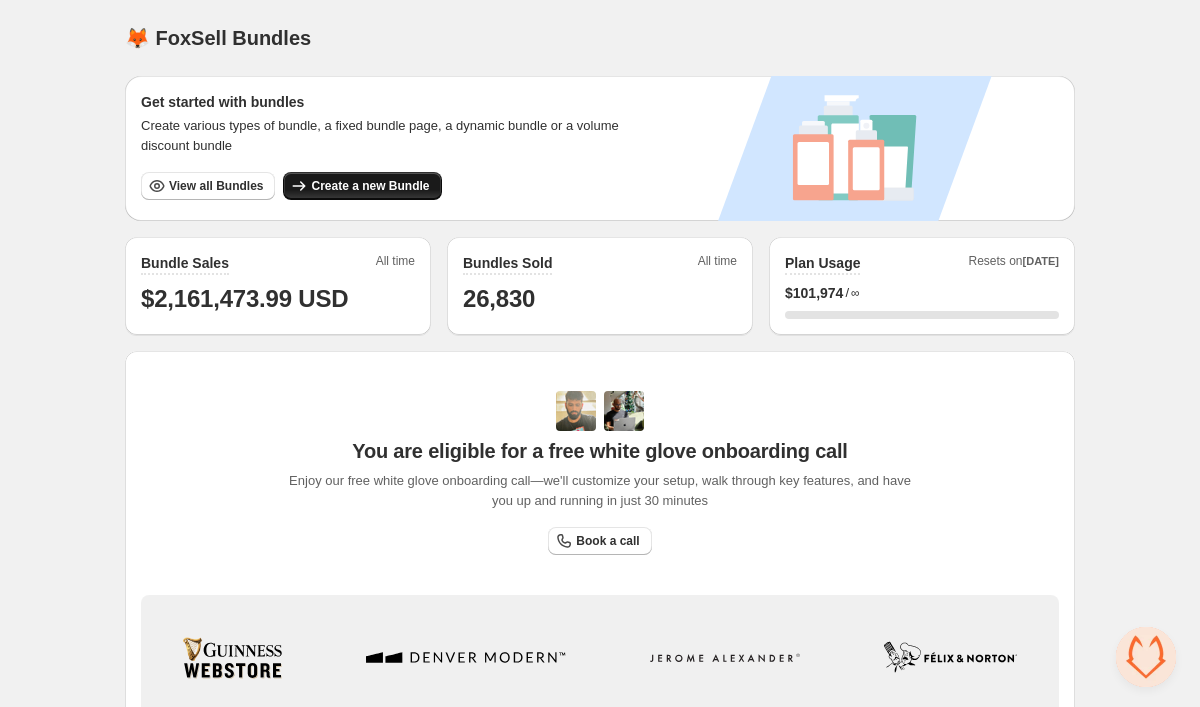 scroll, scrollTop: 0, scrollLeft: 0, axis: both 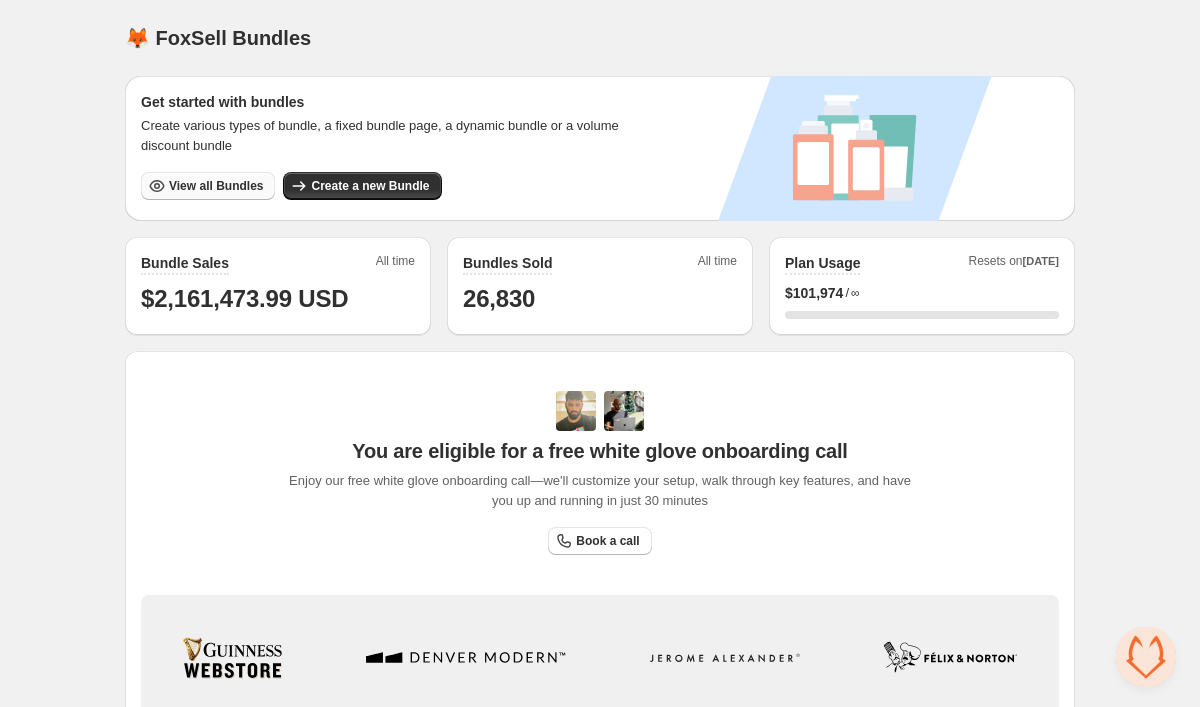 click on "View all Bundles" at bounding box center (216, 186) 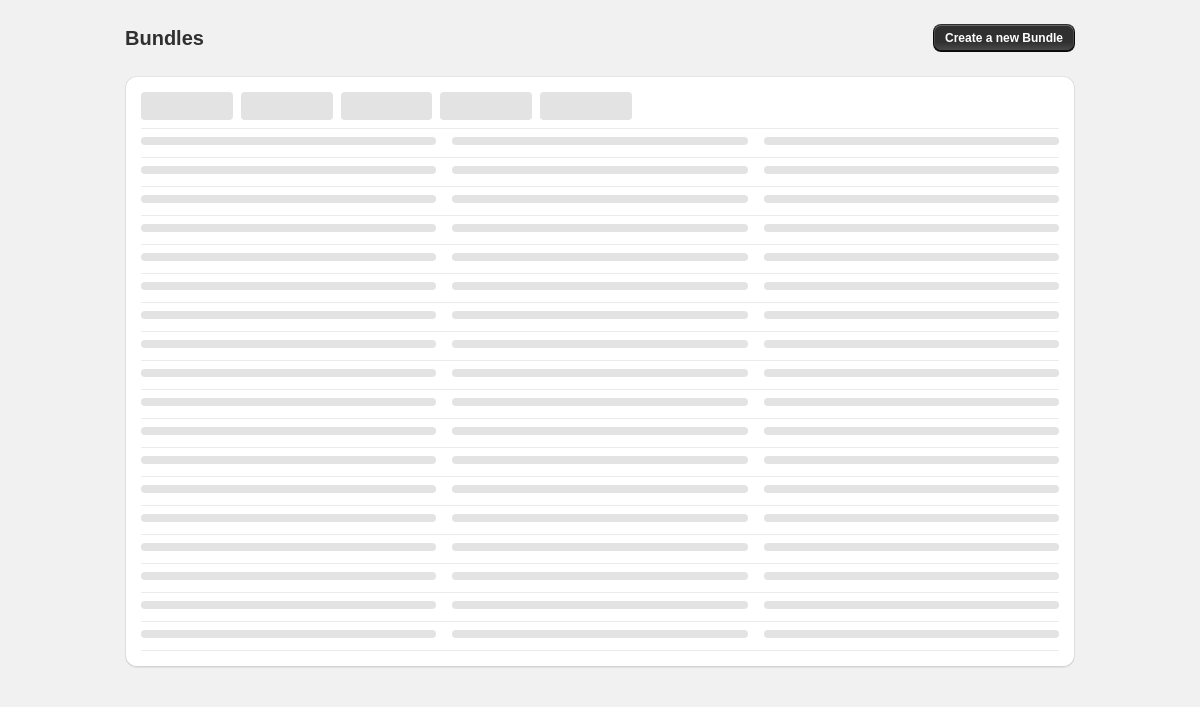 scroll, scrollTop: 0, scrollLeft: 0, axis: both 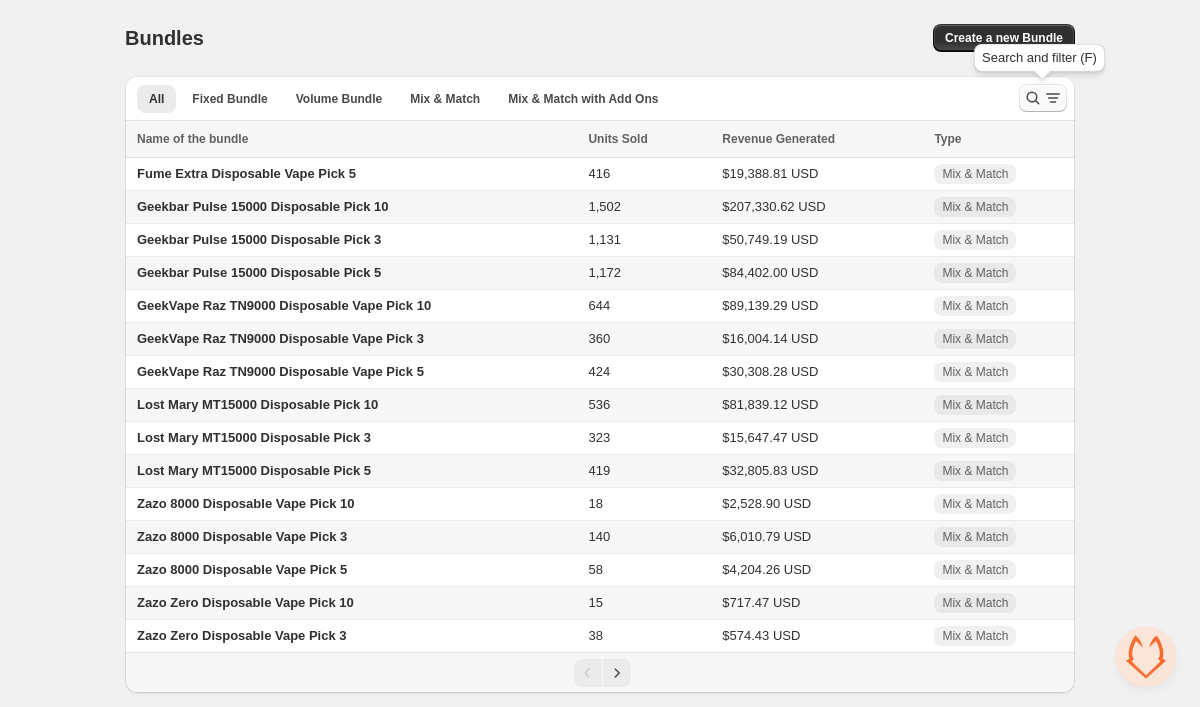 click 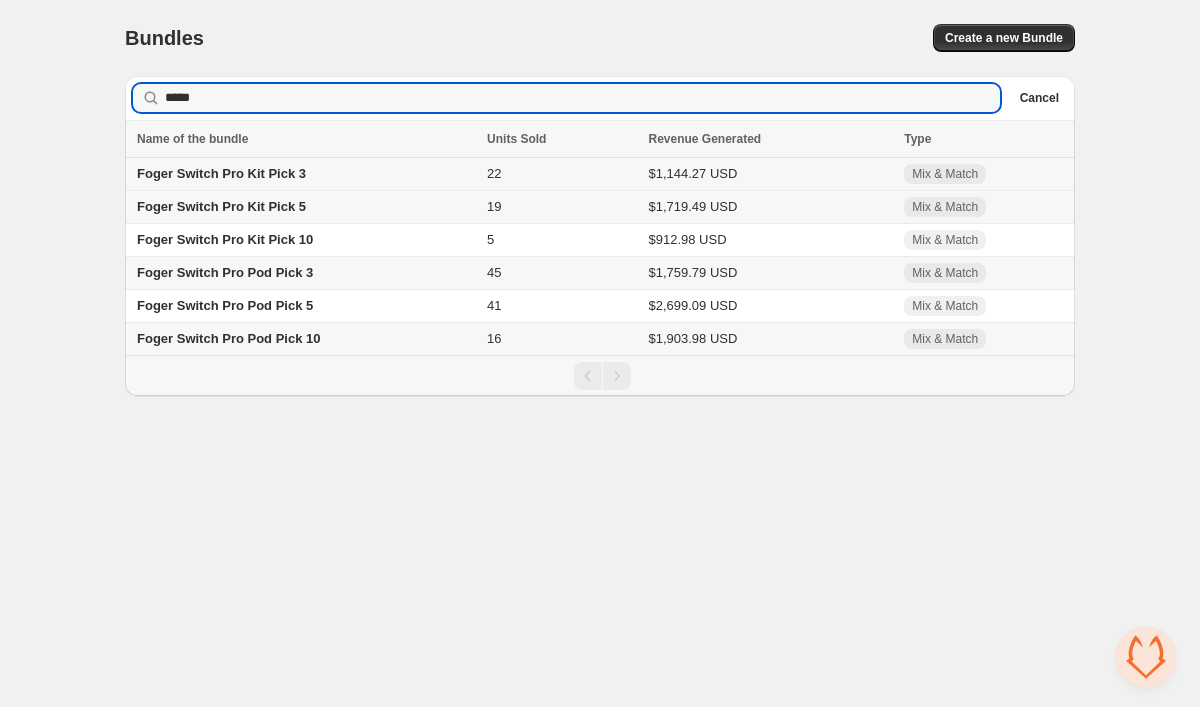 type on "*****" 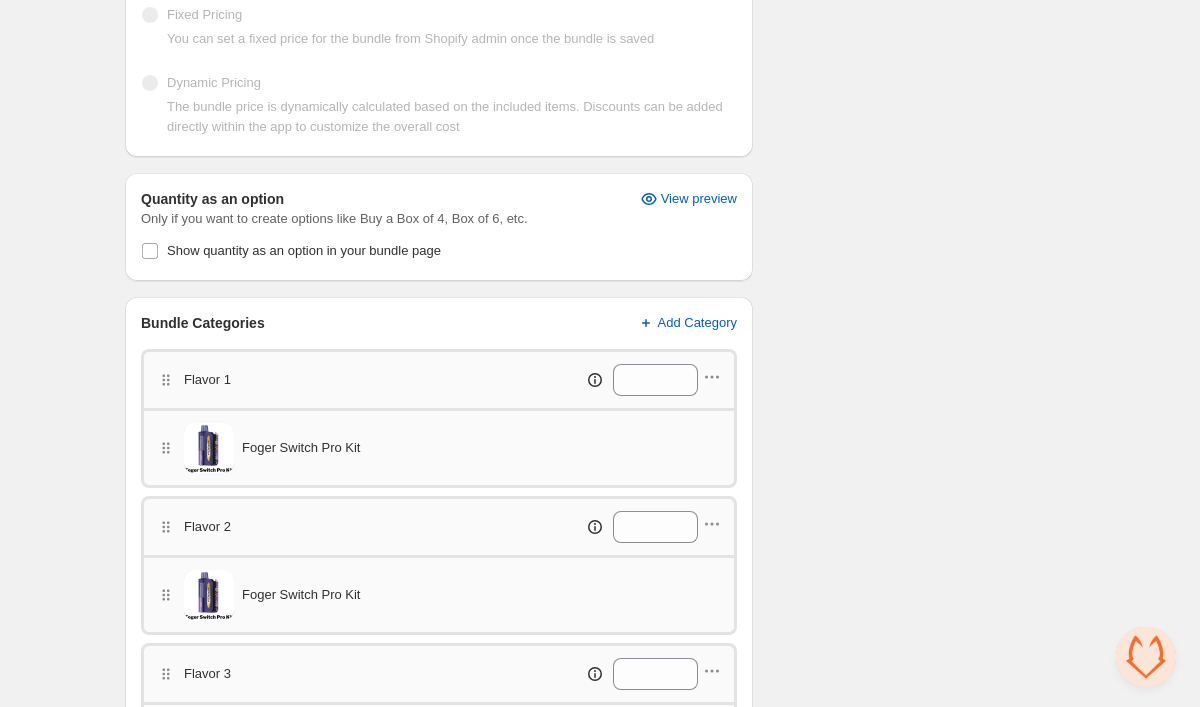 scroll, scrollTop: 460, scrollLeft: 0, axis: vertical 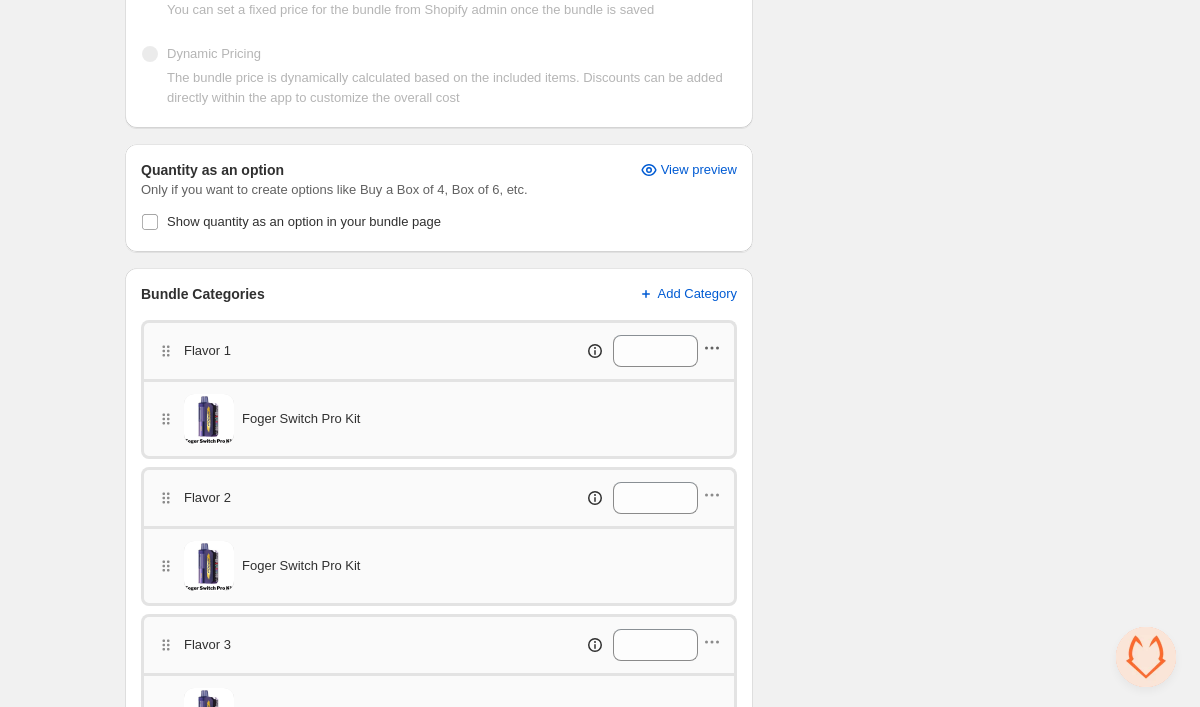 click 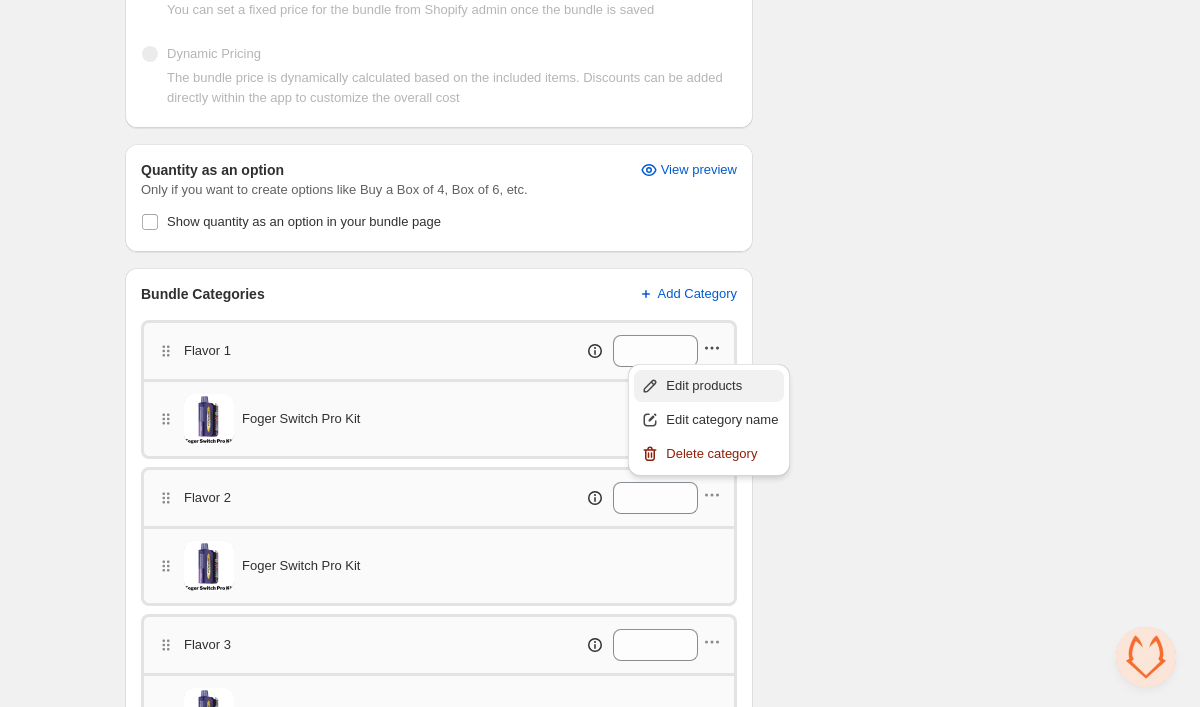 click on "Edit products" at bounding box center (722, 386) 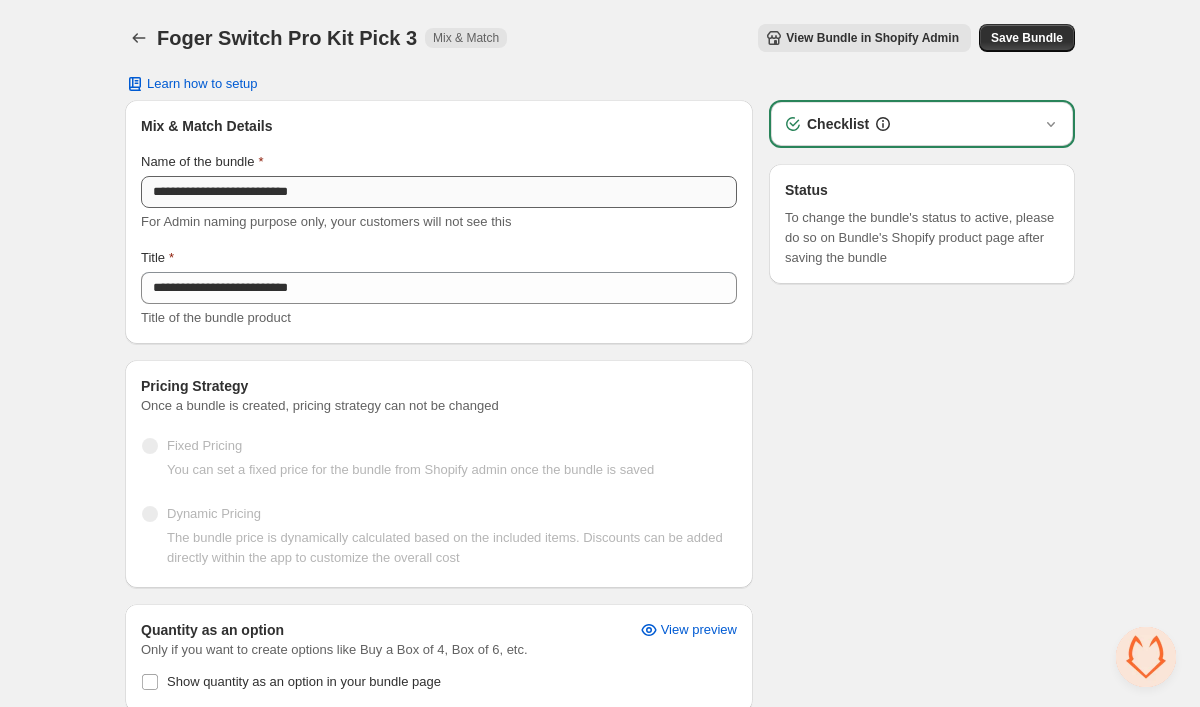 scroll, scrollTop: 0, scrollLeft: 0, axis: both 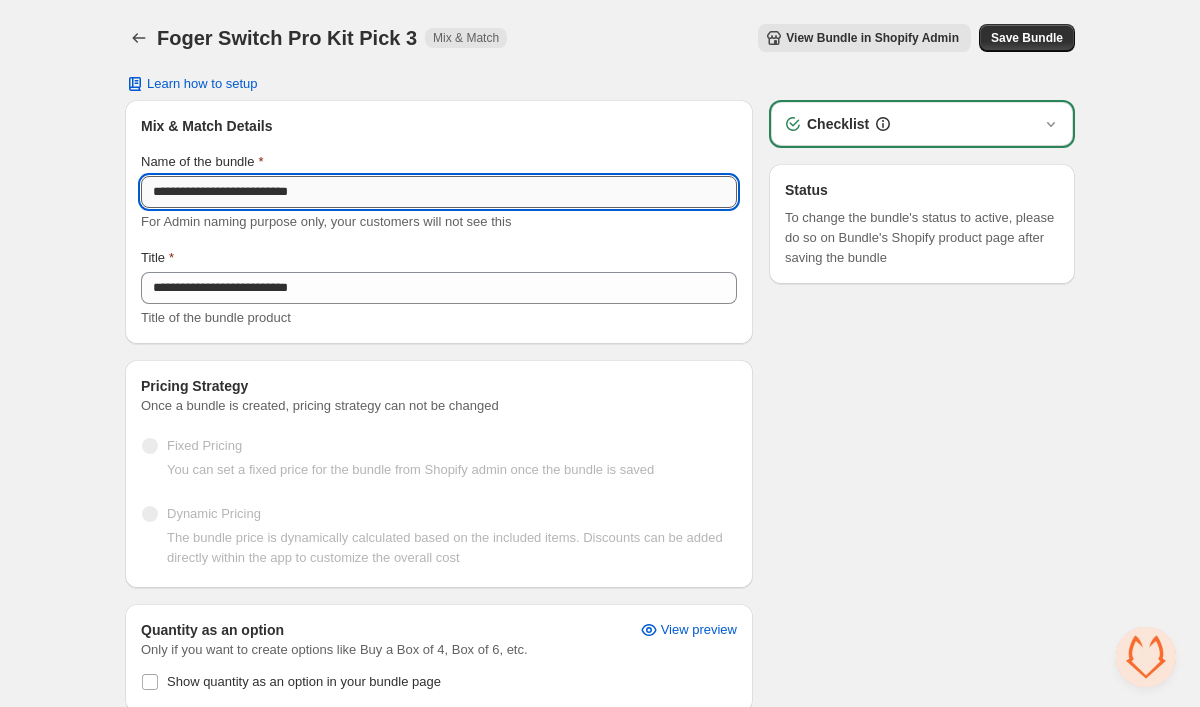 drag, startPoint x: 256, startPoint y: 190, endPoint x: 143, endPoint y: 196, distance: 113.15918 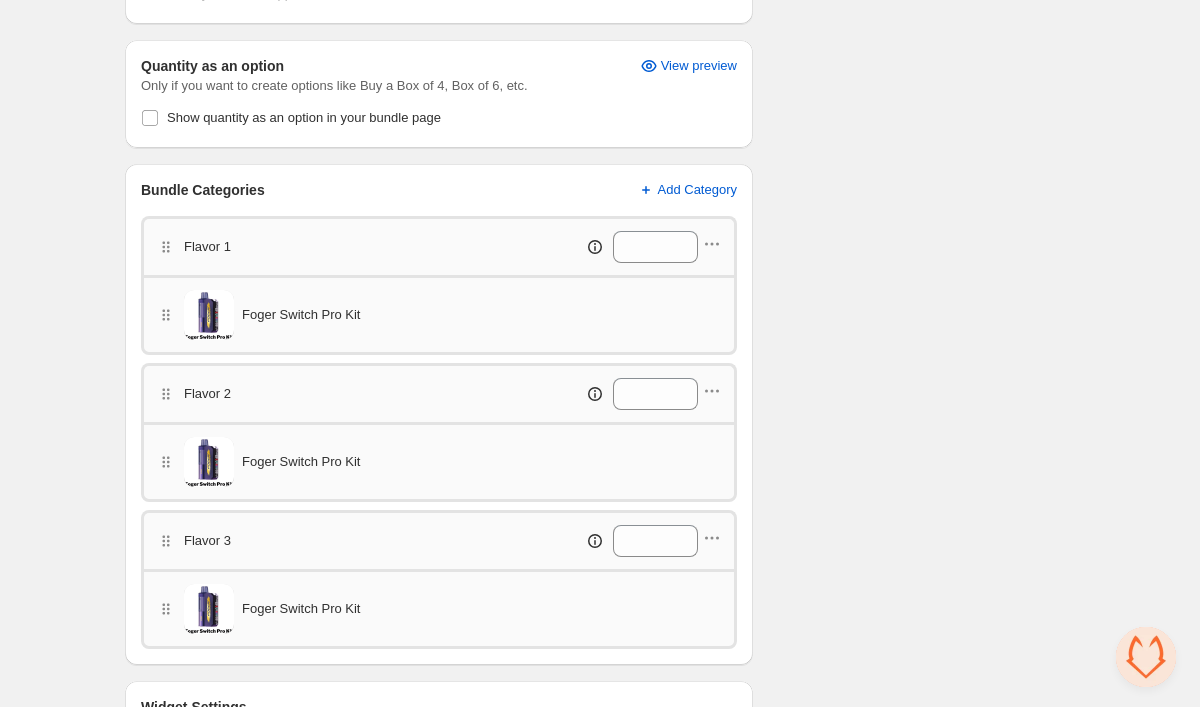 scroll, scrollTop: 579, scrollLeft: 0, axis: vertical 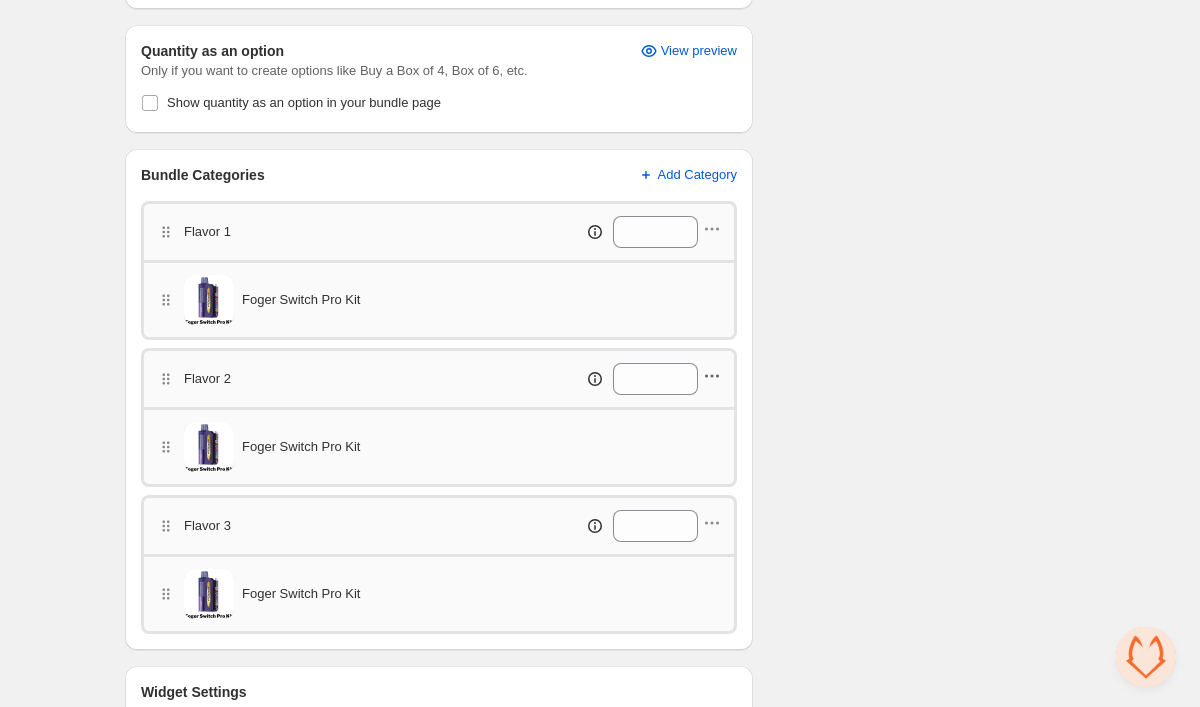 click 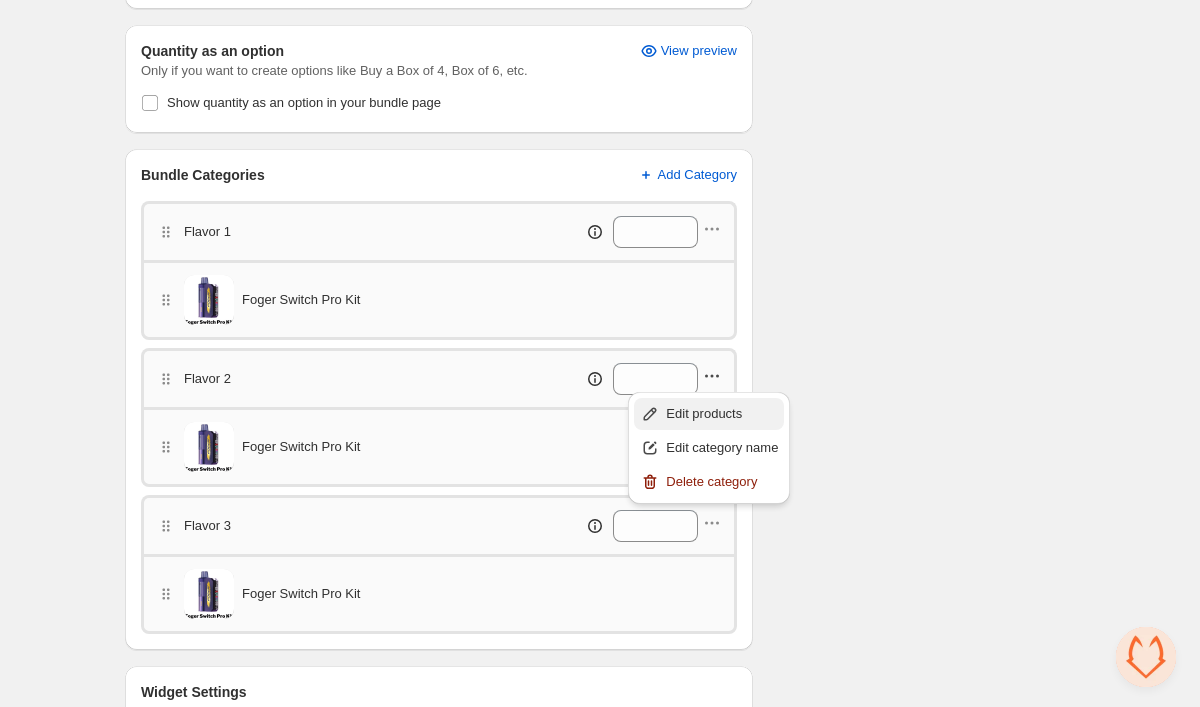 click on "Edit products" at bounding box center [722, 414] 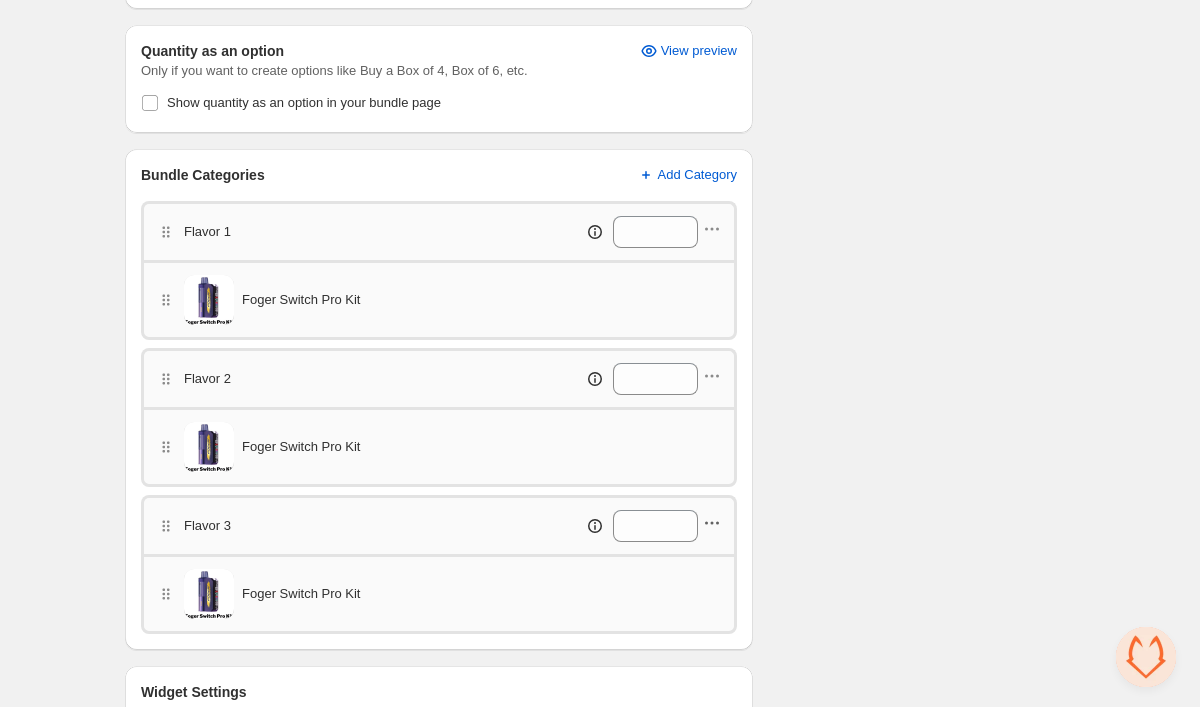 click 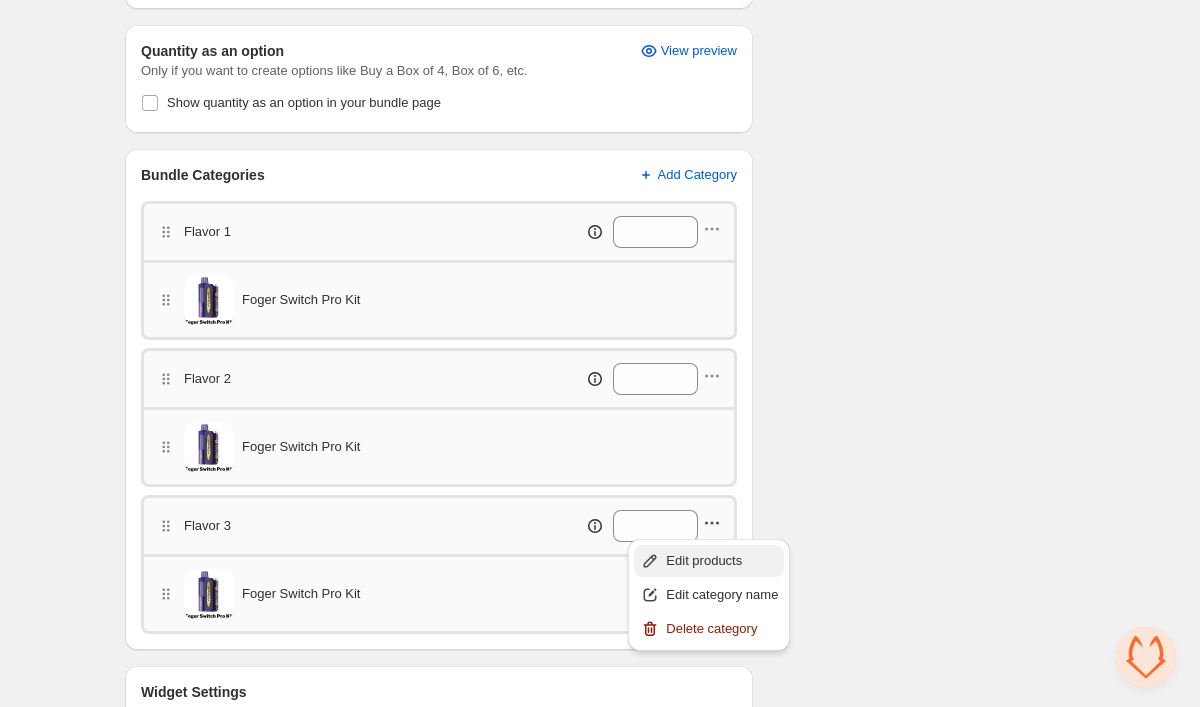click on "Edit products" at bounding box center (722, 561) 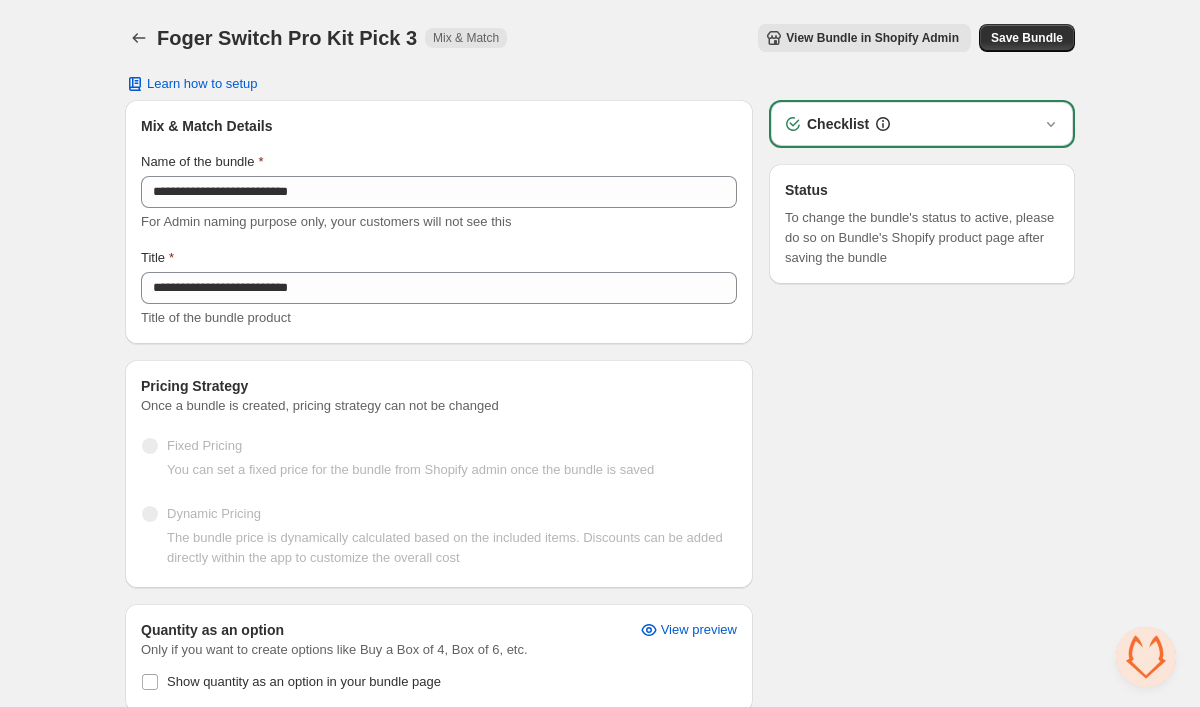 scroll, scrollTop: 0, scrollLeft: 0, axis: both 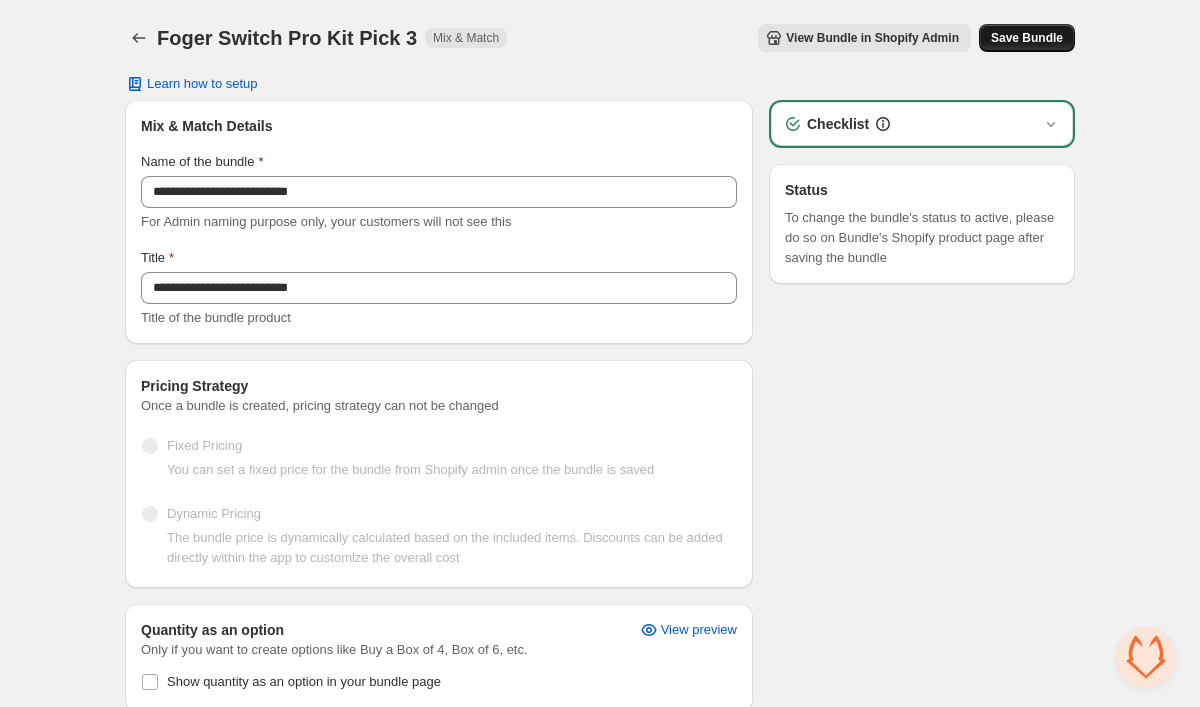 click on "Save Bundle" at bounding box center [1027, 38] 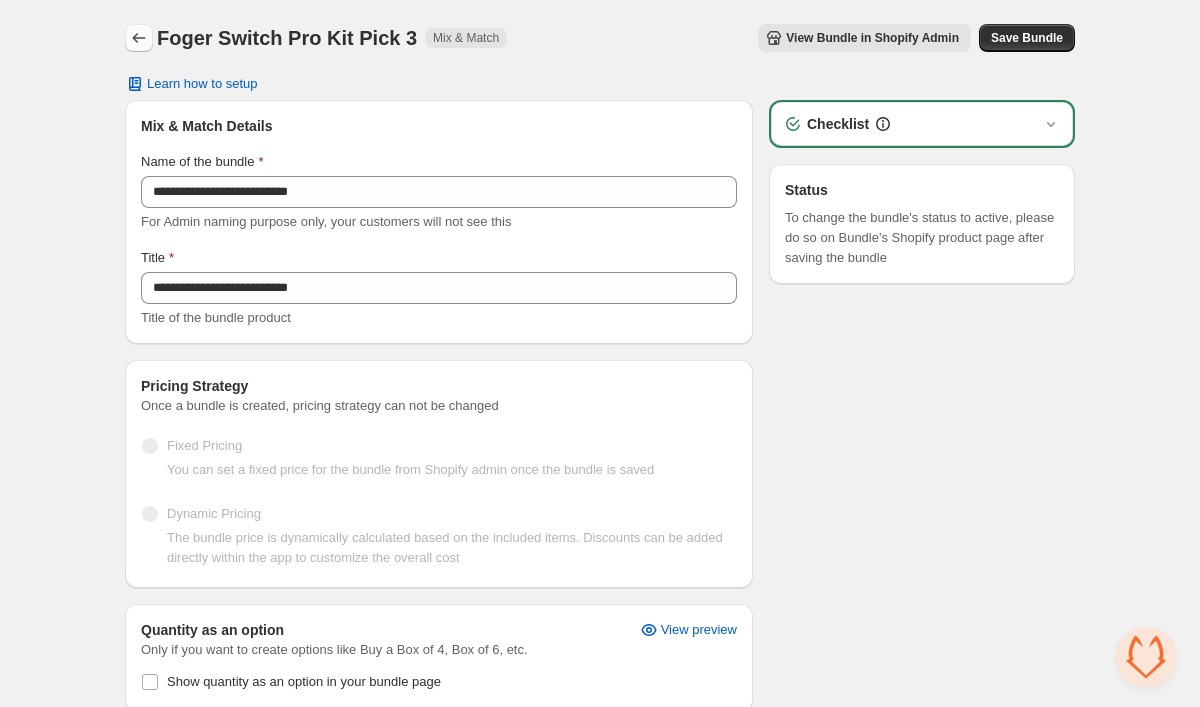 click 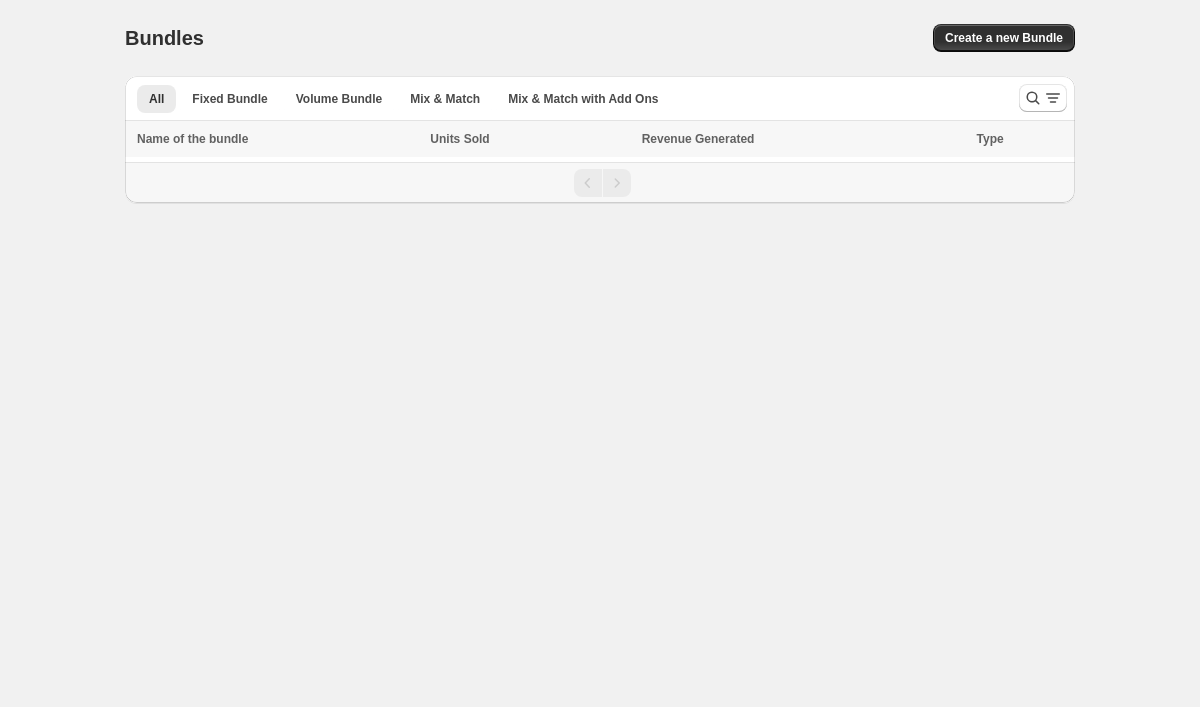 scroll, scrollTop: 0, scrollLeft: 0, axis: both 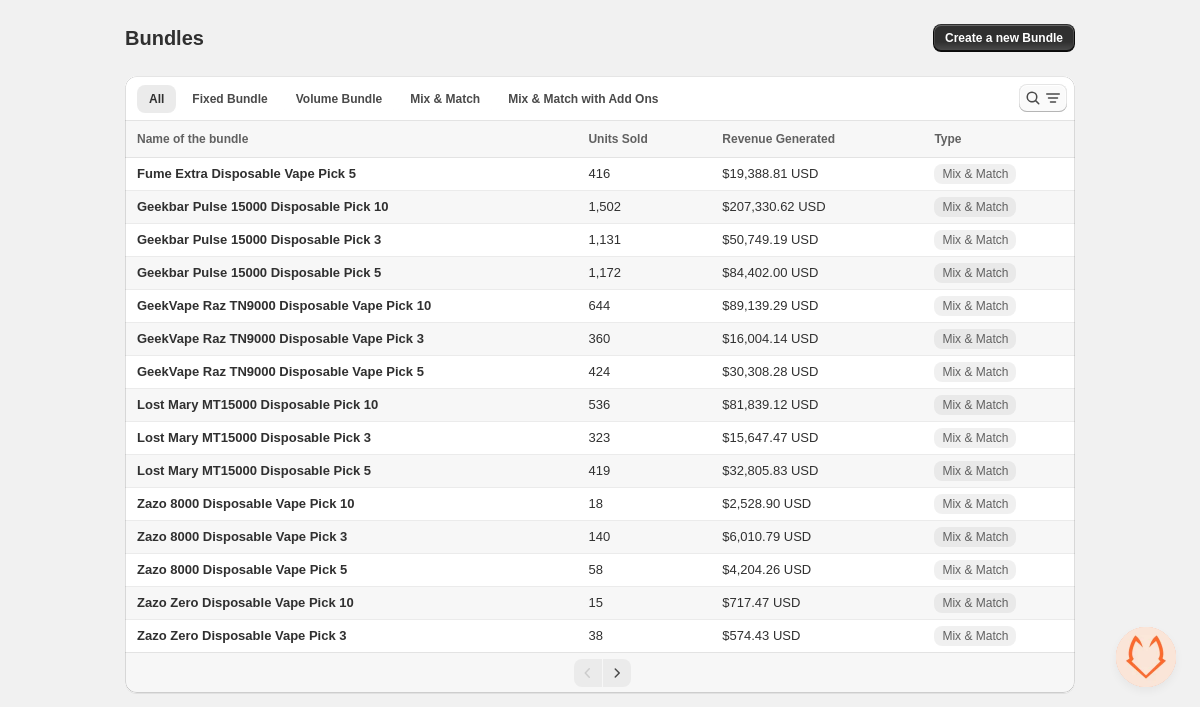 click 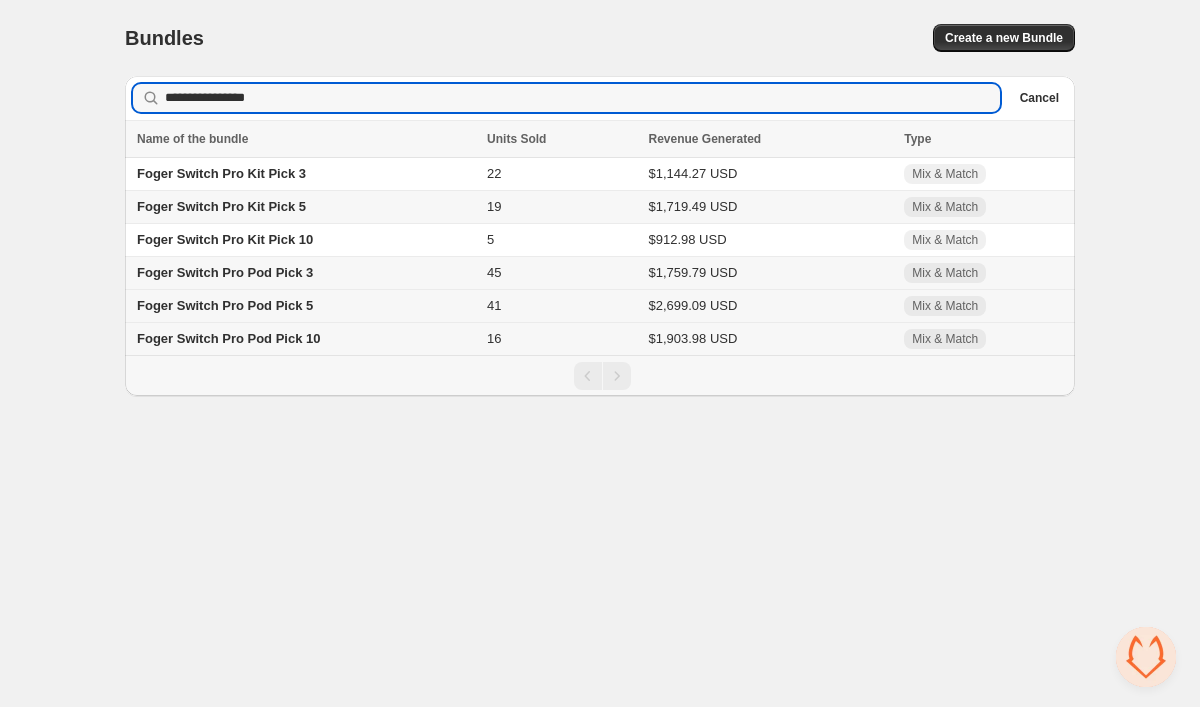 type on "**********" 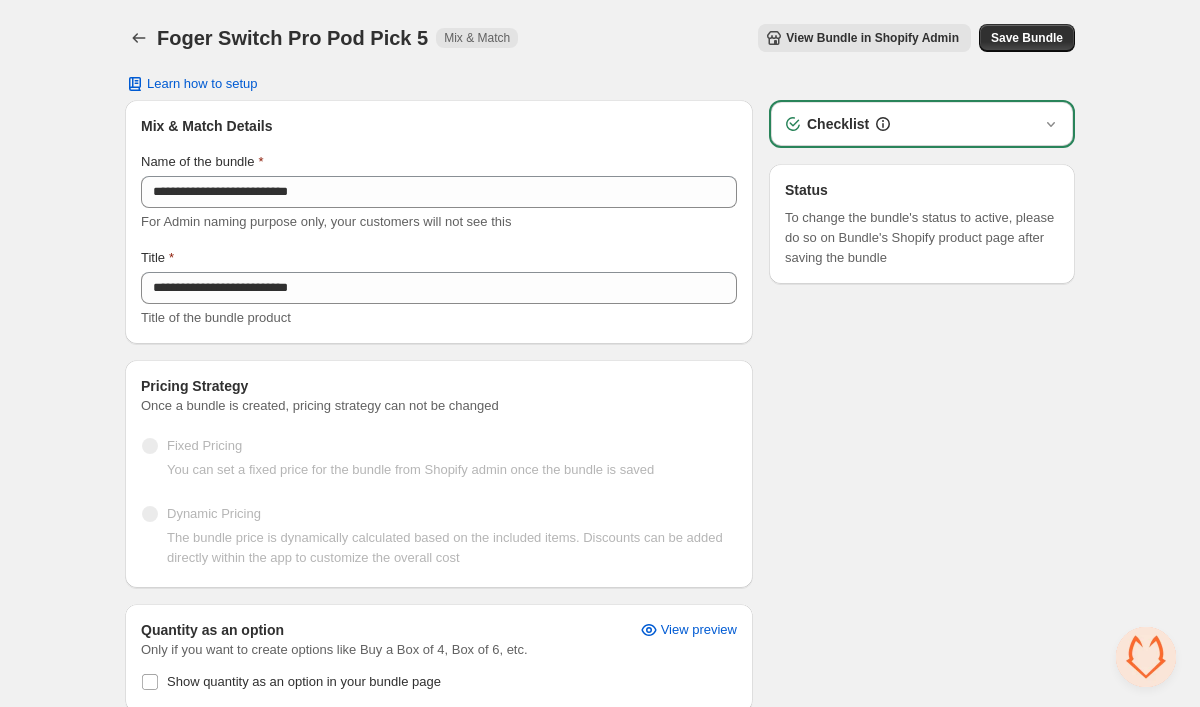 scroll, scrollTop: 0, scrollLeft: 0, axis: both 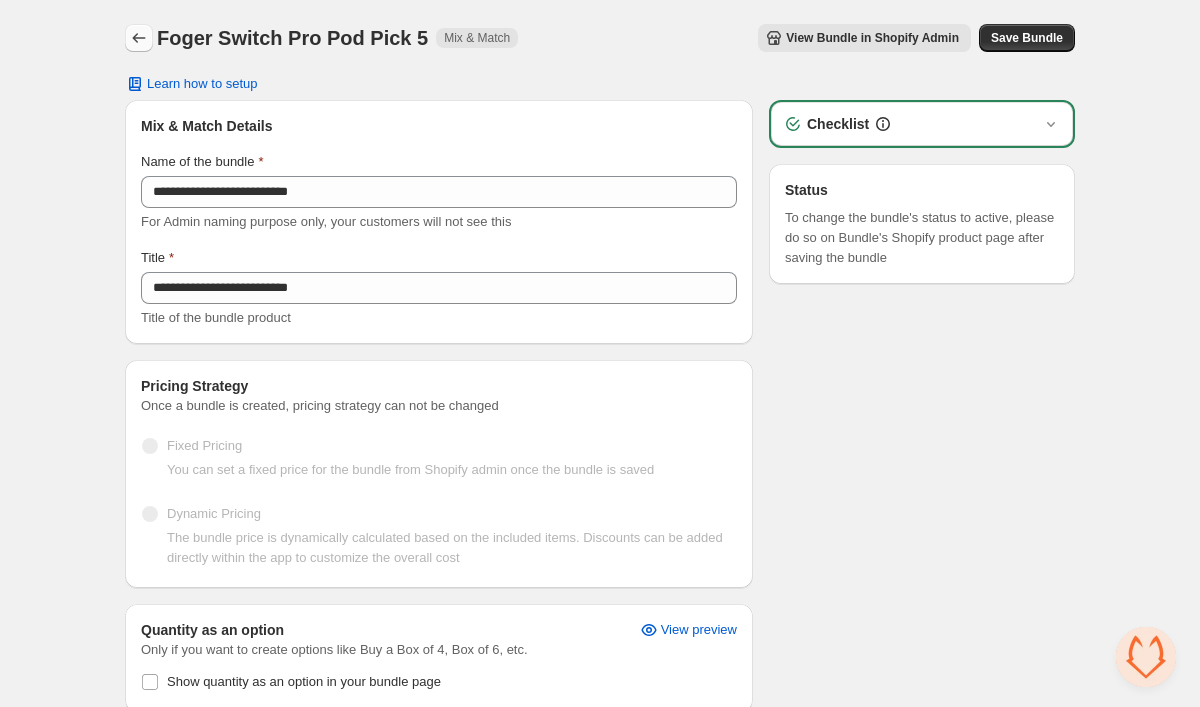 click 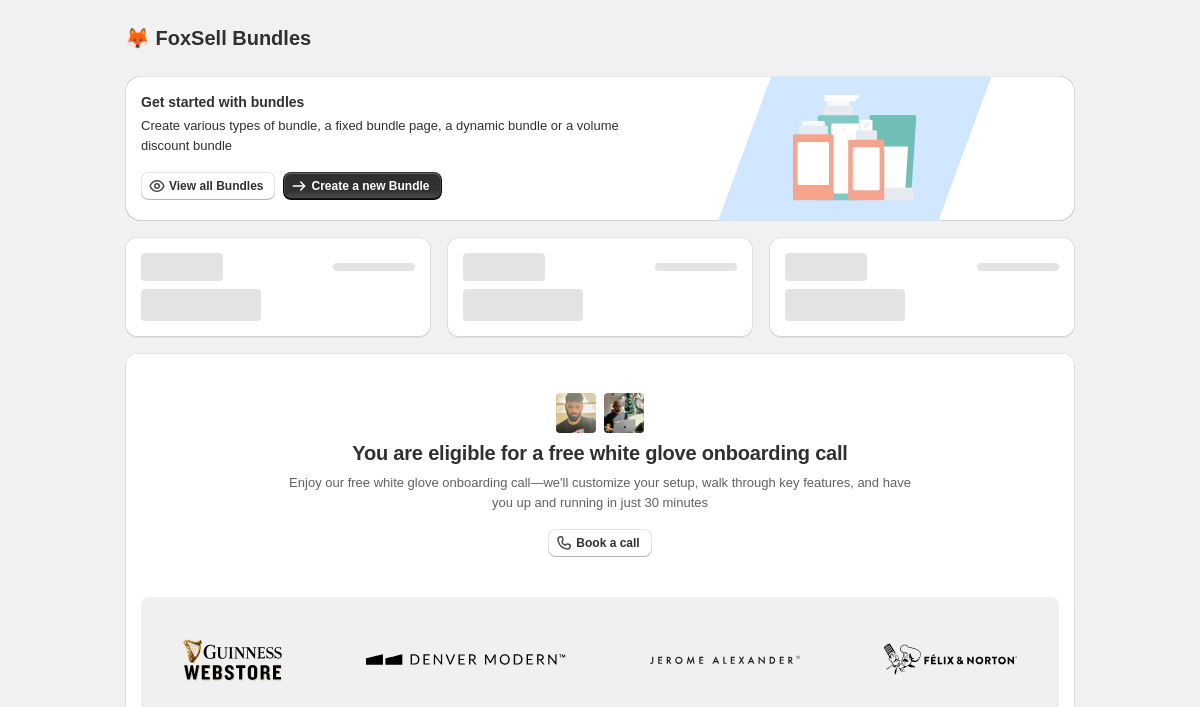 scroll, scrollTop: 0, scrollLeft: 0, axis: both 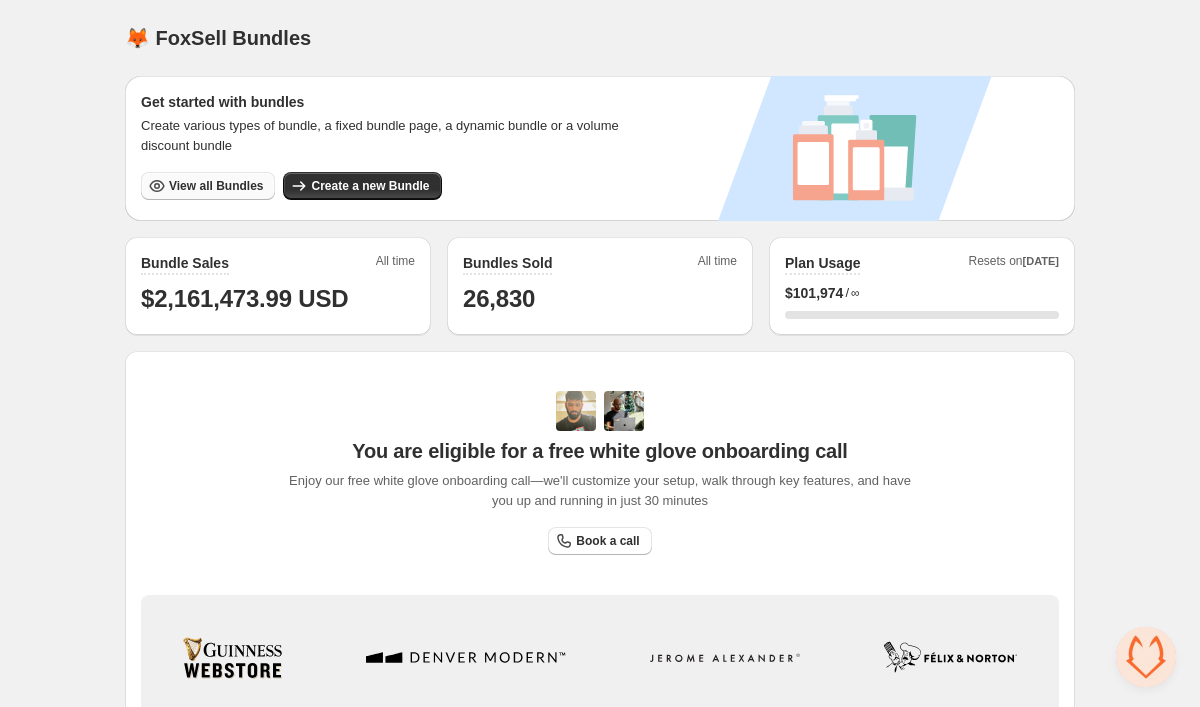 click on "View all Bundles" at bounding box center [208, 186] 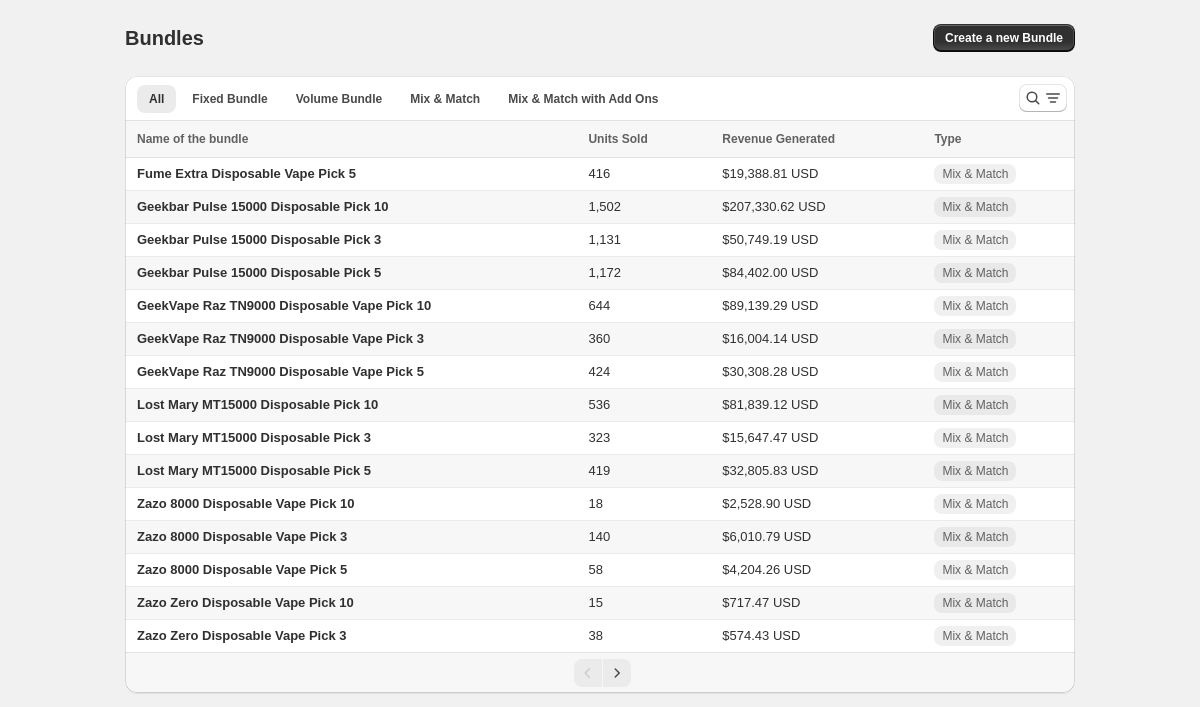 scroll, scrollTop: 0, scrollLeft: 0, axis: both 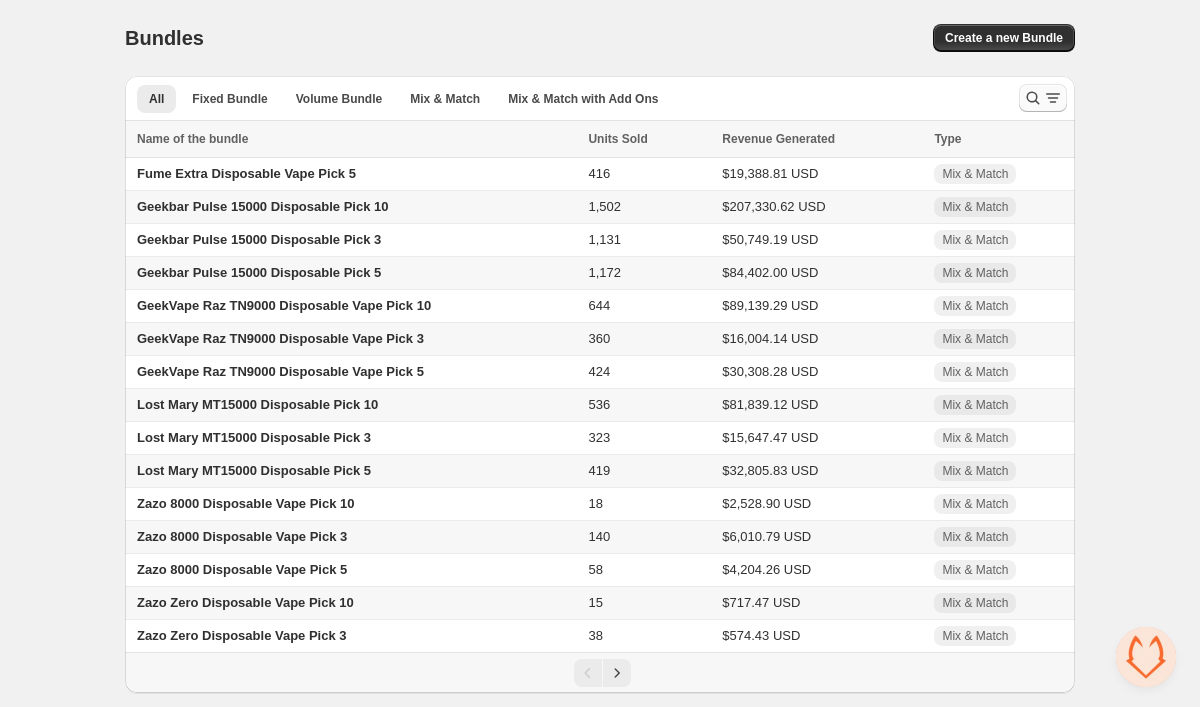 click 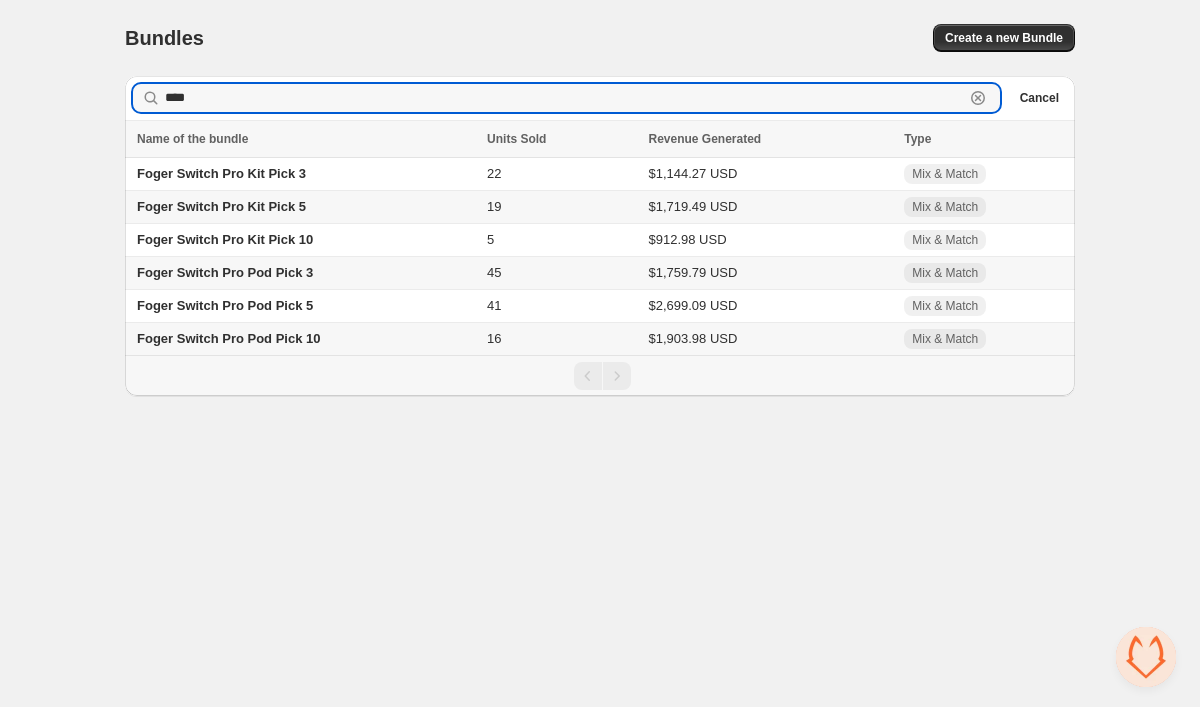 type on "****" 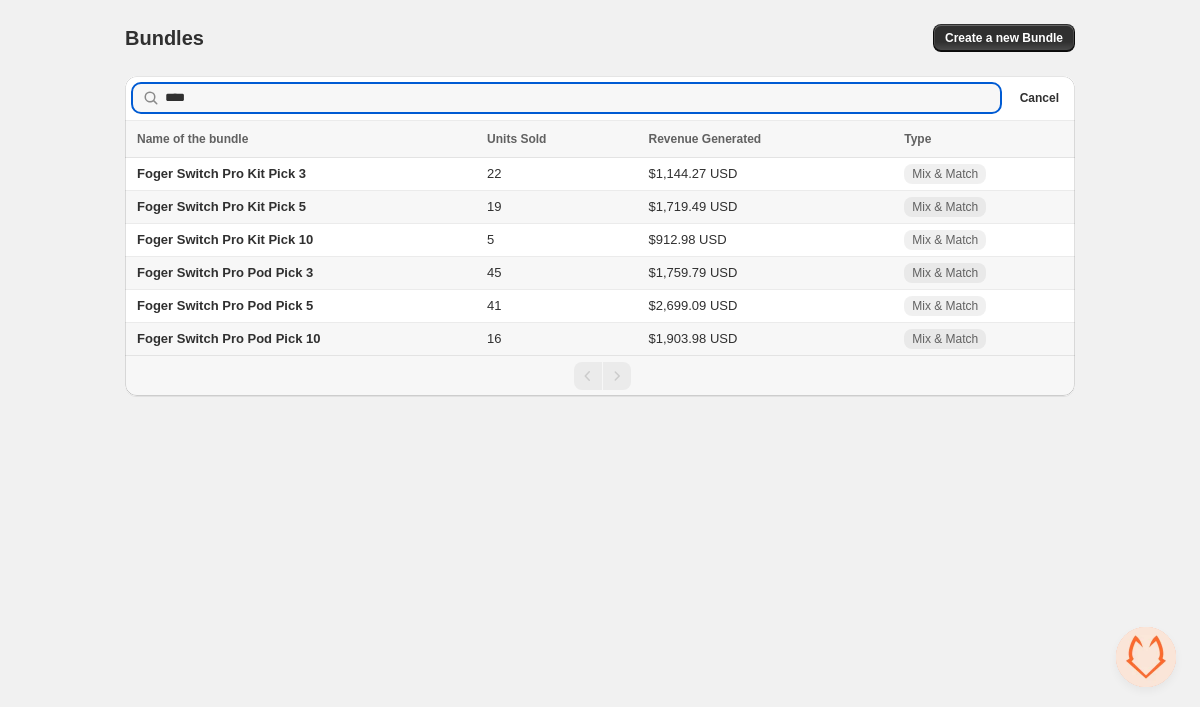 click on "$1,719.49 USD" at bounding box center (770, 207) 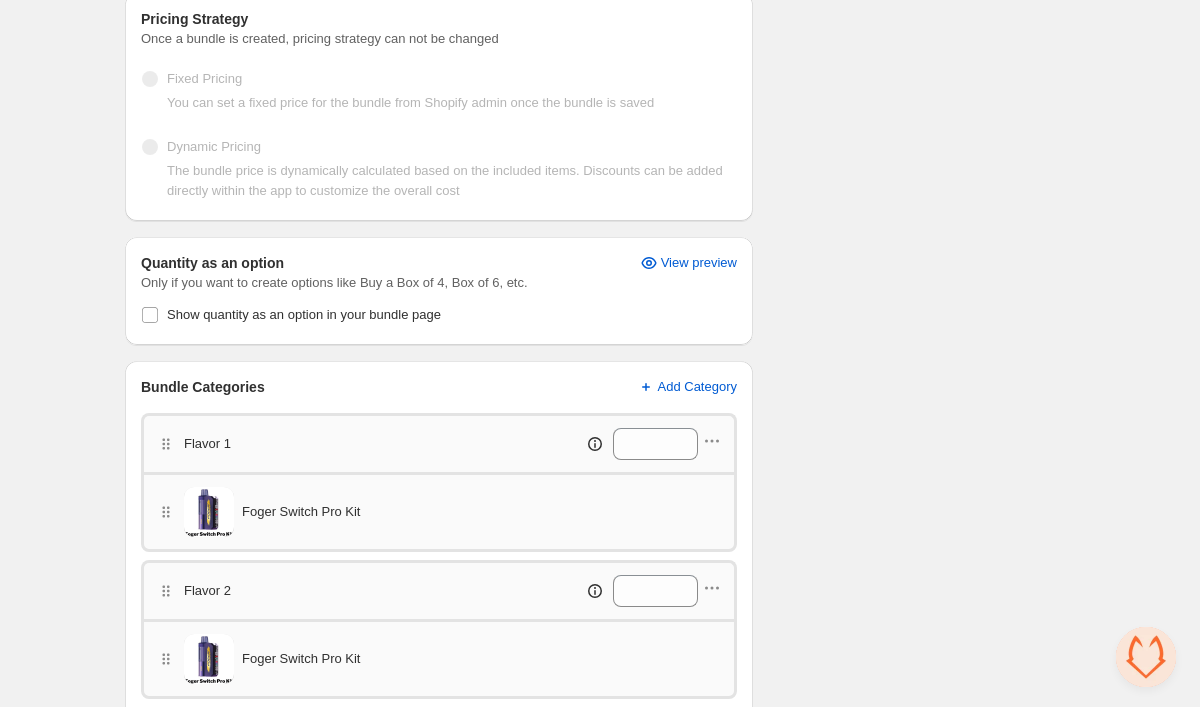 scroll, scrollTop: 386, scrollLeft: 0, axis: vertical 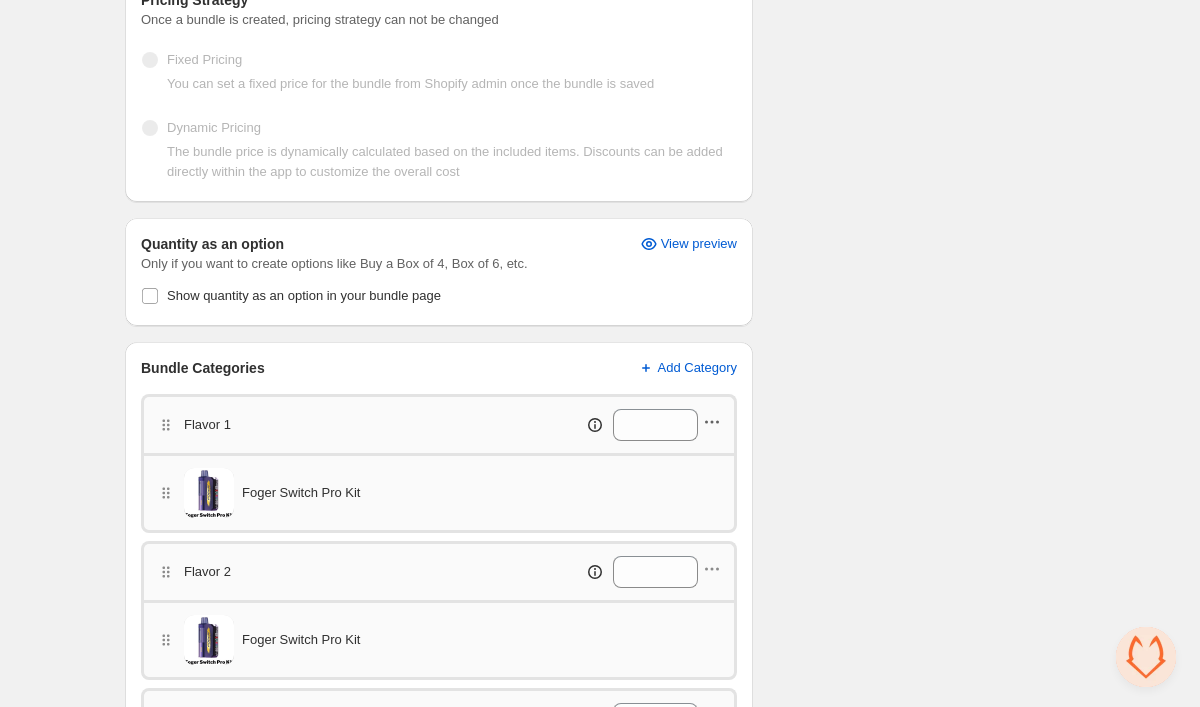 click 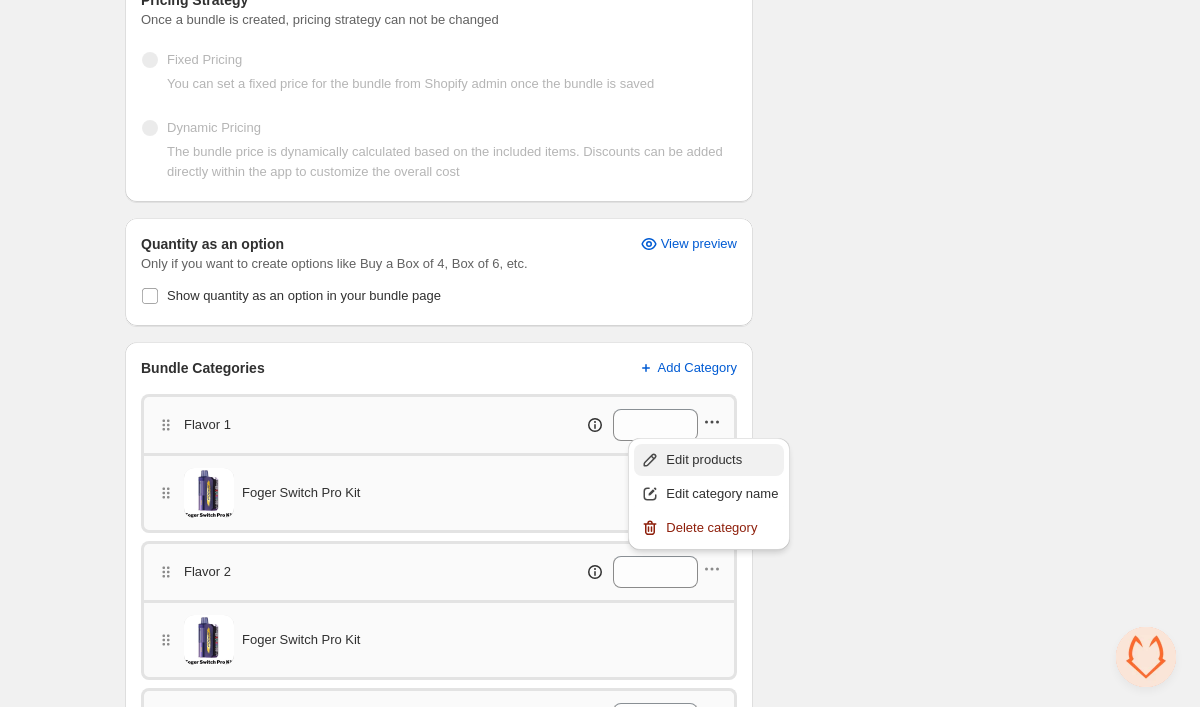 click on "Edit products" at bounding box center [722, 460] 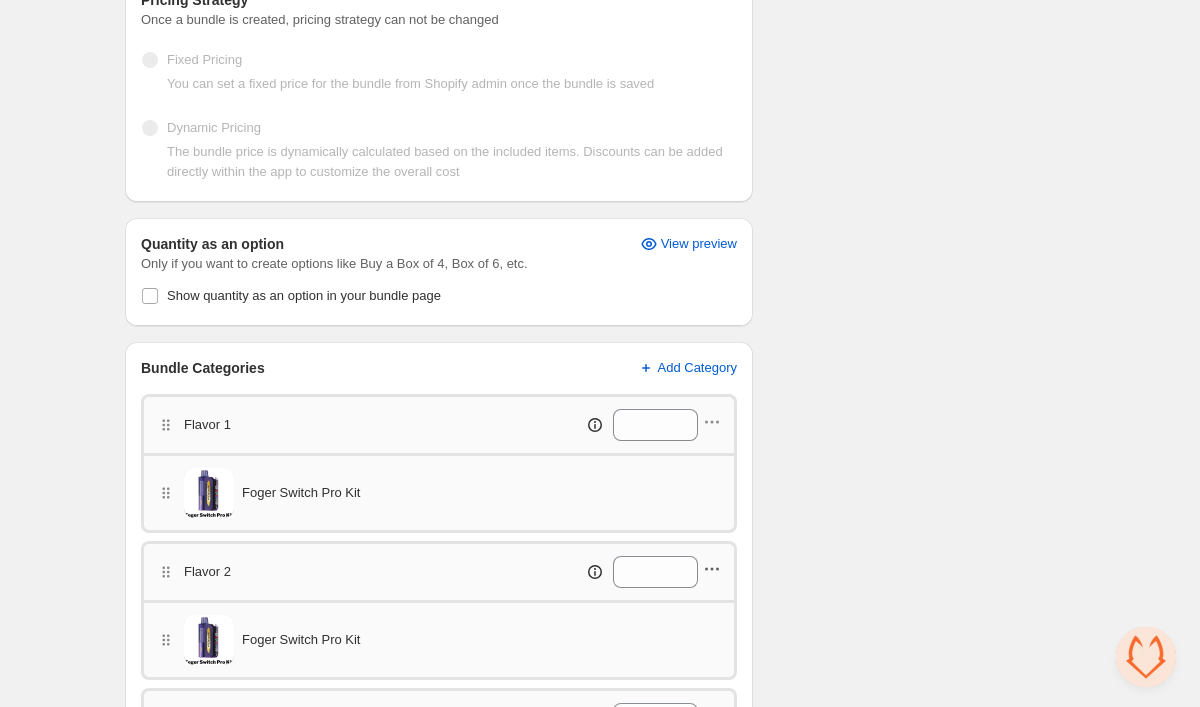 click 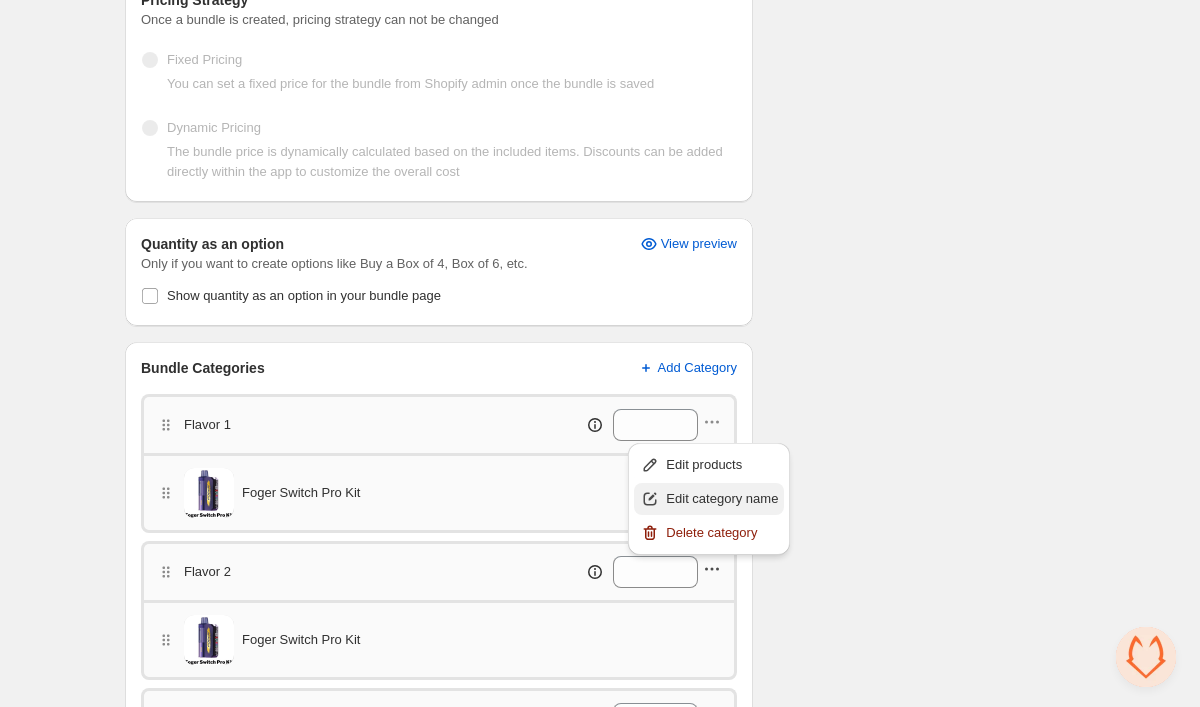 click on "Edit category name" at bounding box center (722, 499) 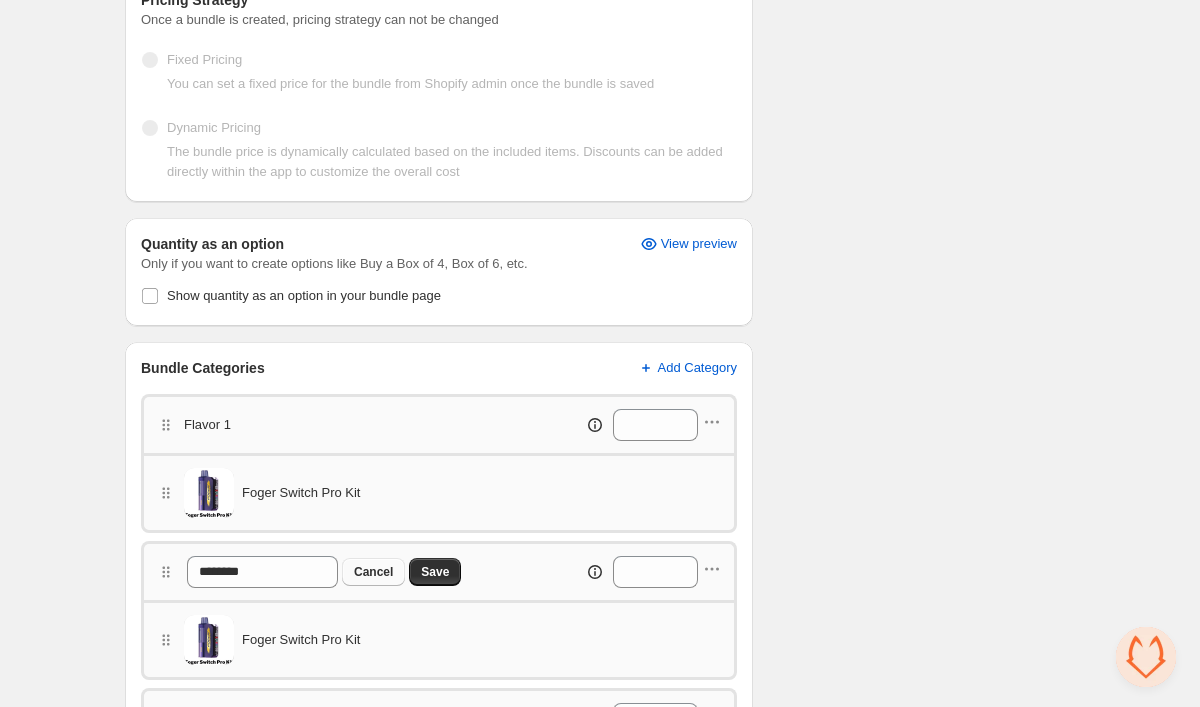 click on "Cancel" at bounding box center [373, 572] 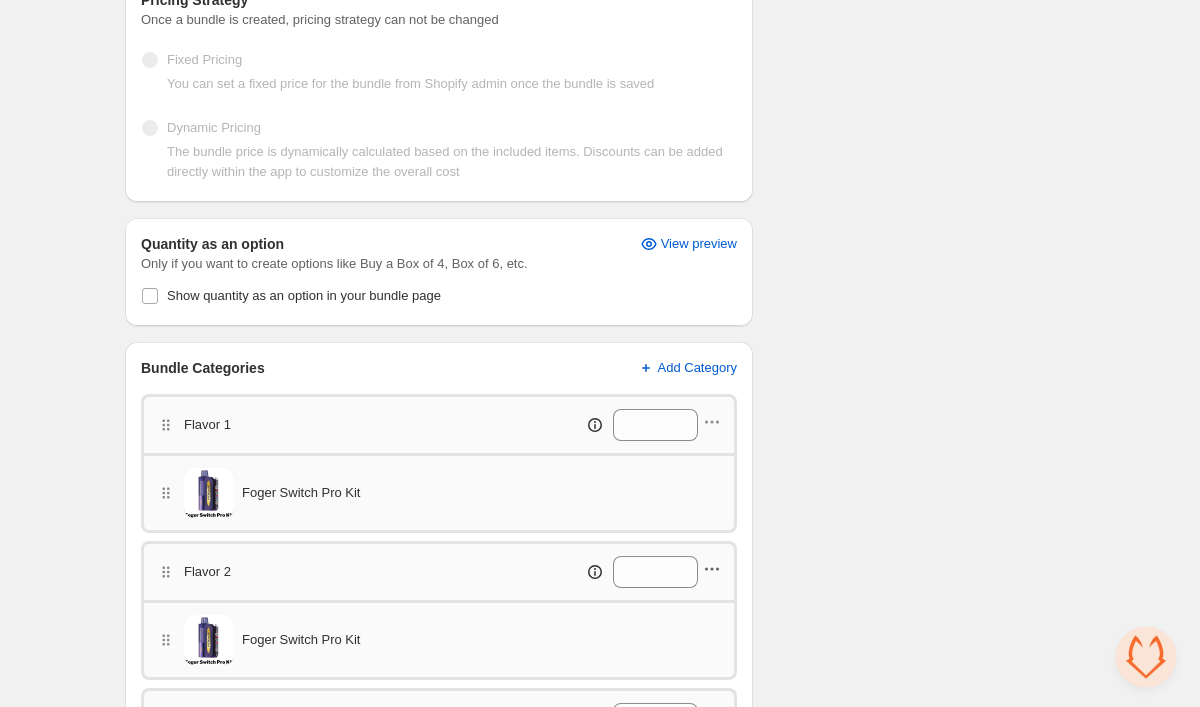 click 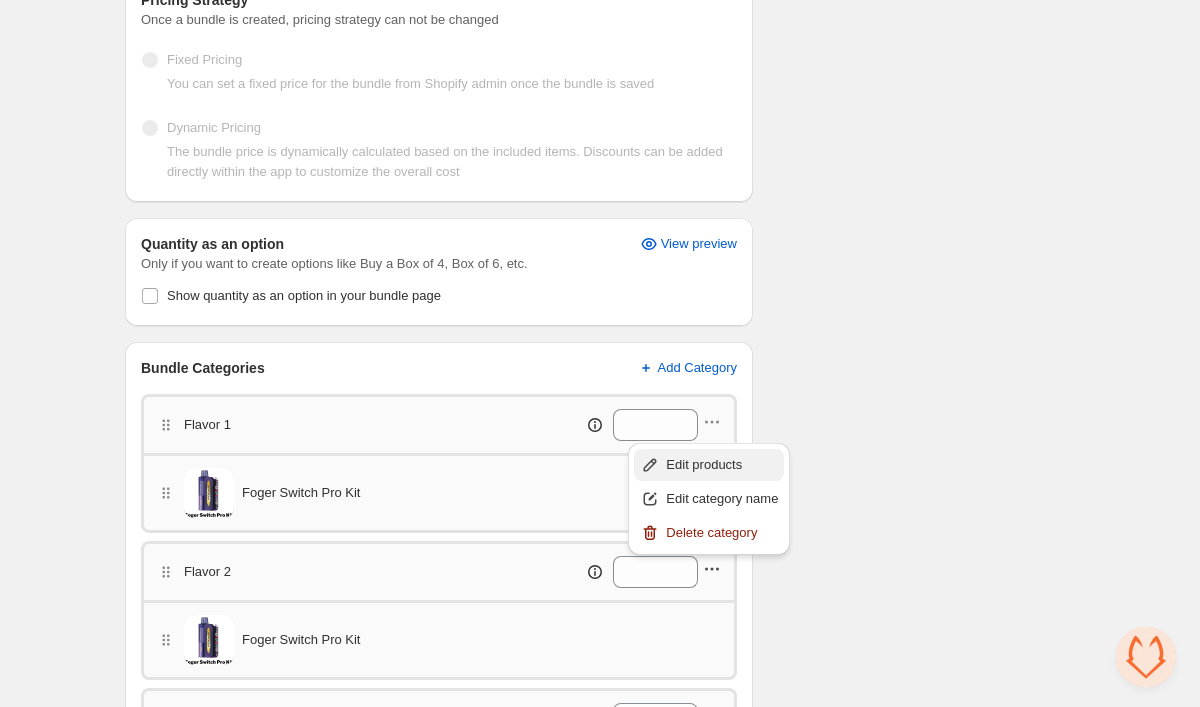 click on "Edit products" at bounding box center [722, 465] 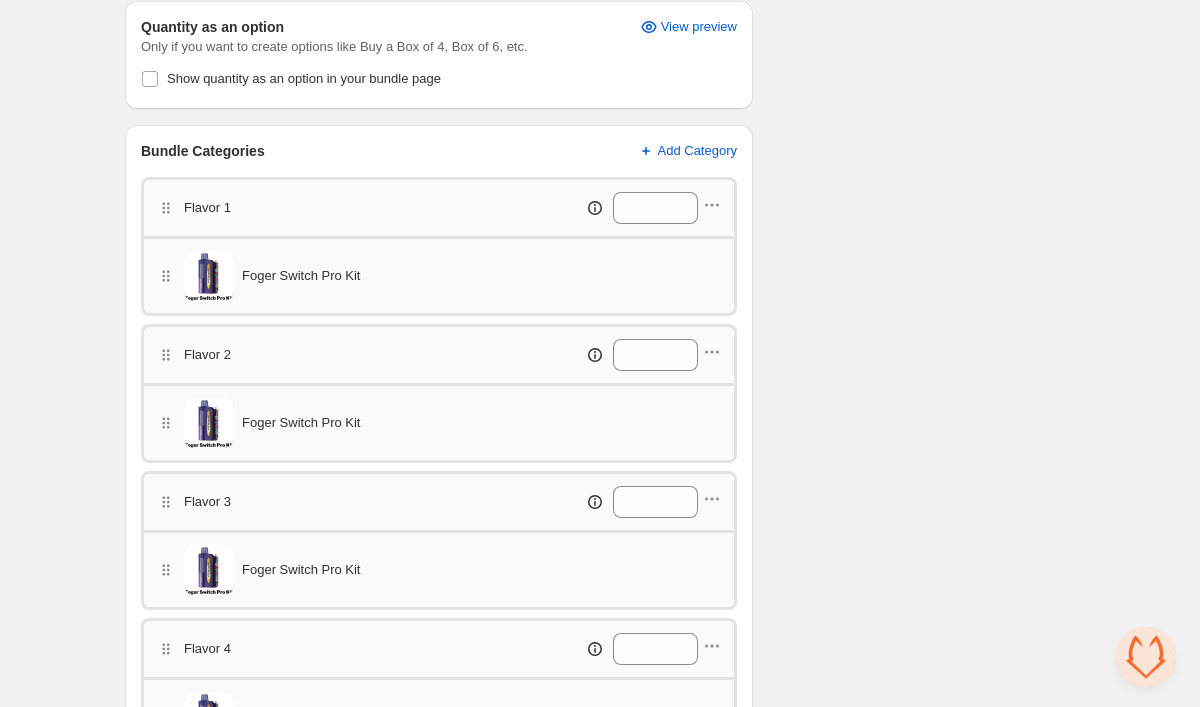 scroll, scrollTop: 605, scrollLeft: 0, axis: vertical 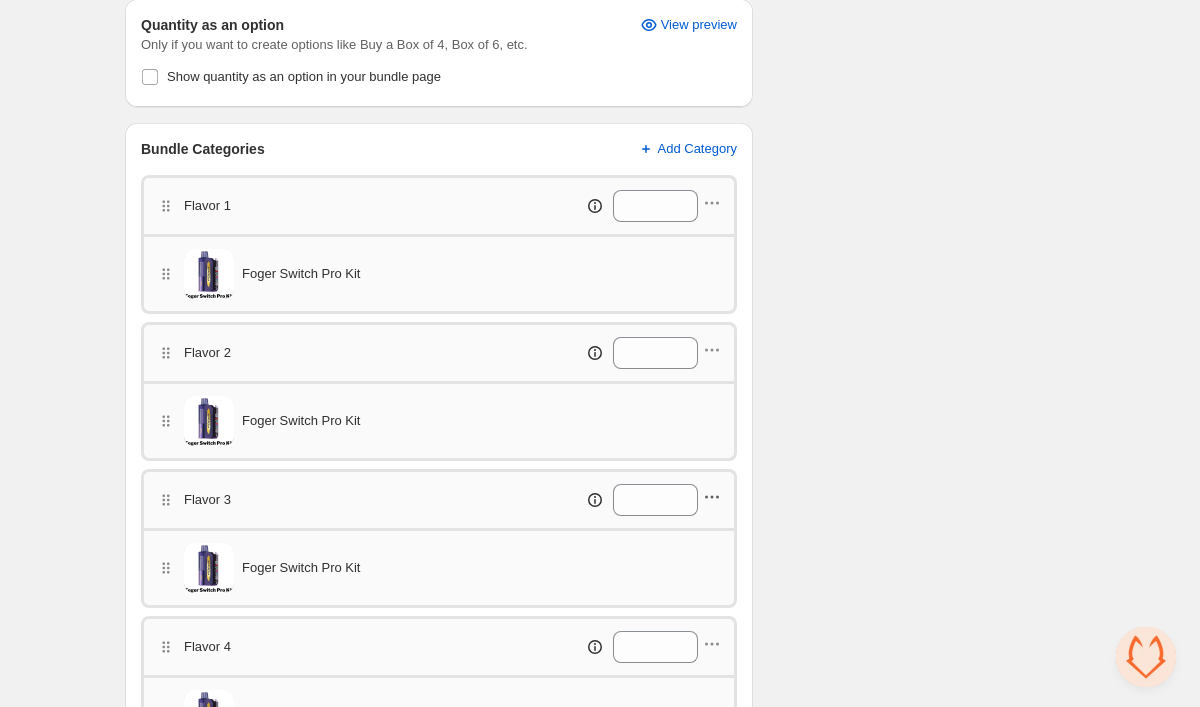 click 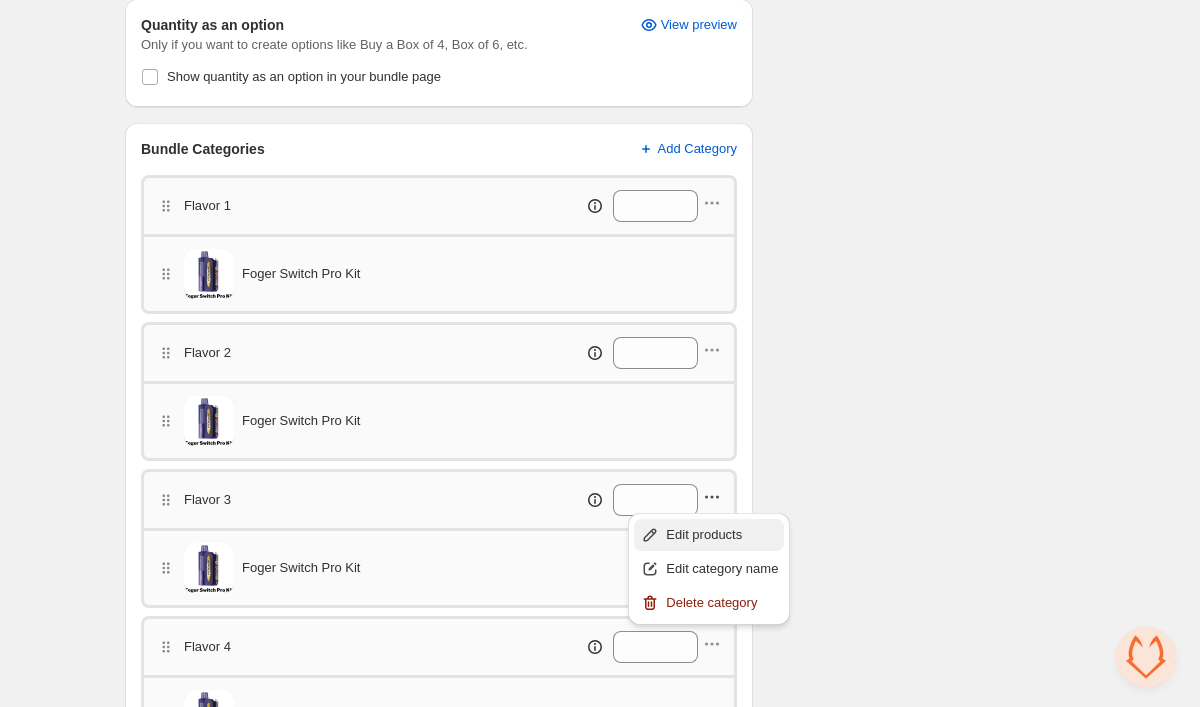click on "Edit products" at bounding box center (722, 535) 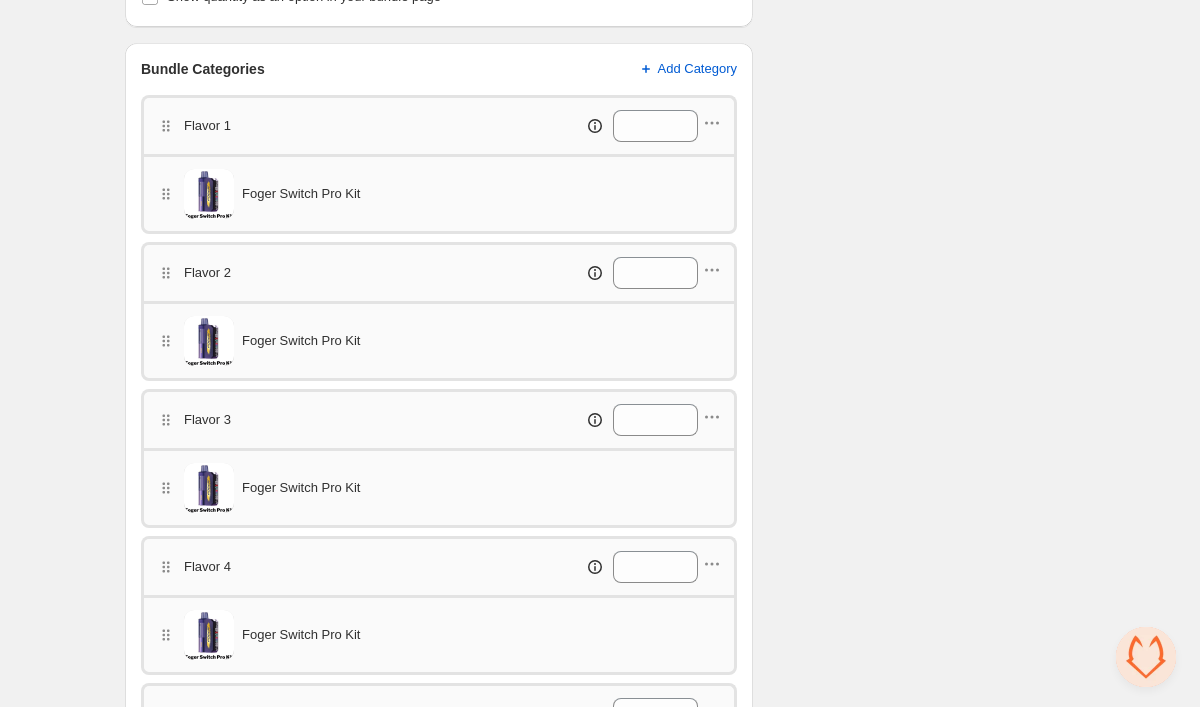 scroll, scrollTop: 691, scrollLeft: 0, axis: vertical 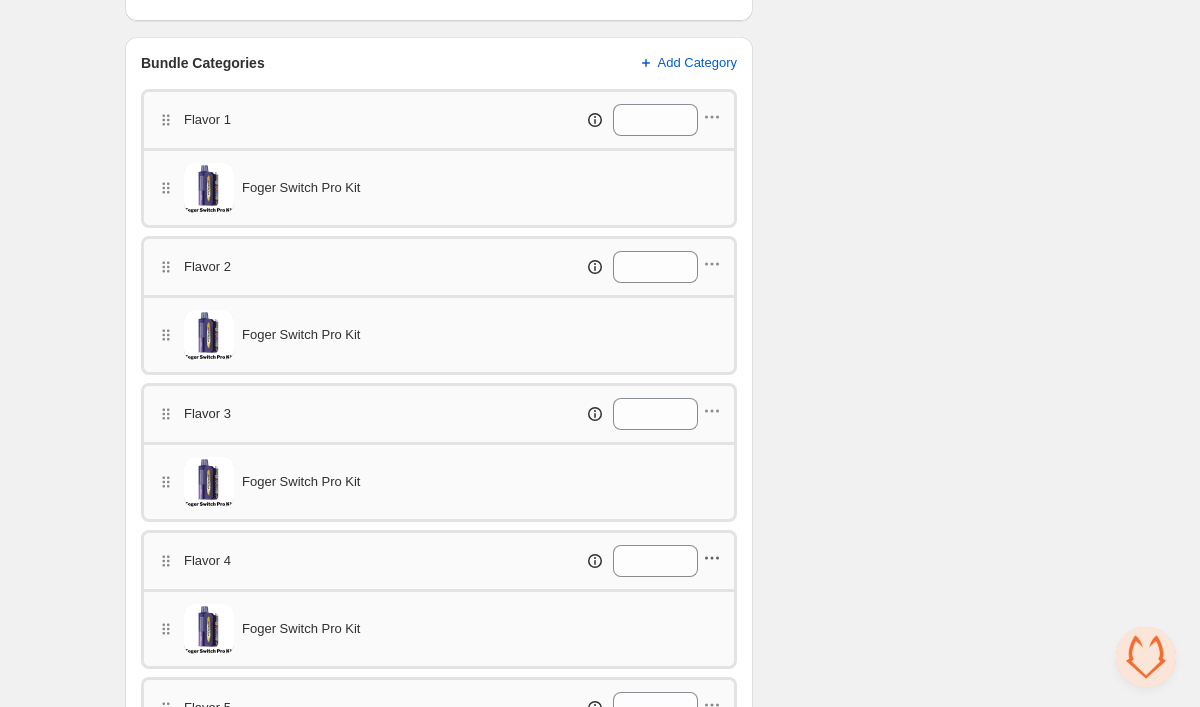click 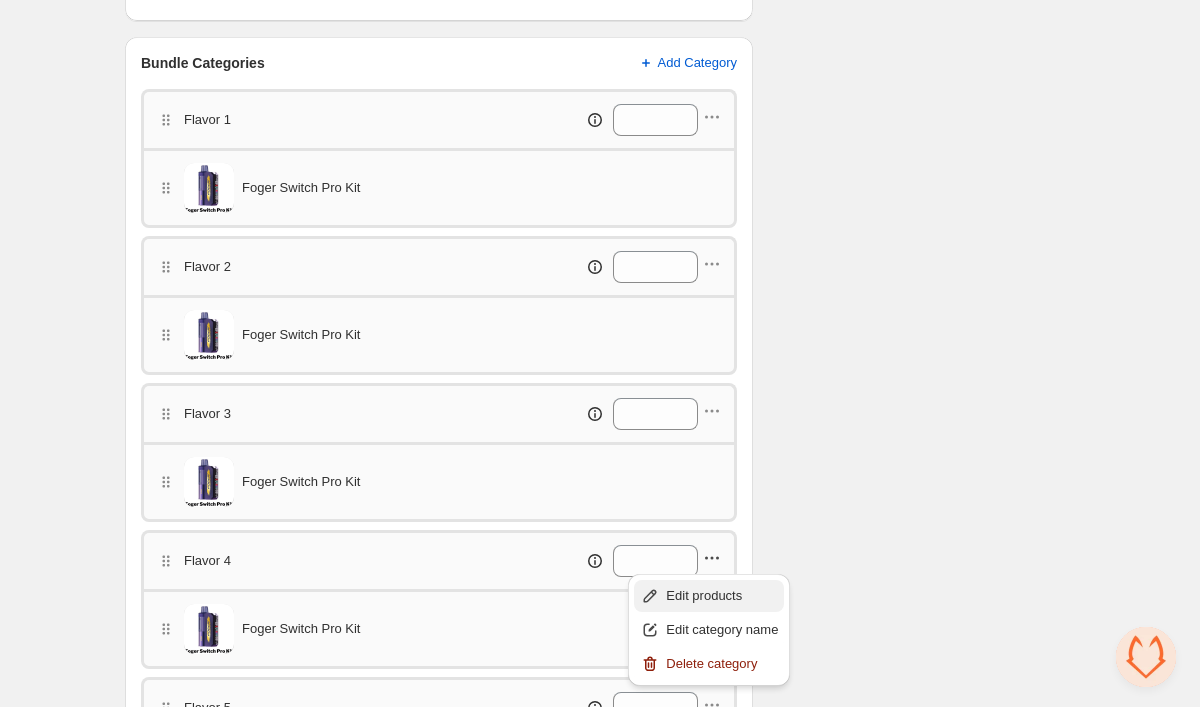 click on "Edit products" at bounding box center [722, 596] 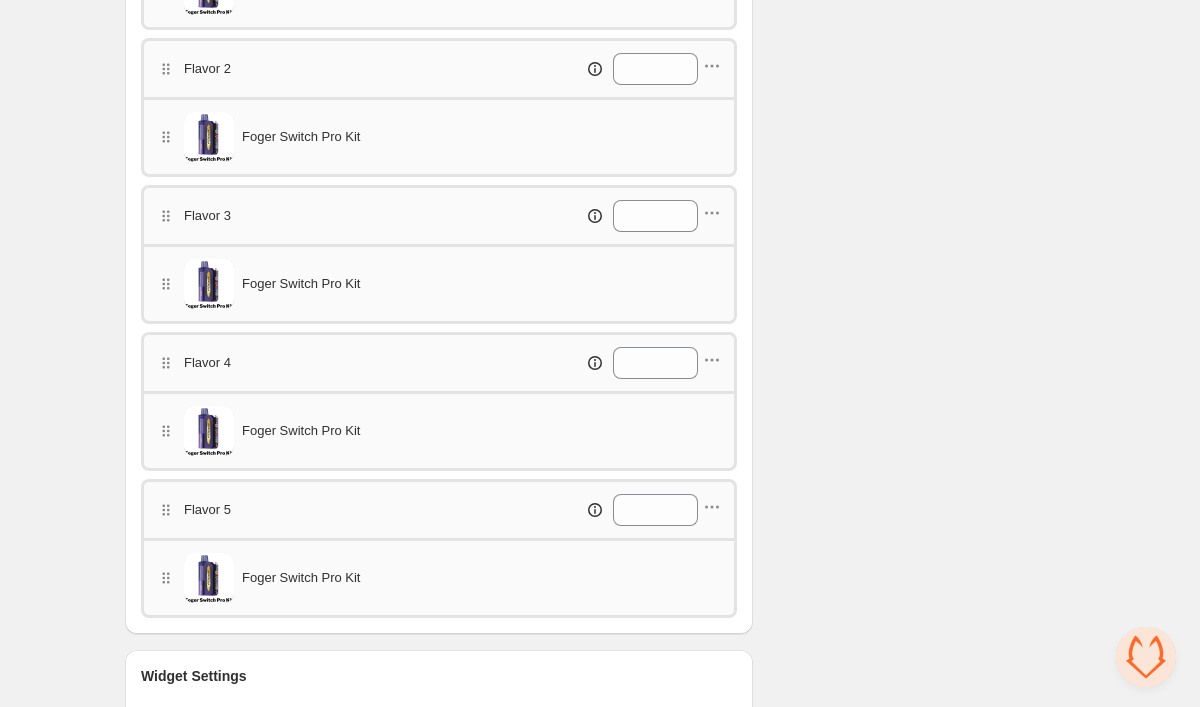 scroll, scrollTop: 891, scrollLeft: 0, axis: vertical 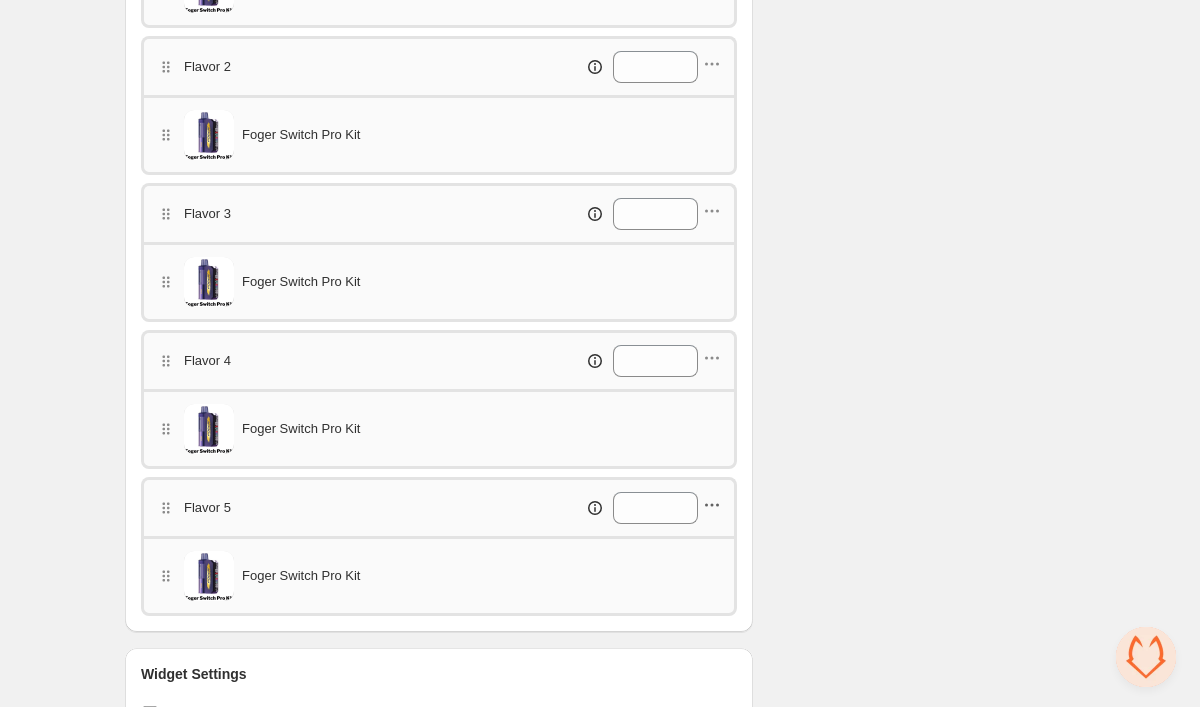 click 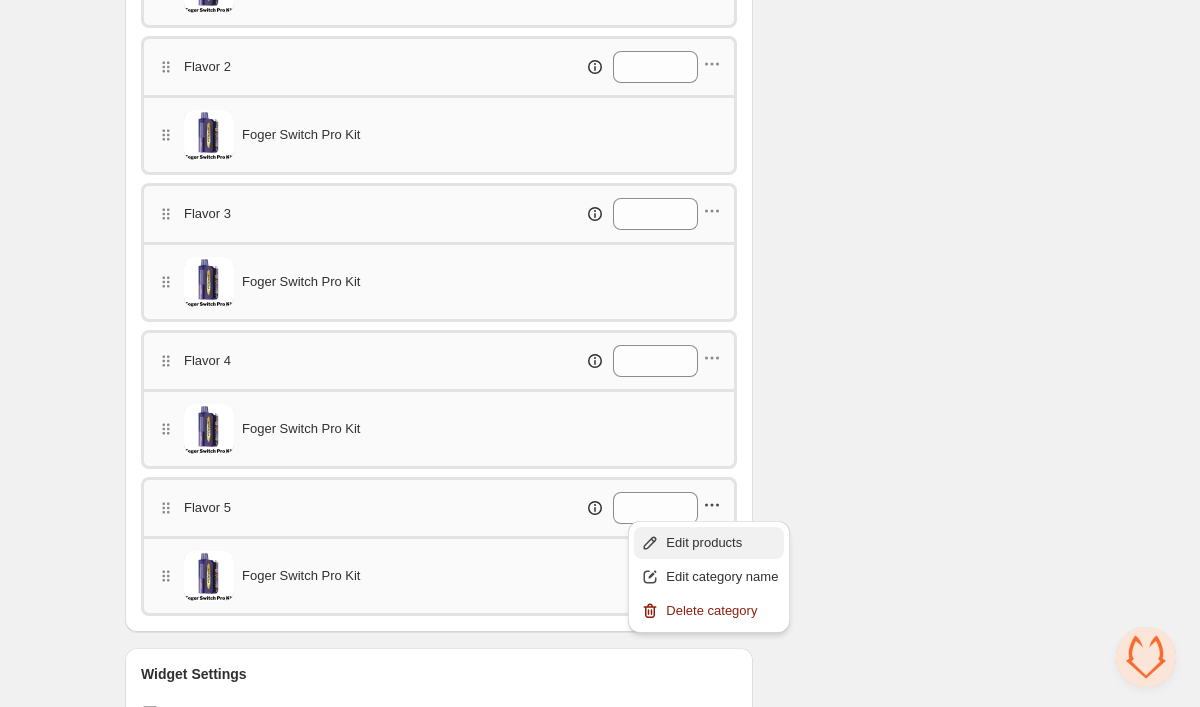 click on "Edit products" at bounding box center (722, 543) 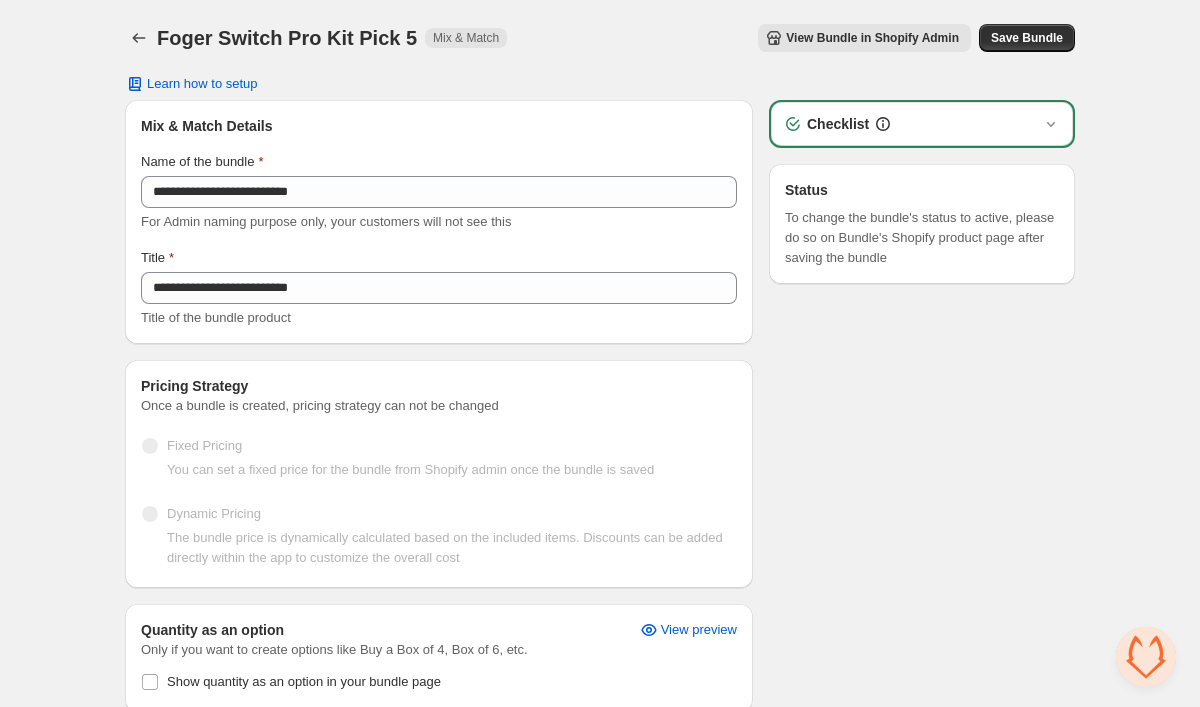 scroll, scrollTop: 0, scrollLeft: 0, axis: both 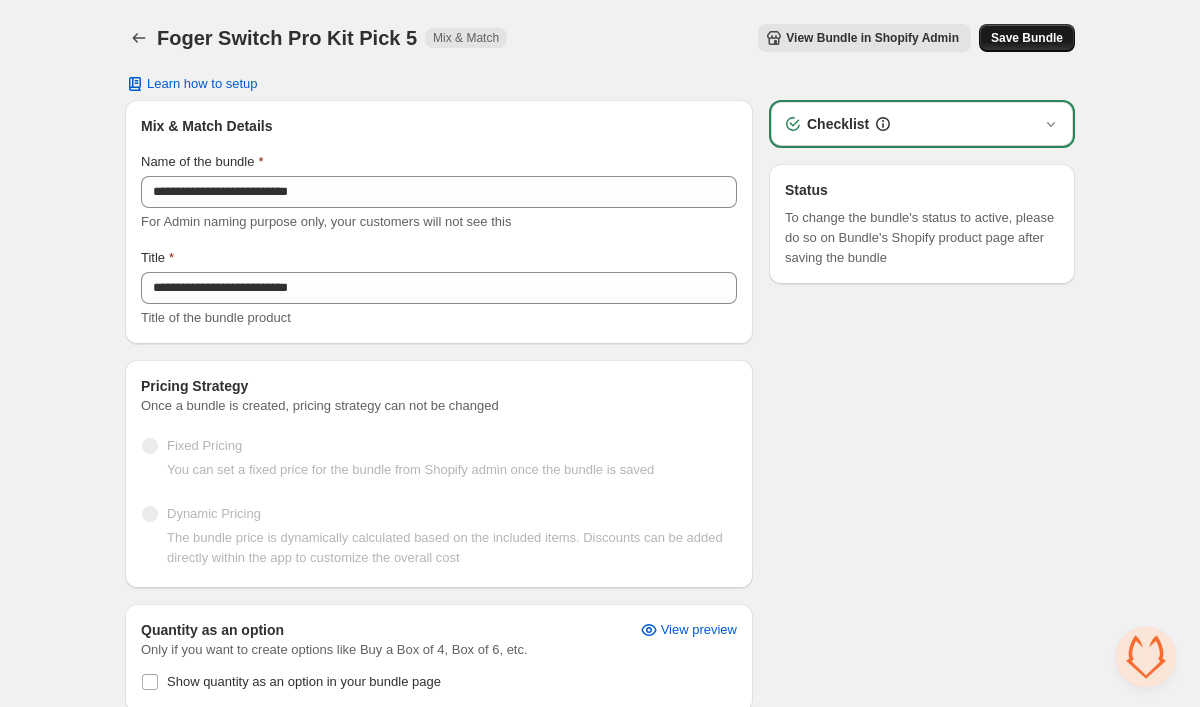 click on "Save Bundle" at bounding box center (1027, 38) 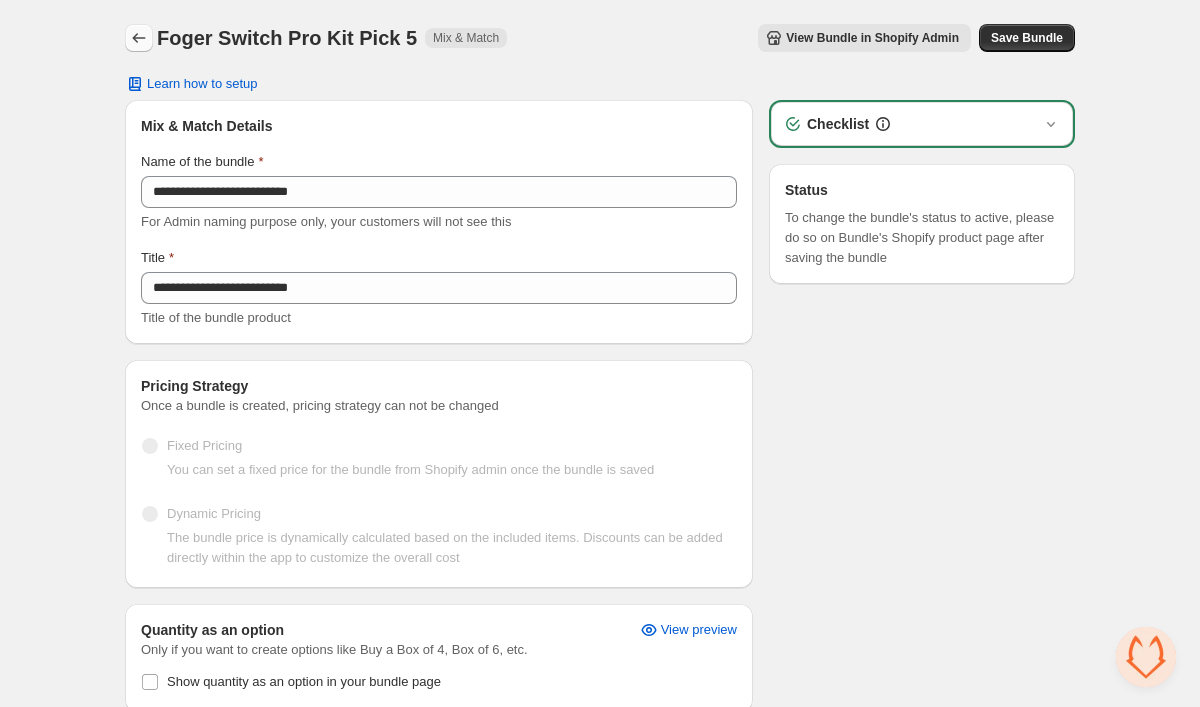 click 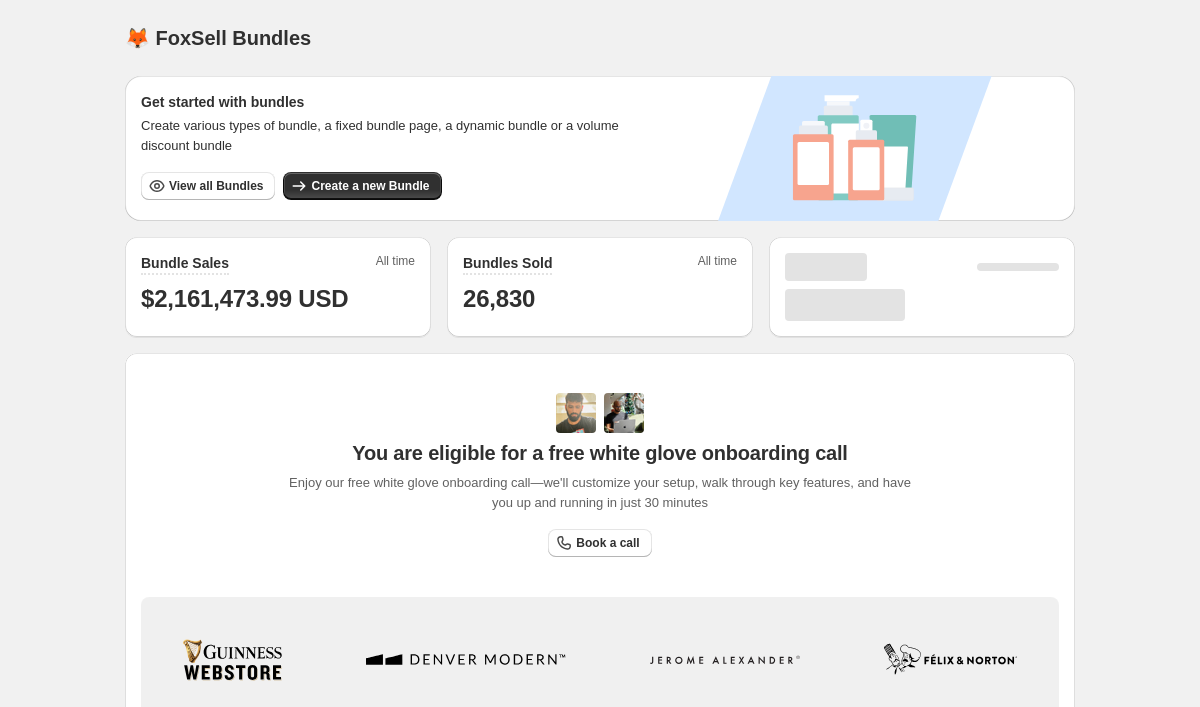 scroll, scrollTop: 0, scrollLeft: 0, axis: both 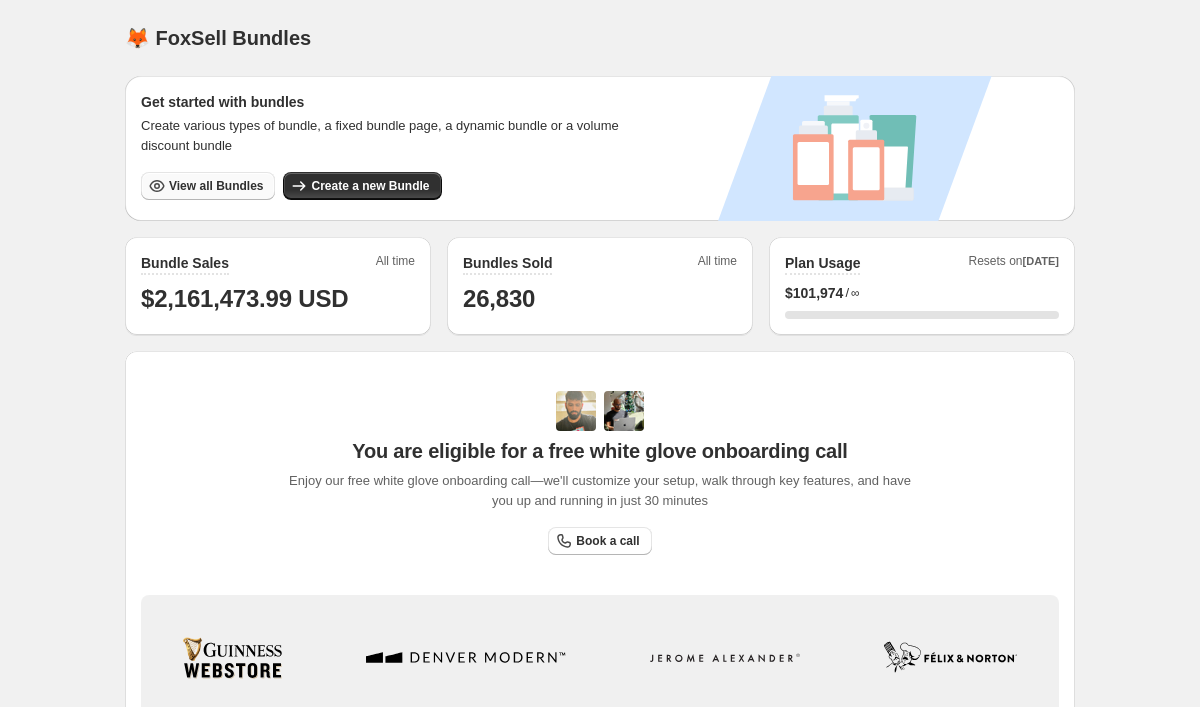 click on "View all Bundles" at bounding box center (216, 186) 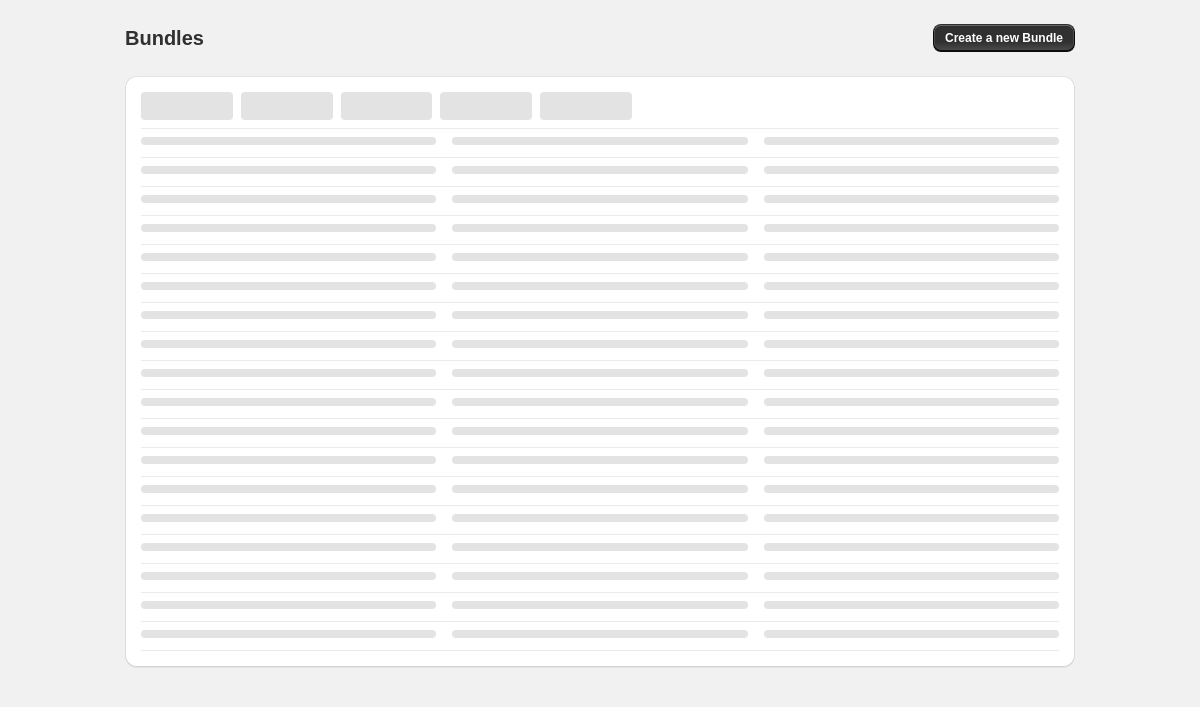 scroll, scrollTop: 0, scrollLeft: 0, axis: both 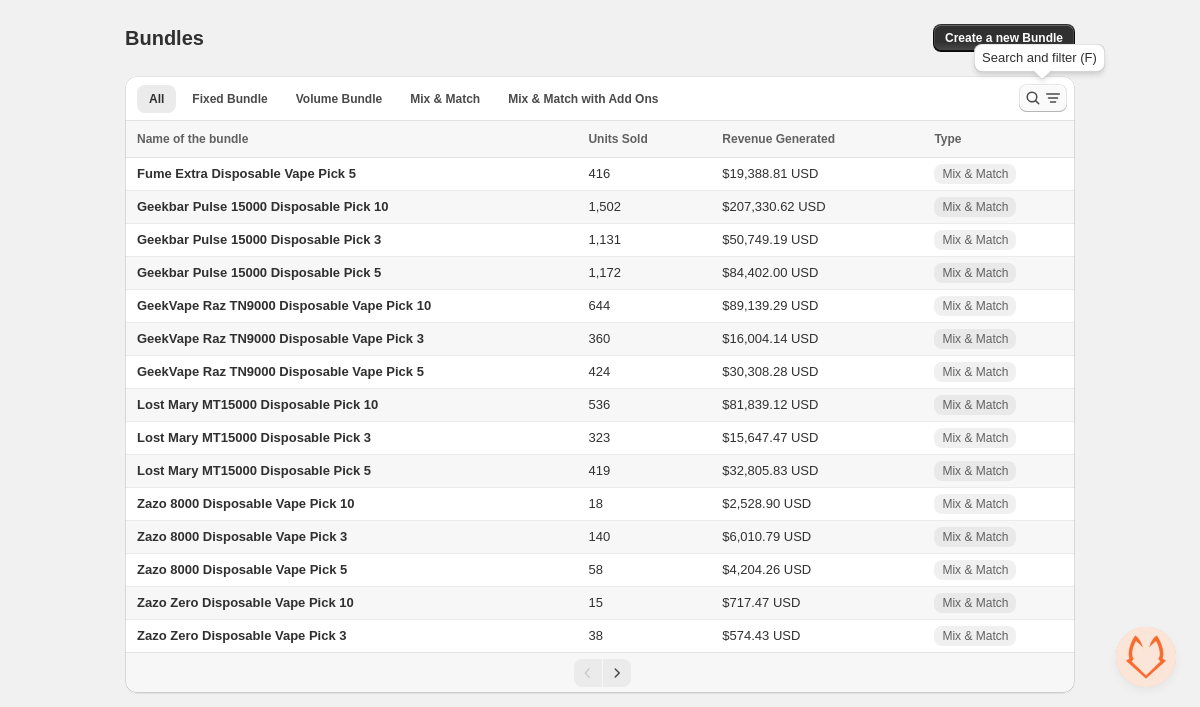 click 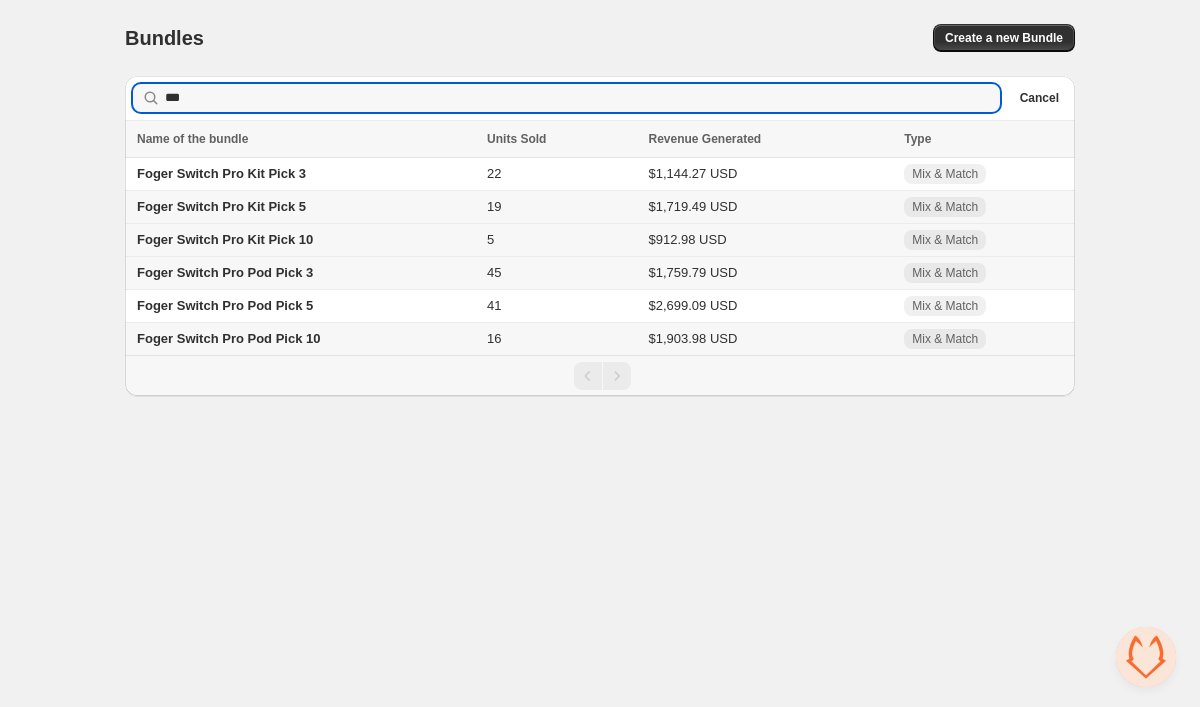 type on "***" 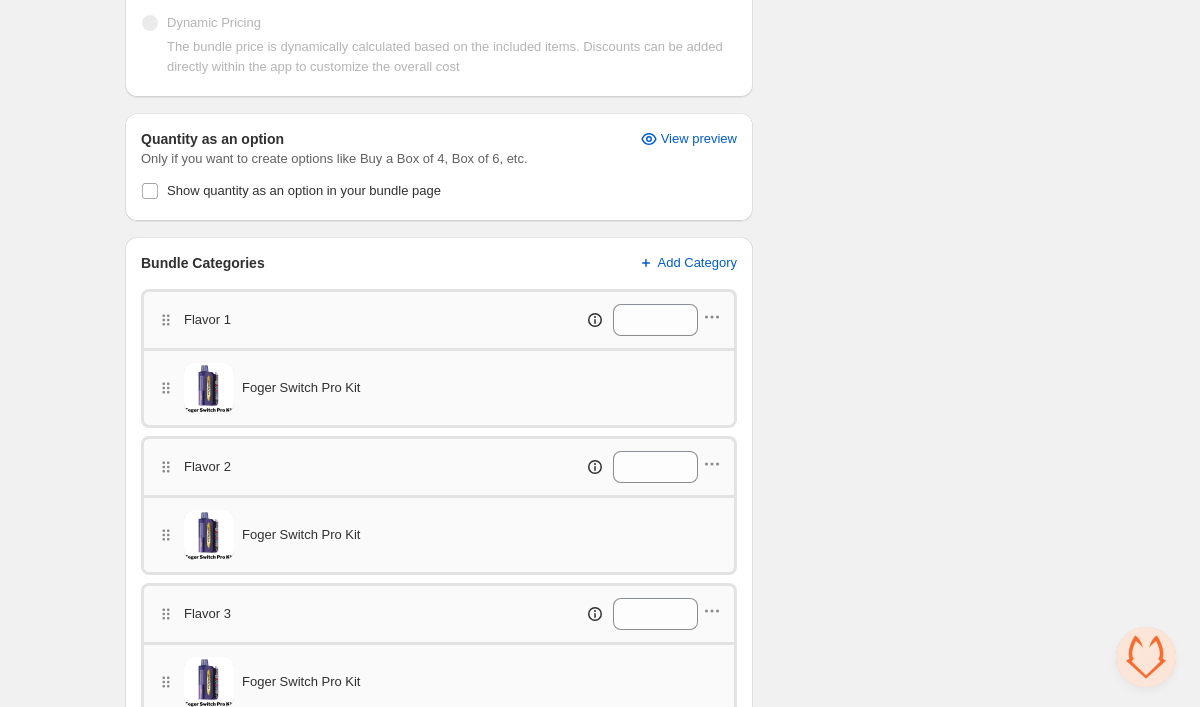 scroll, scrollTop: 514, scrollLeft: 0, axis: vertical 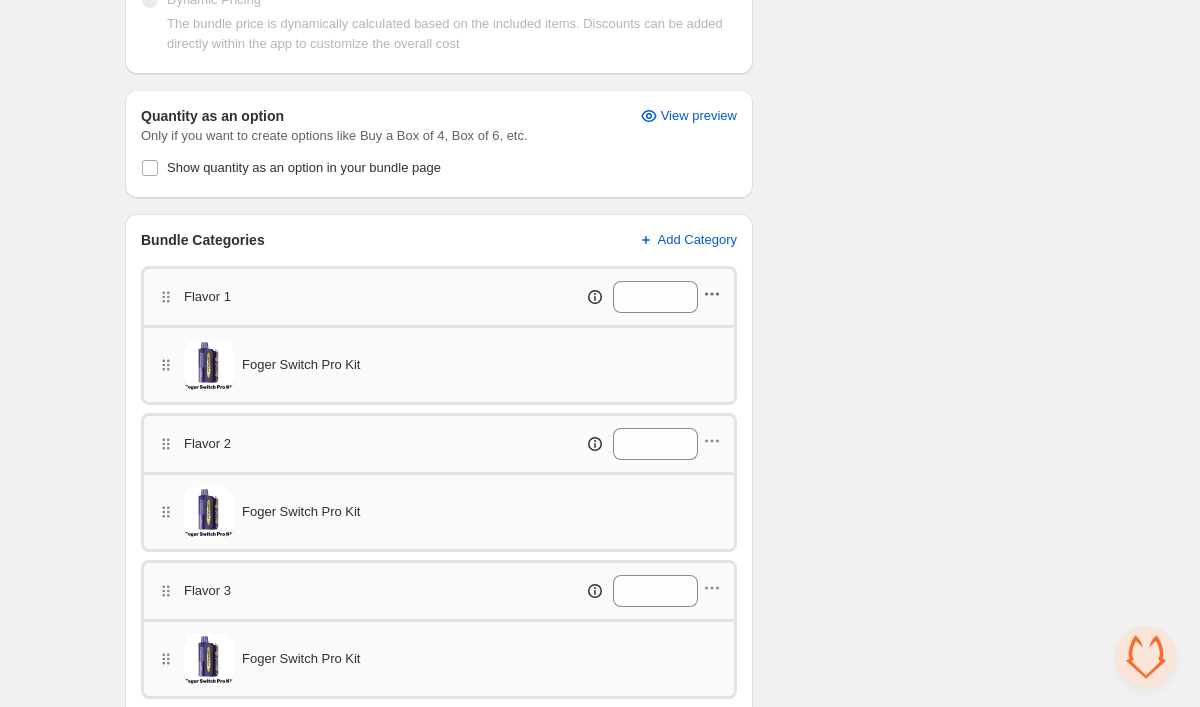 click 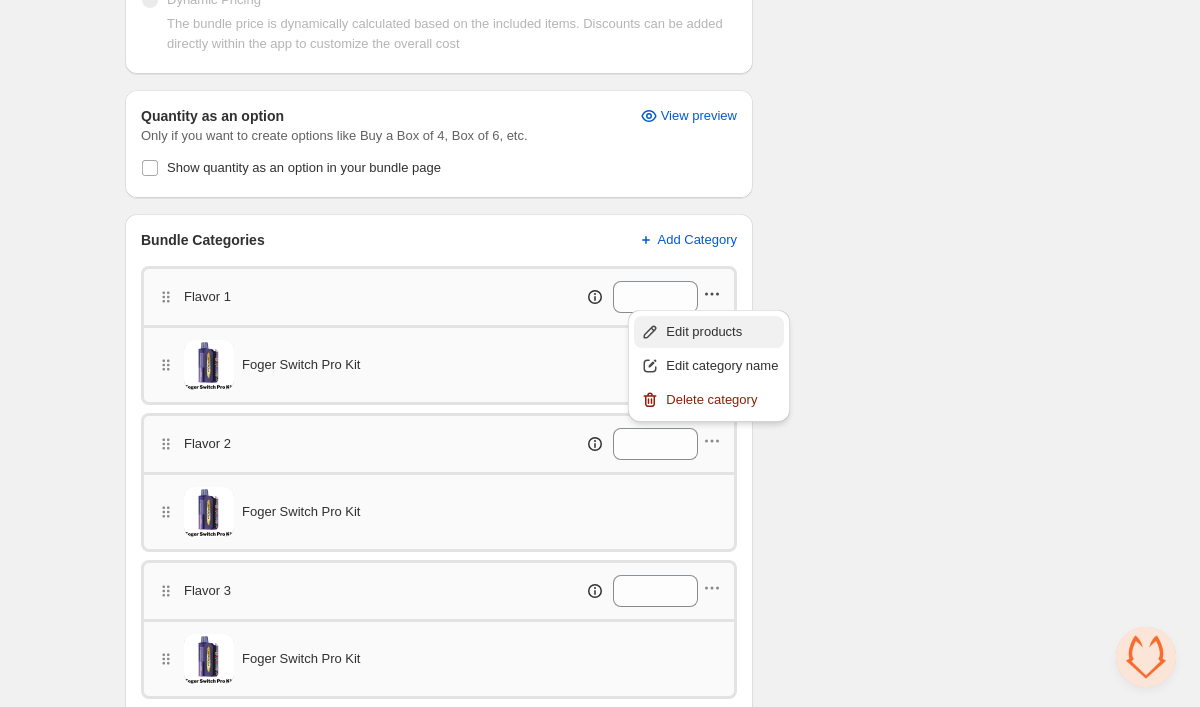 click on "Edit products" at bounding box center [722, 332] 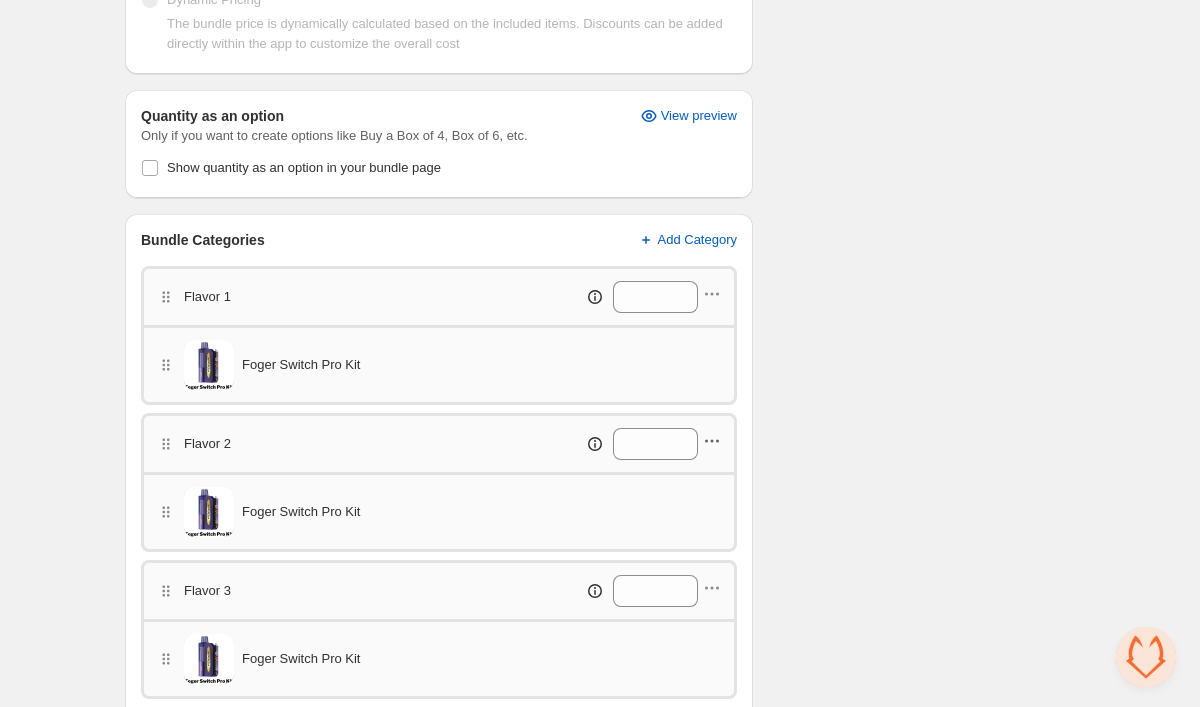 click 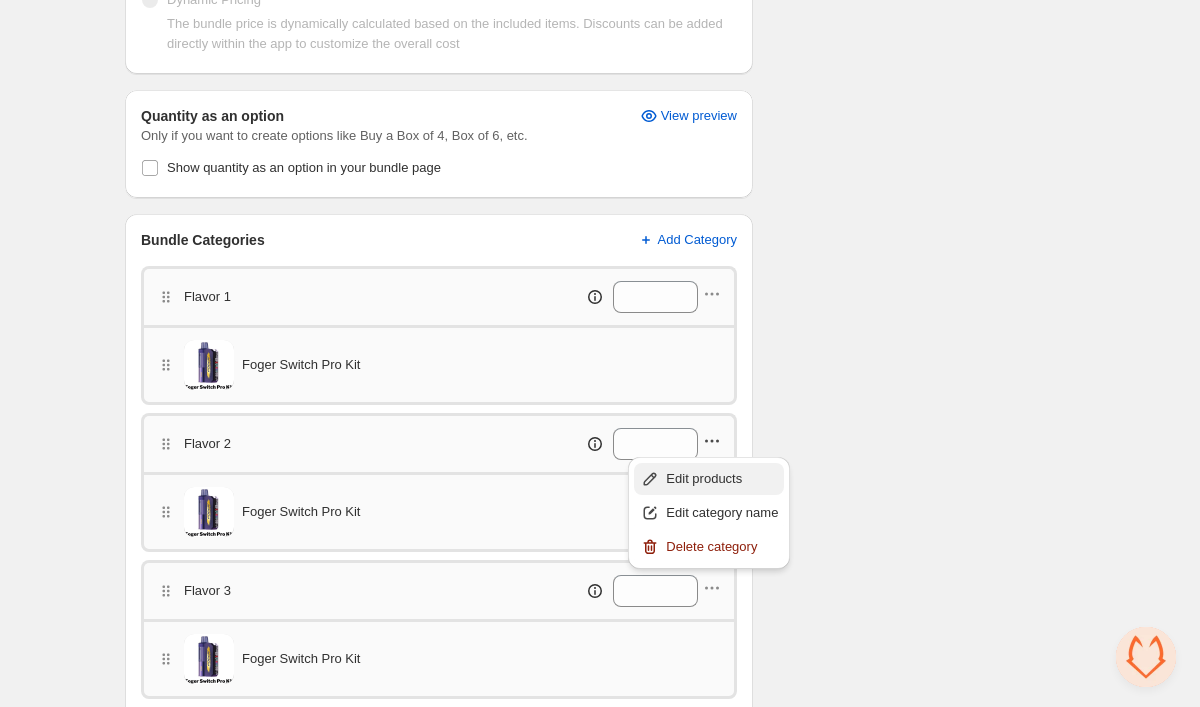 click on "Edit products" at bounding box center (722, 479) 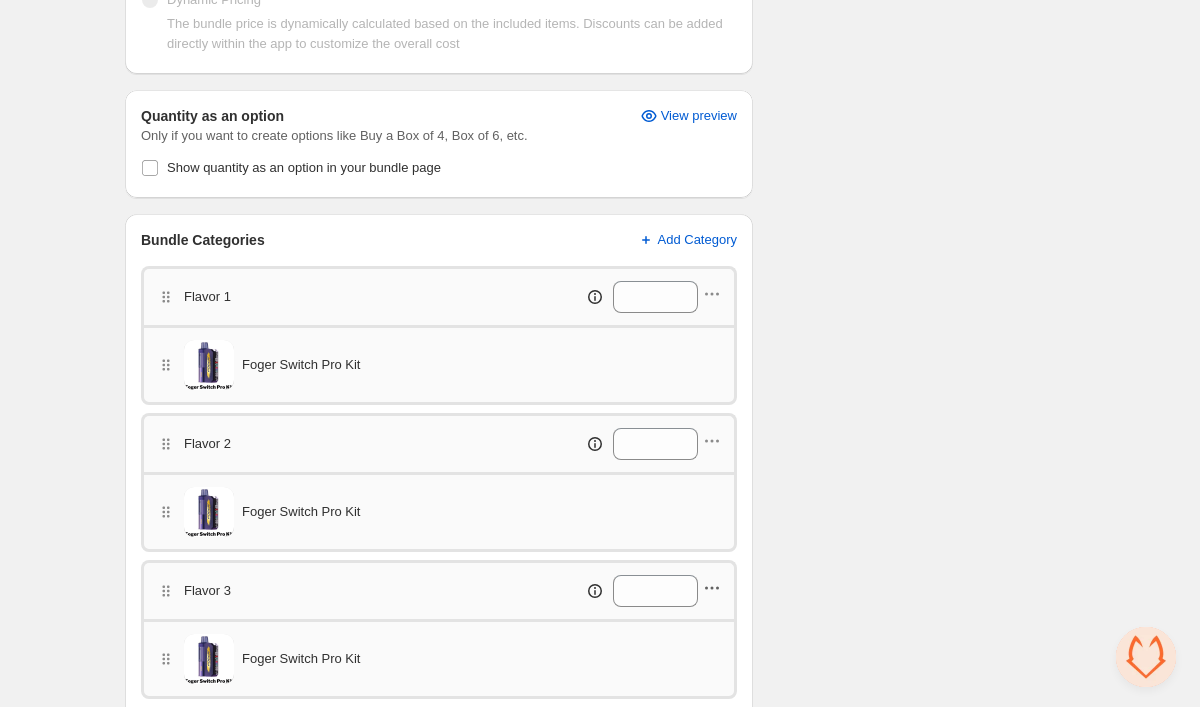click 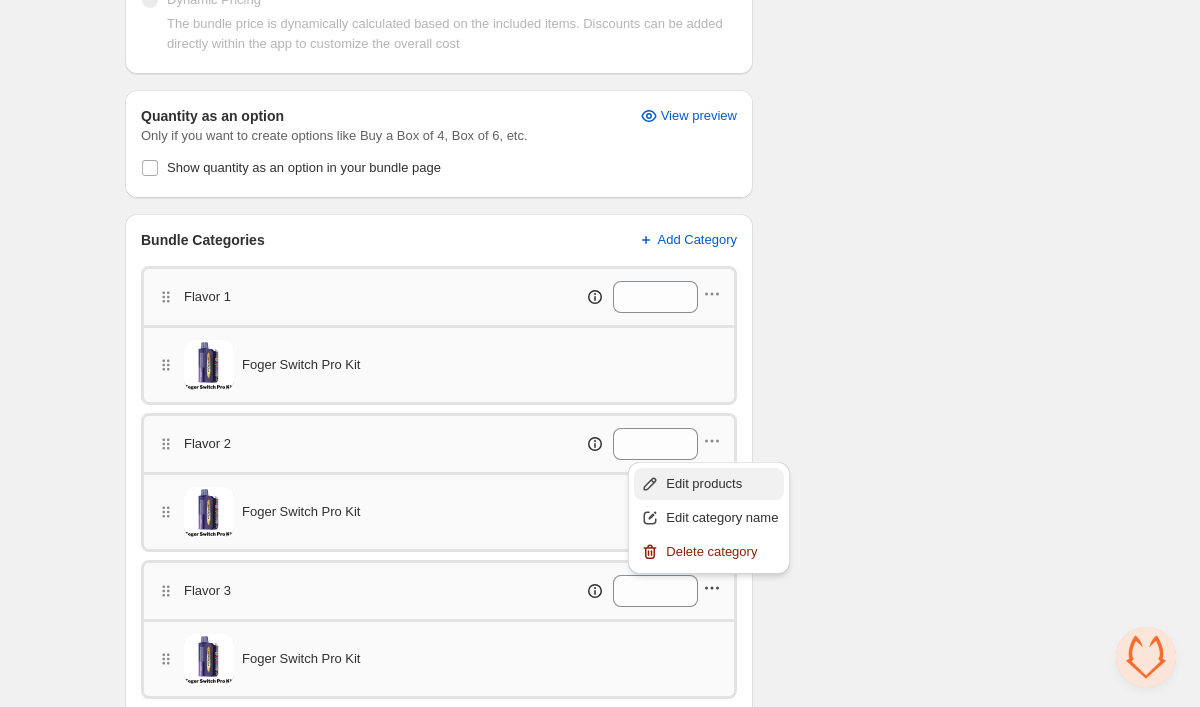 click on "Edit products" at bounding box center (722, 484) 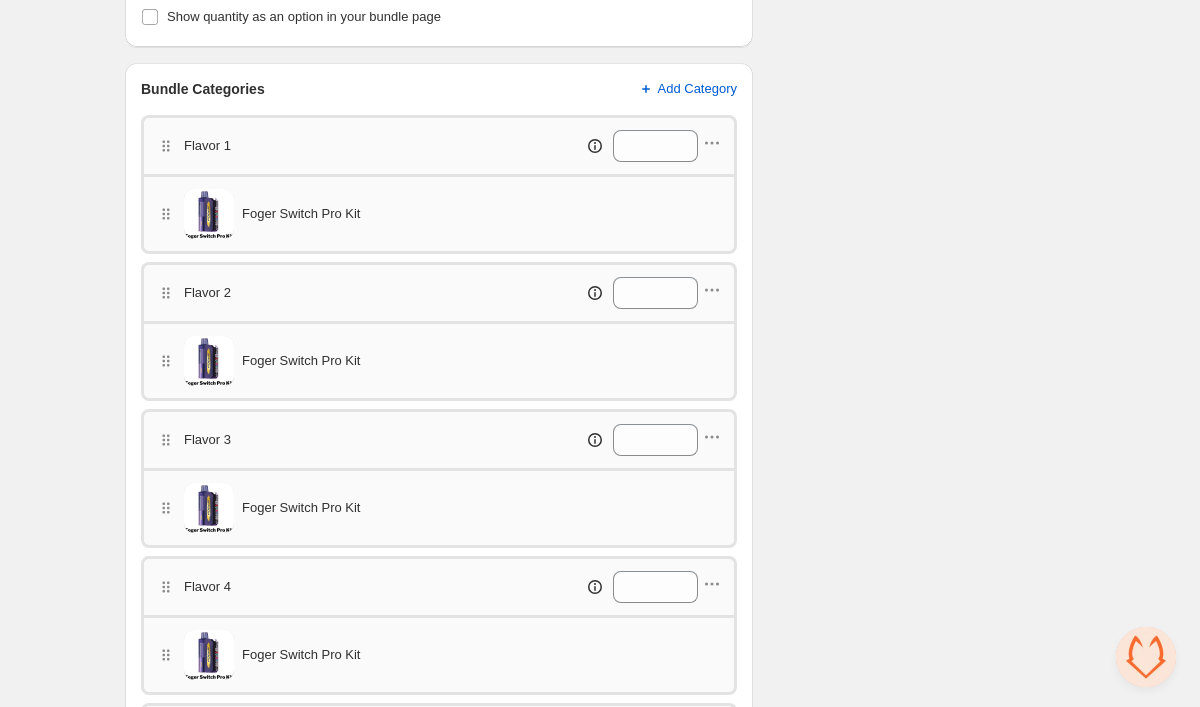 scroll, scrollTop: 671, scrollLeft: 0, axis: vertical 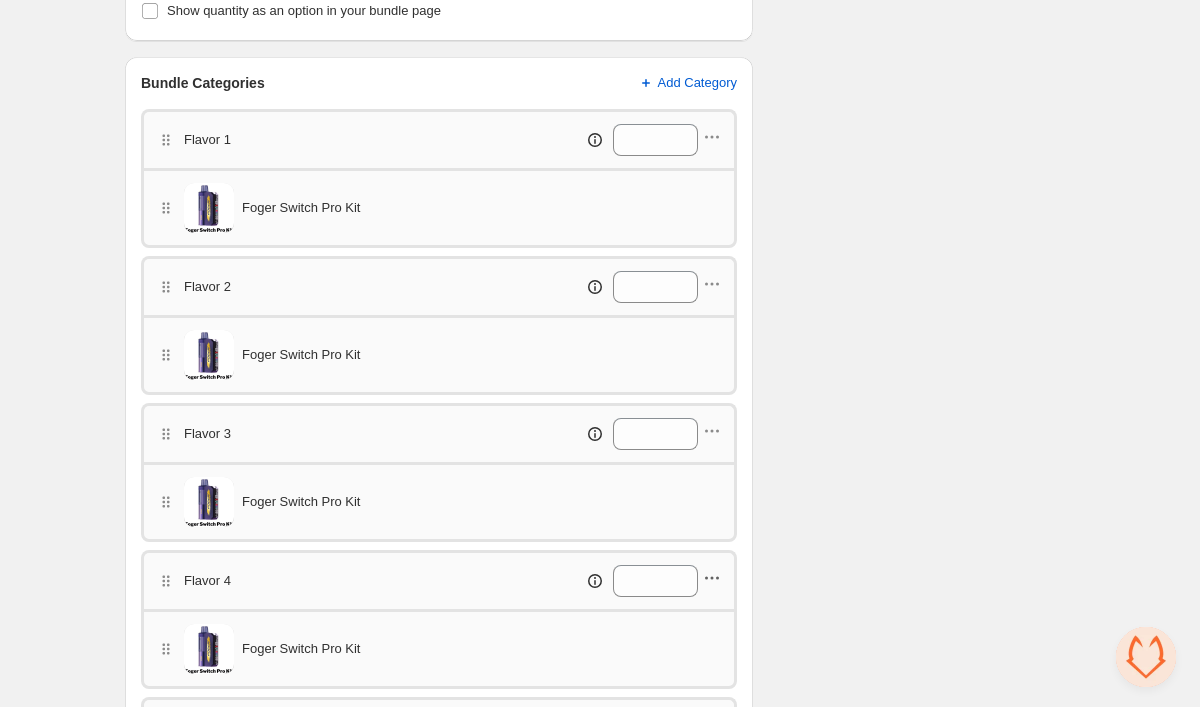 click 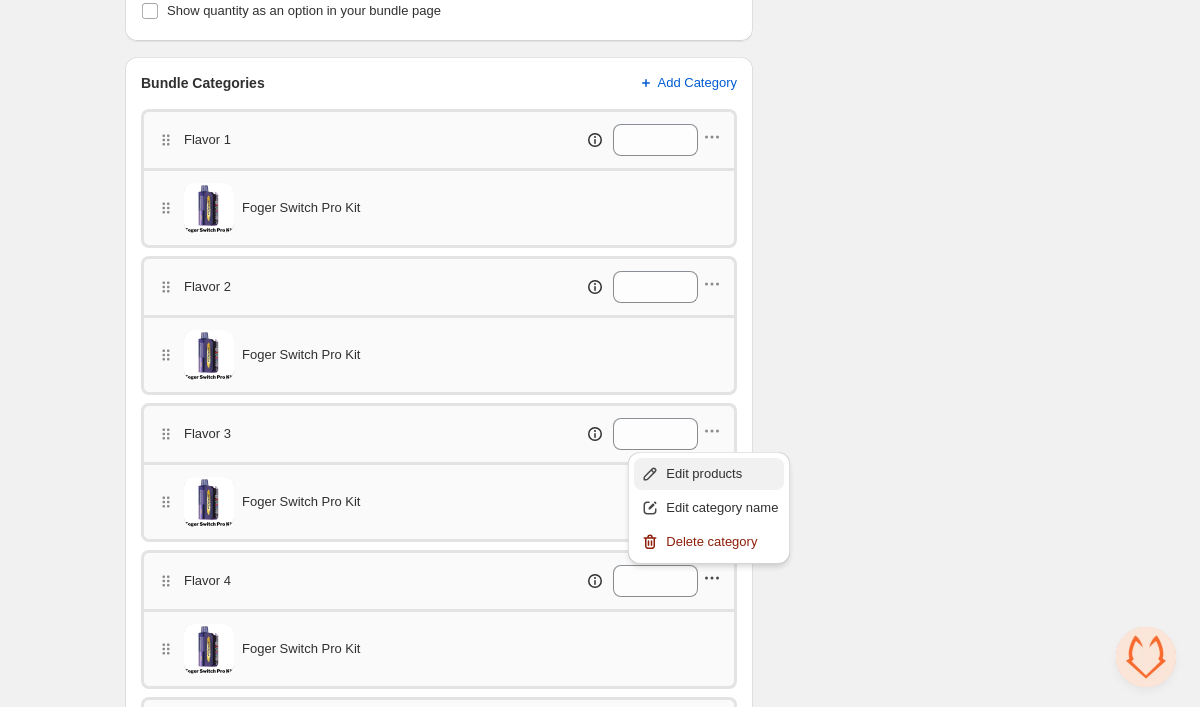 click on "Edit products" at bounding box center (722, 474) 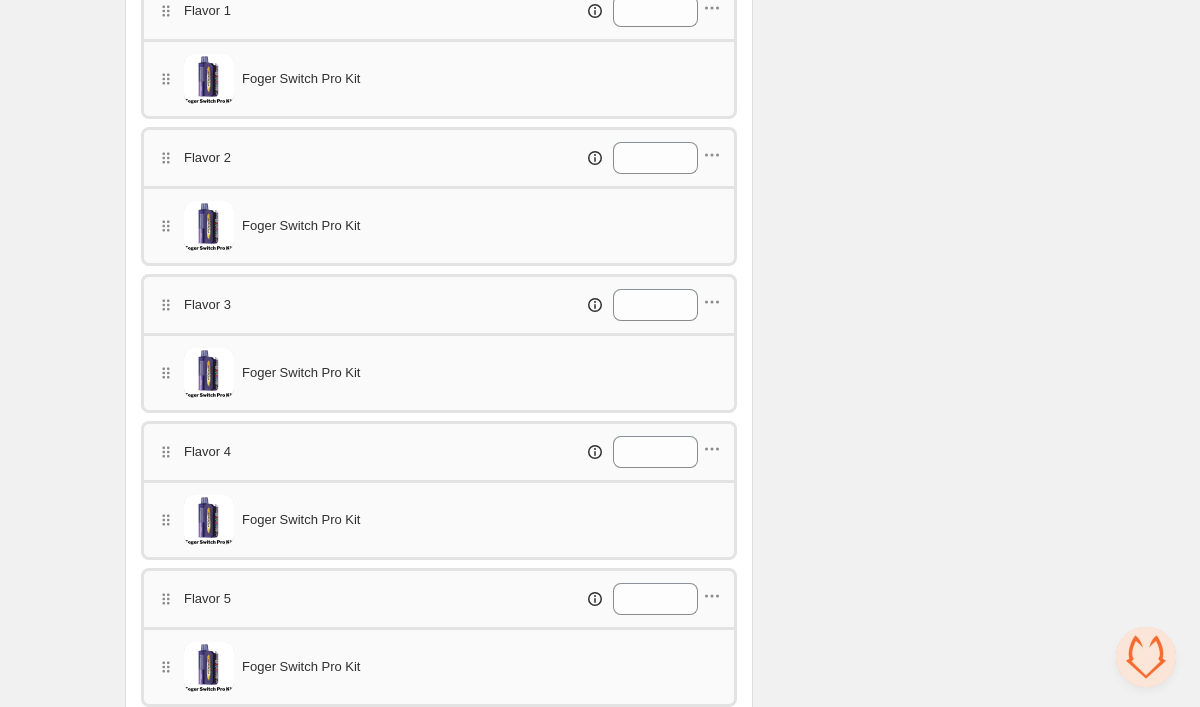 scroll, scrollTop: 803, scrollLeft: 0, axis: vertical 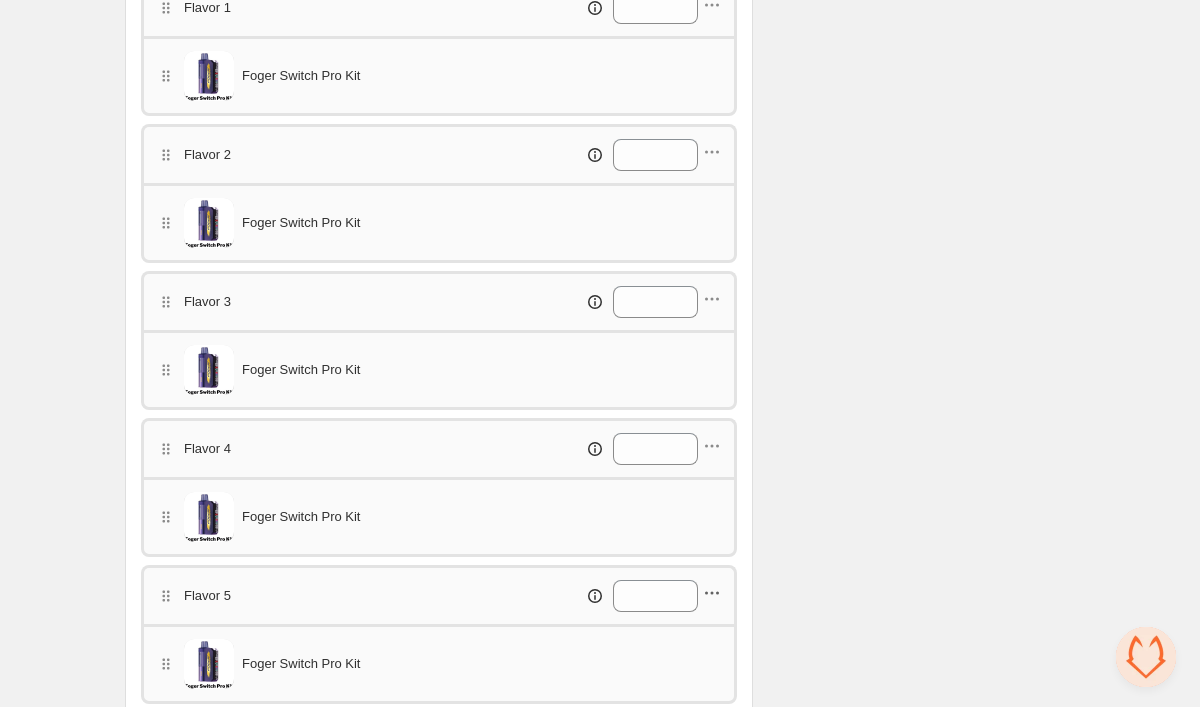 click 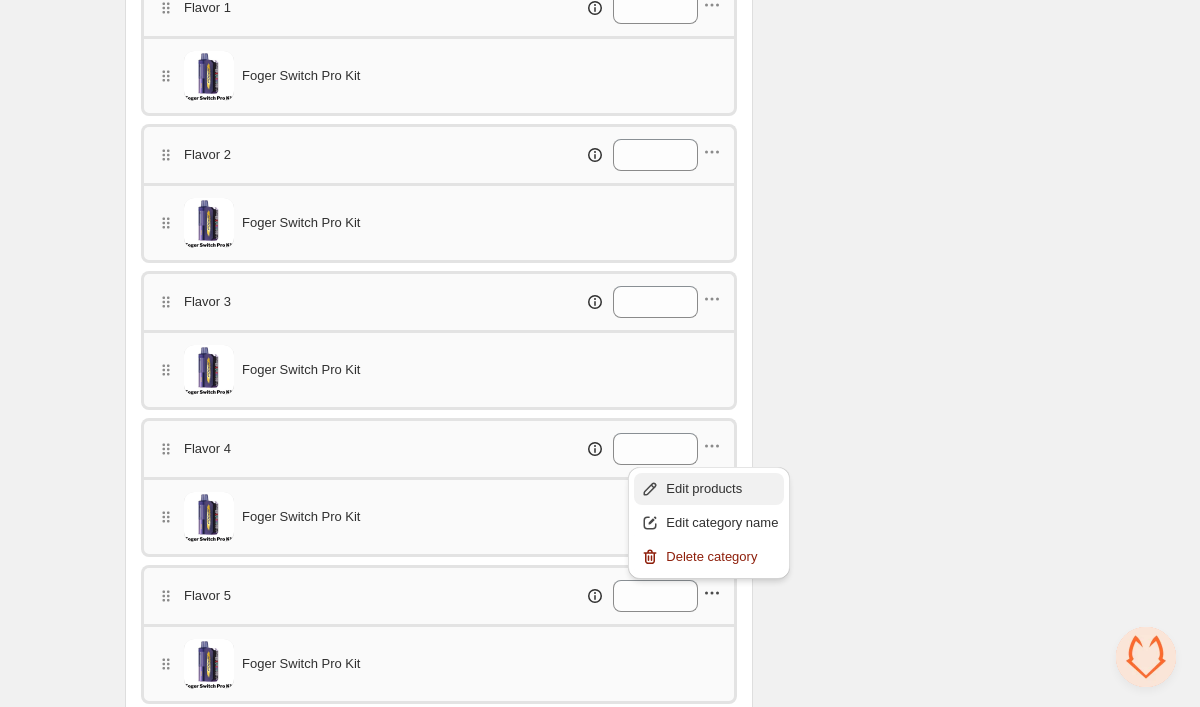 click on "Edit products" at bounding box center (722, 489) 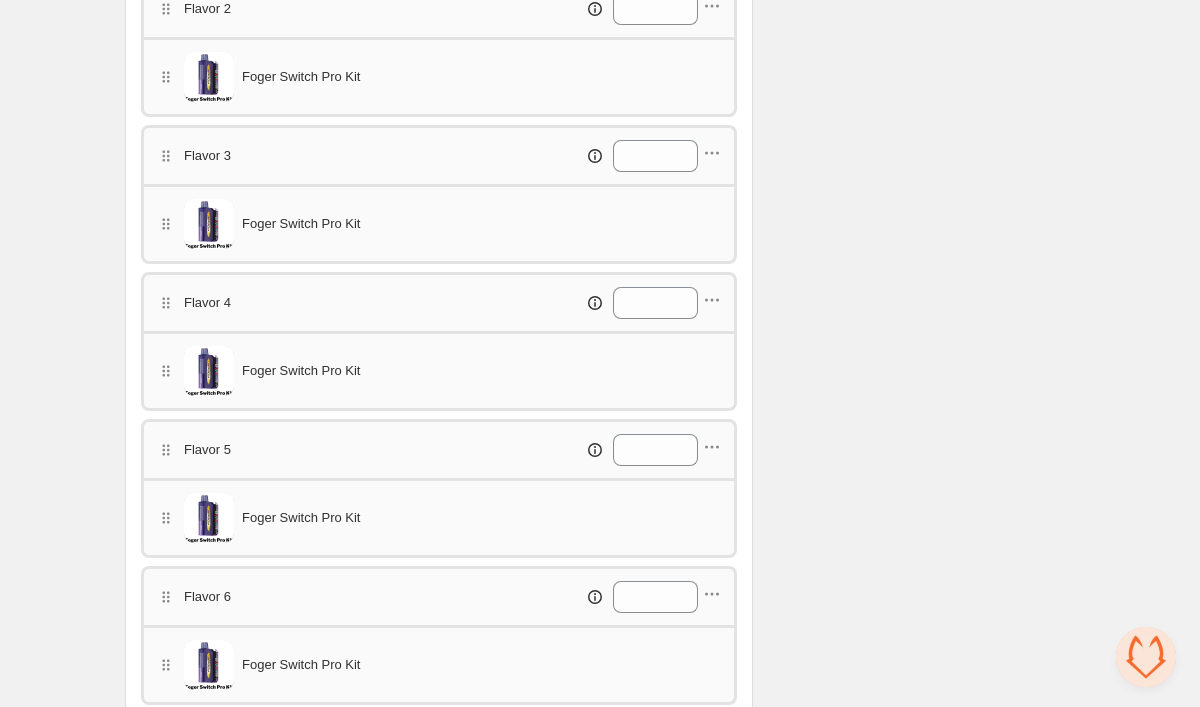 scroll, scrollTop: 952, scrollLeft: 0, axis: vertical 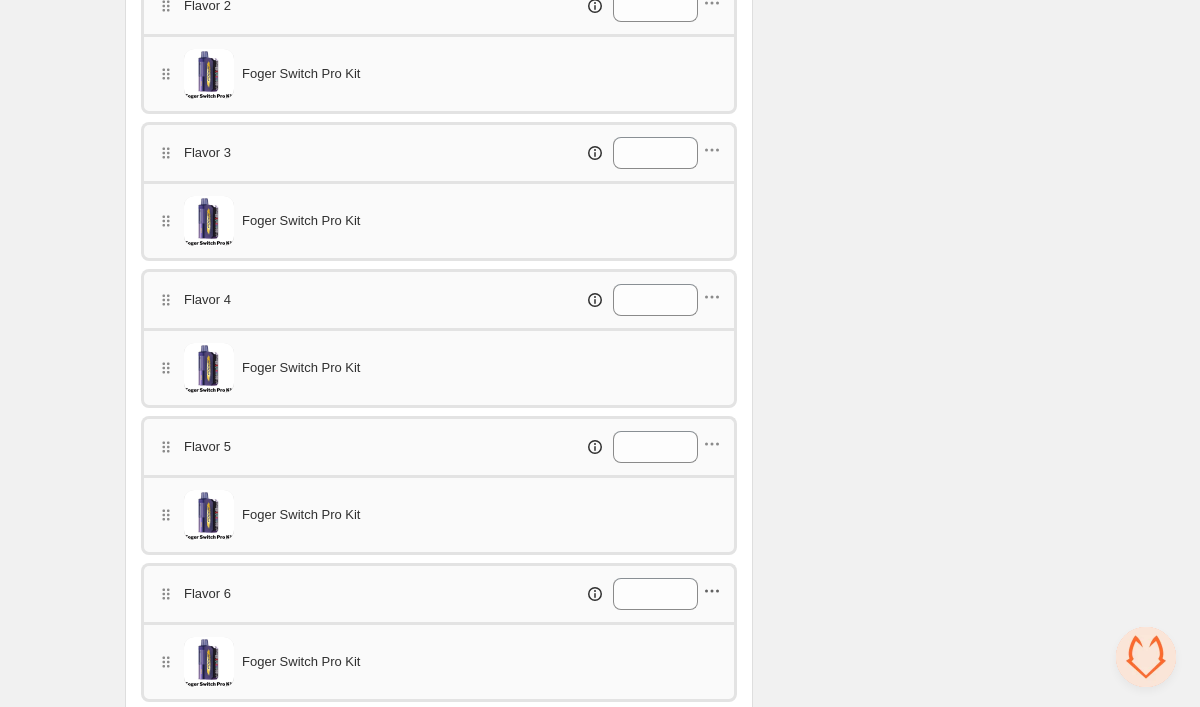 click 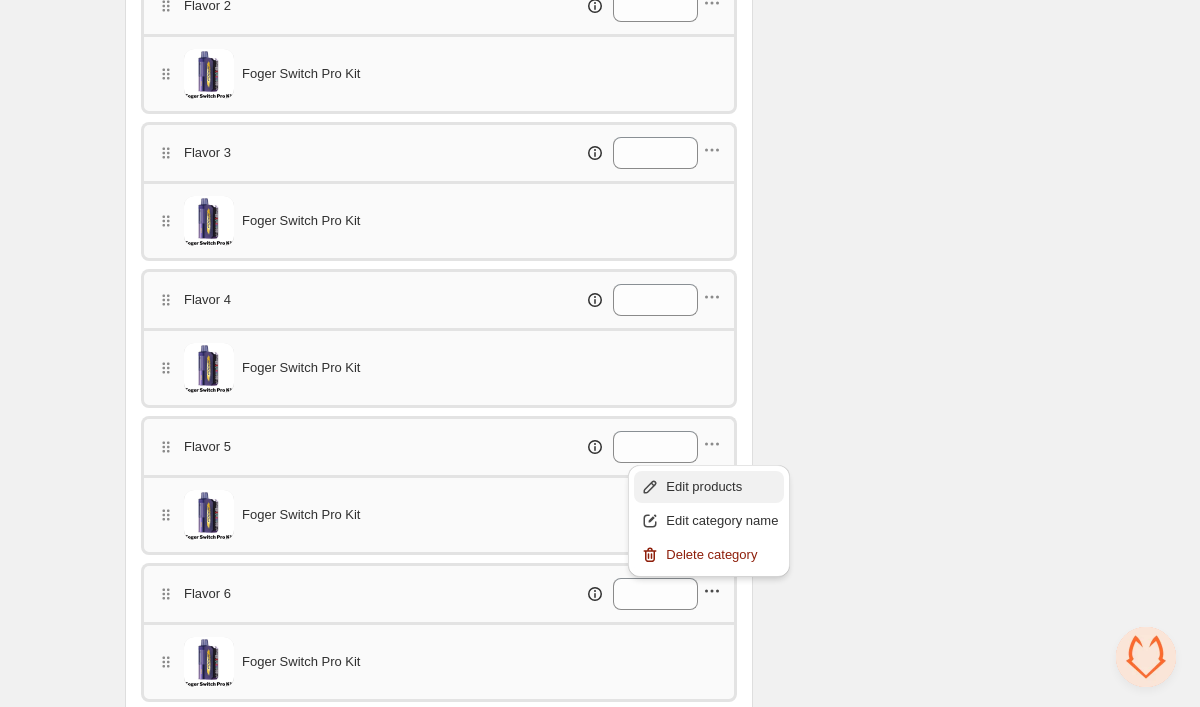click on "Edit products" at bounding box center [722, 487] 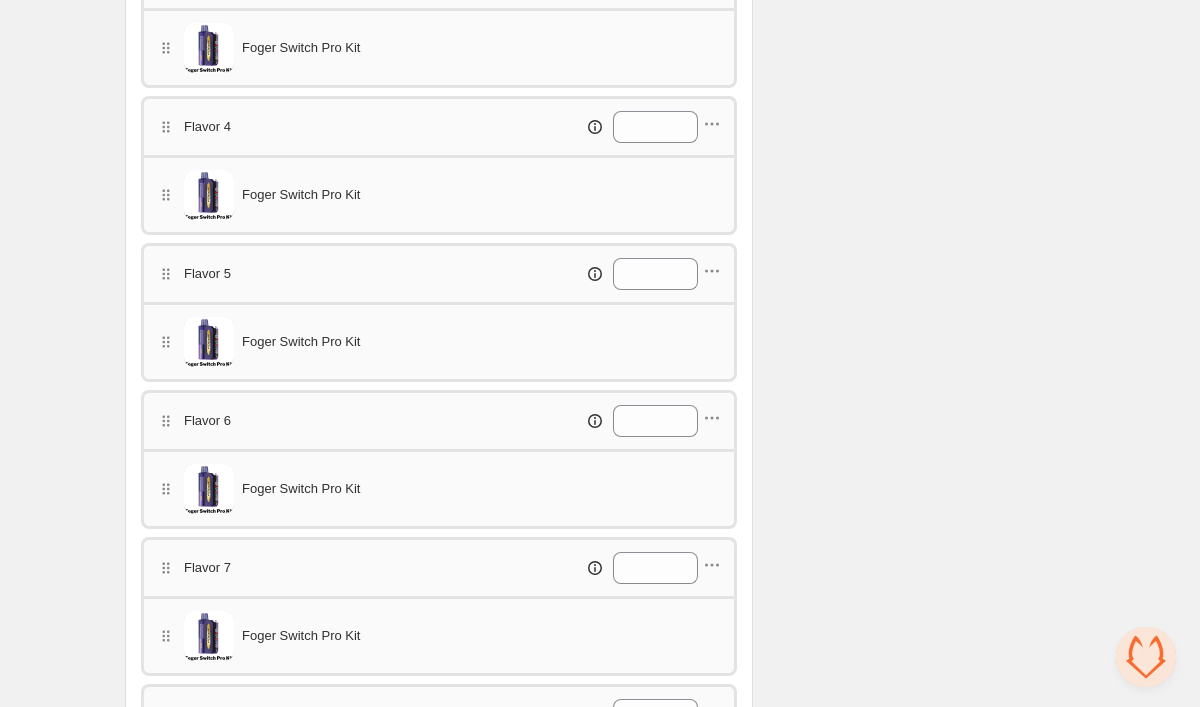 scroll, scrollTop: 1126, scrollLeft: 0, axis: vertical 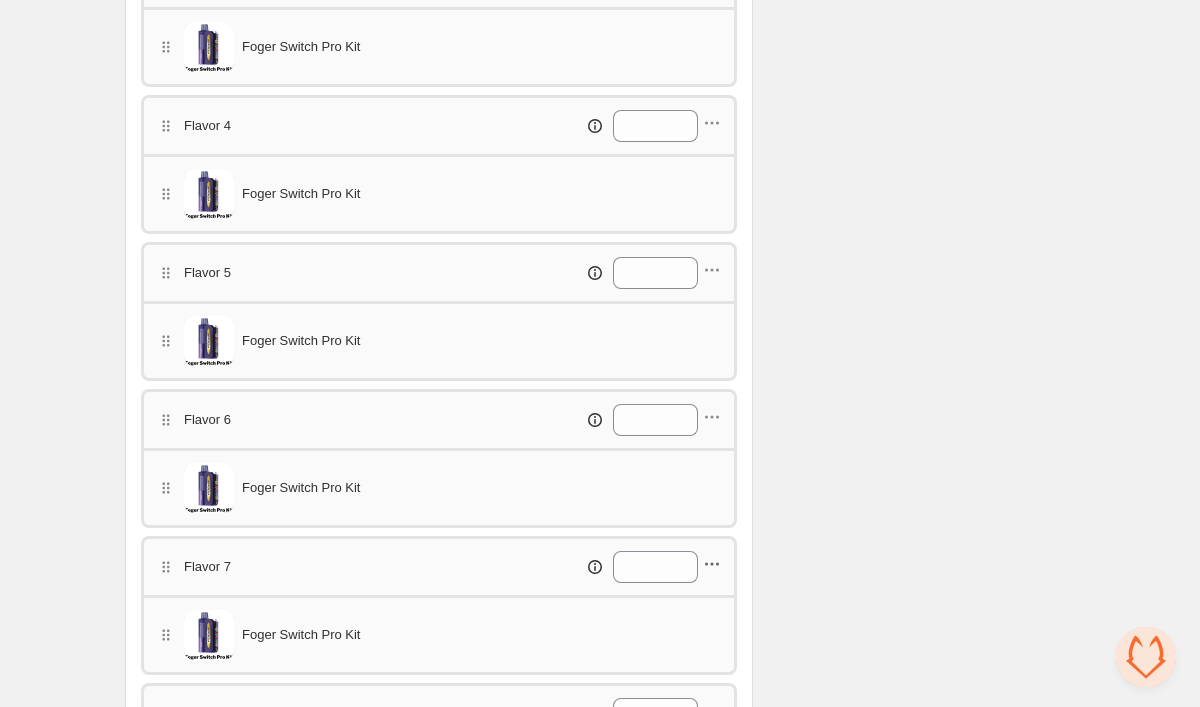 click 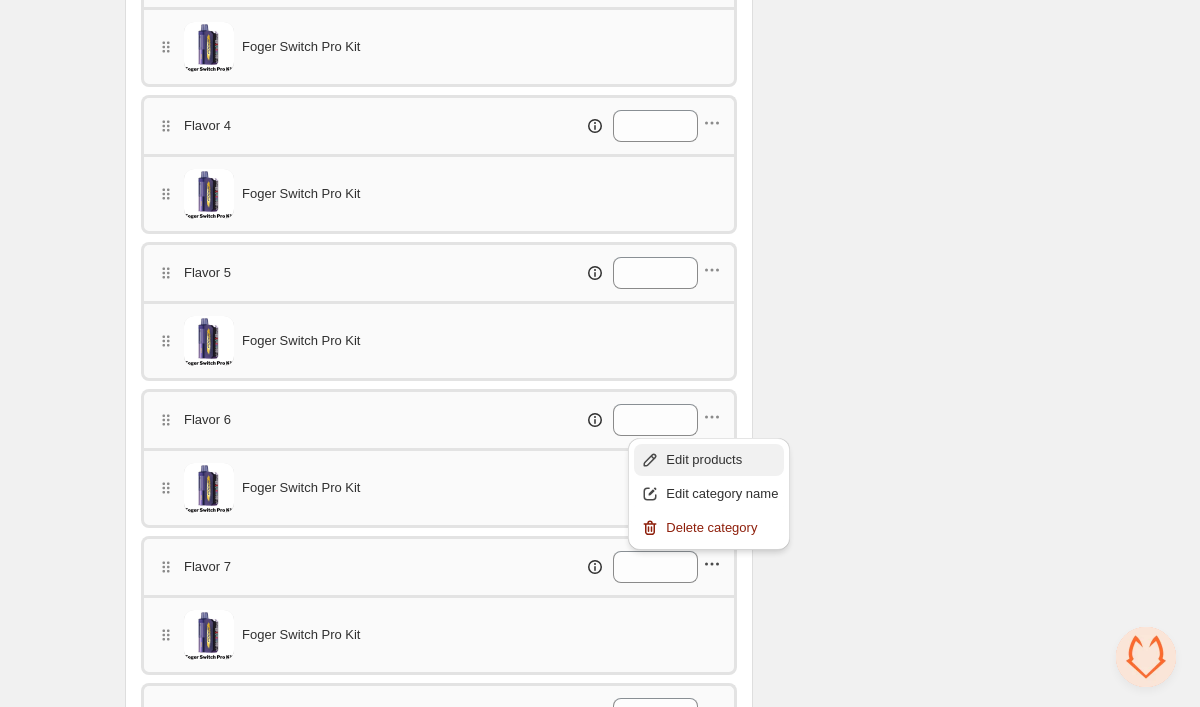 click on "Edit products" at bounding box center [722, 460] 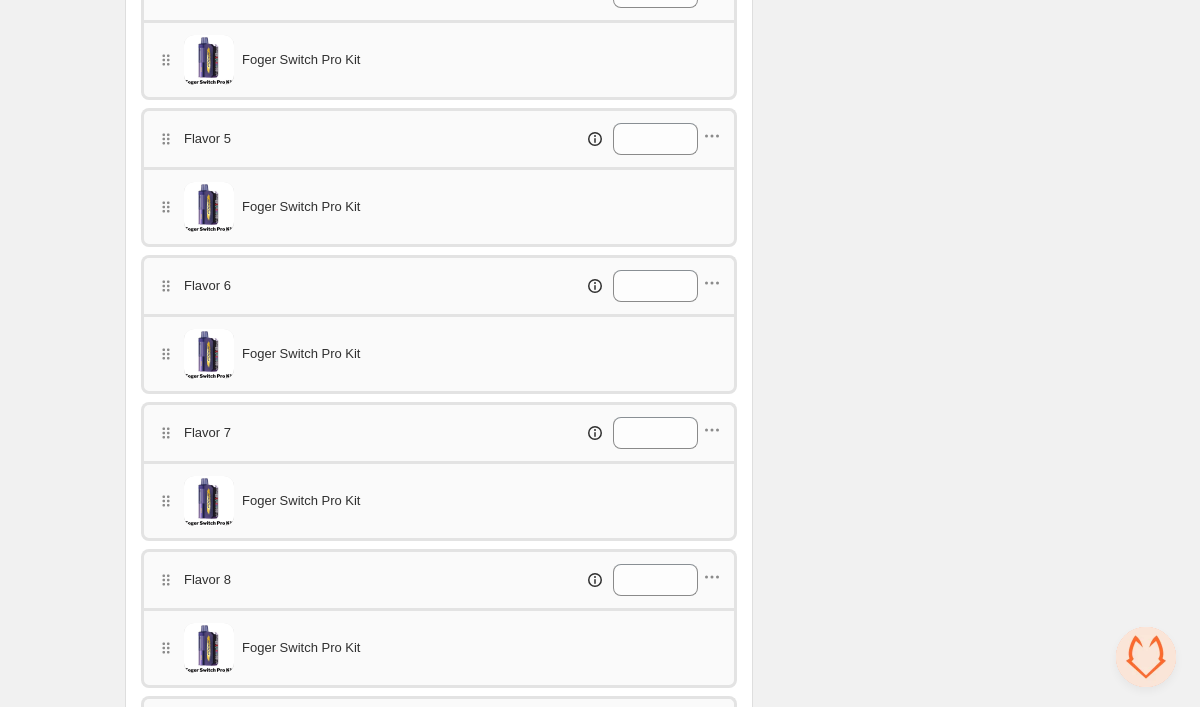 scroll, scrollTop: 1263, scrollLeft: 0, axis: vertical 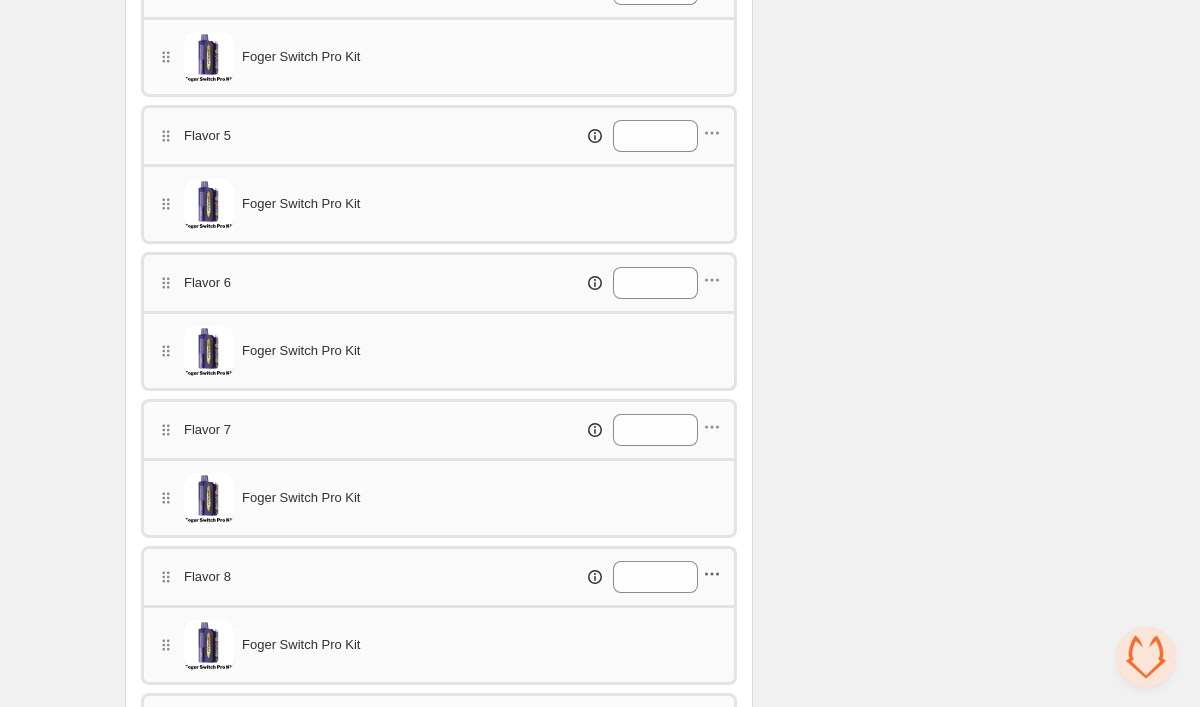 click 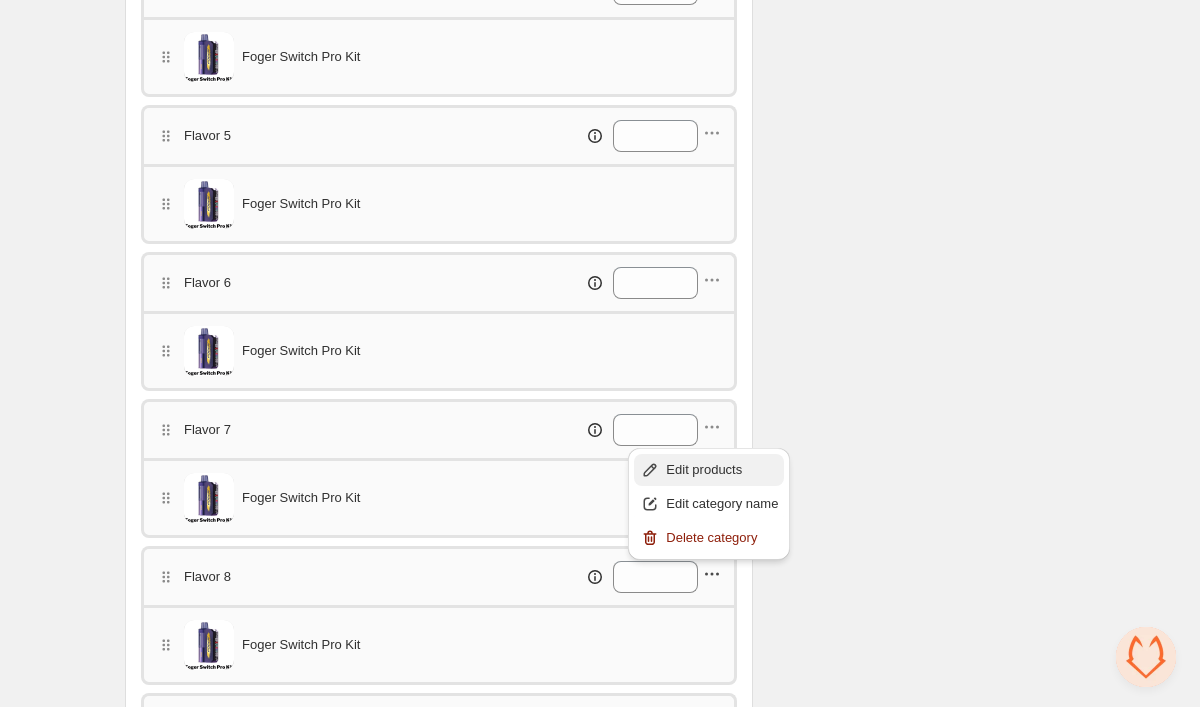 click on "Edit products" at bounding box center [722, 470] 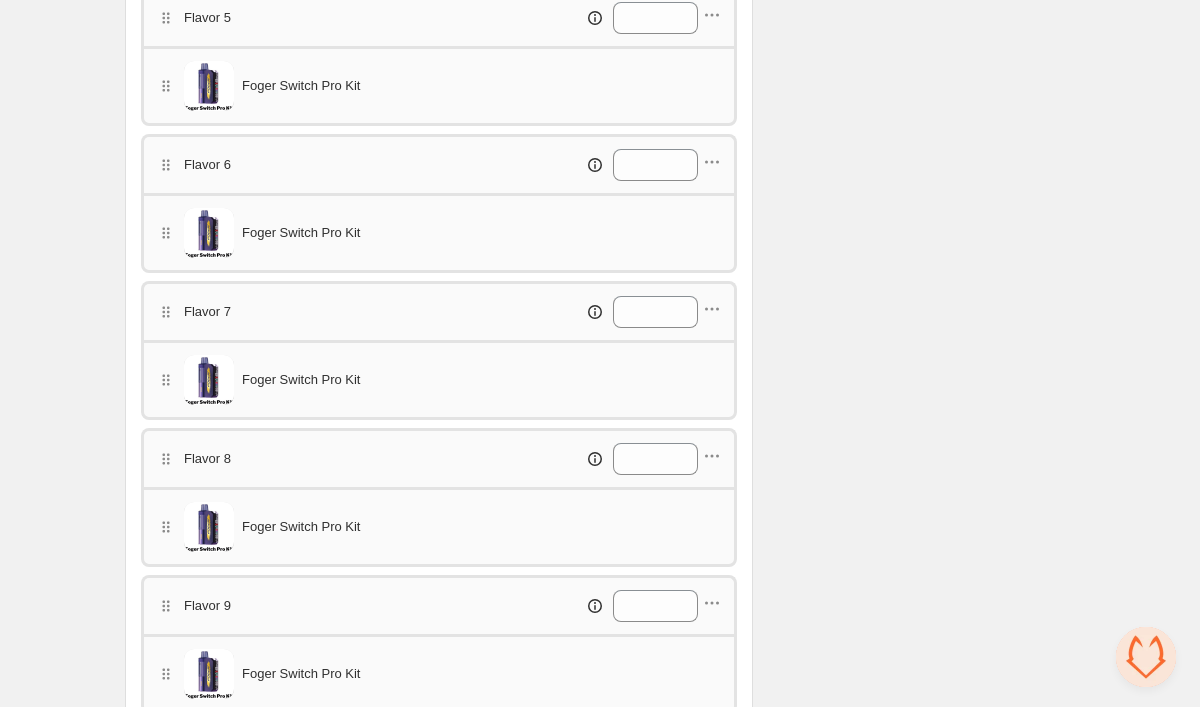scroll, scrollTop: 1392, scrollLeft: 0, axis: vertical 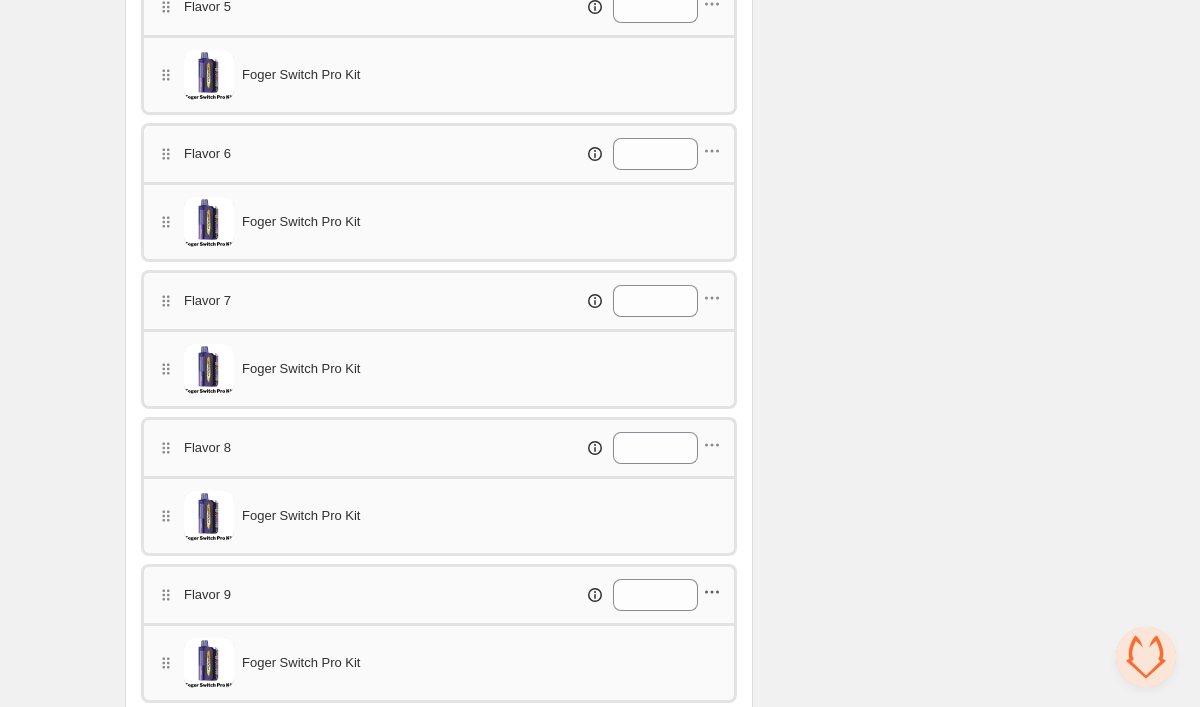 click 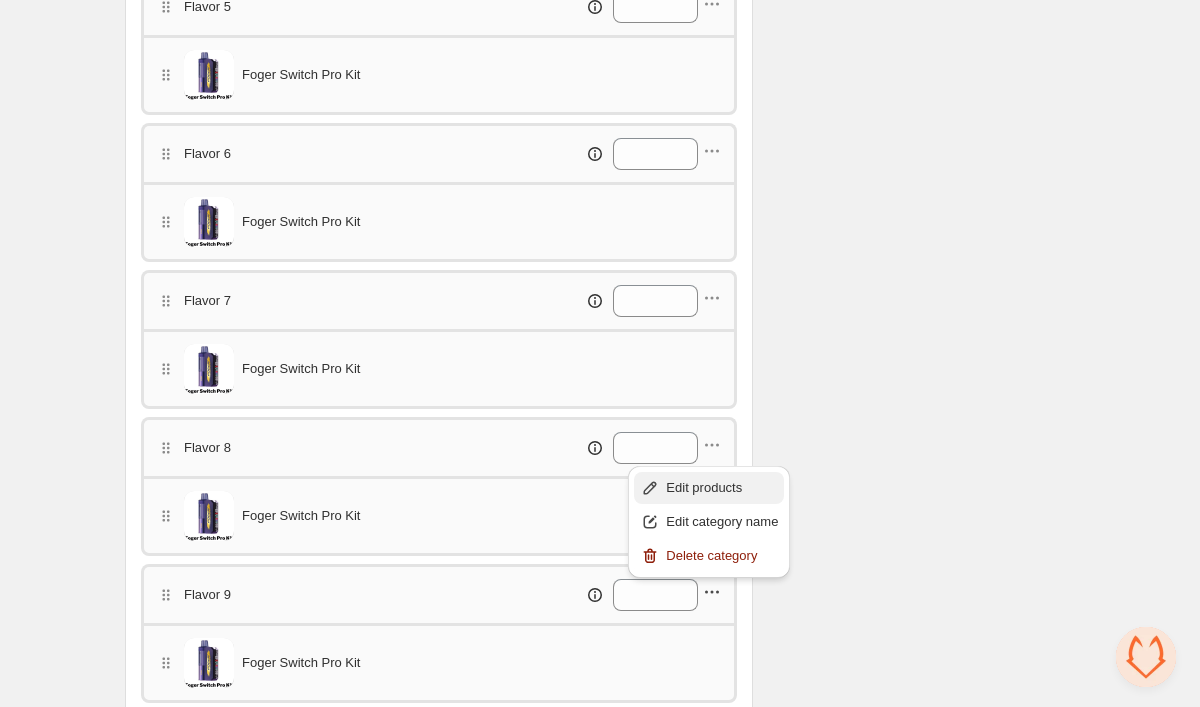 click on "Edit products" at bounding box center [722, 488] 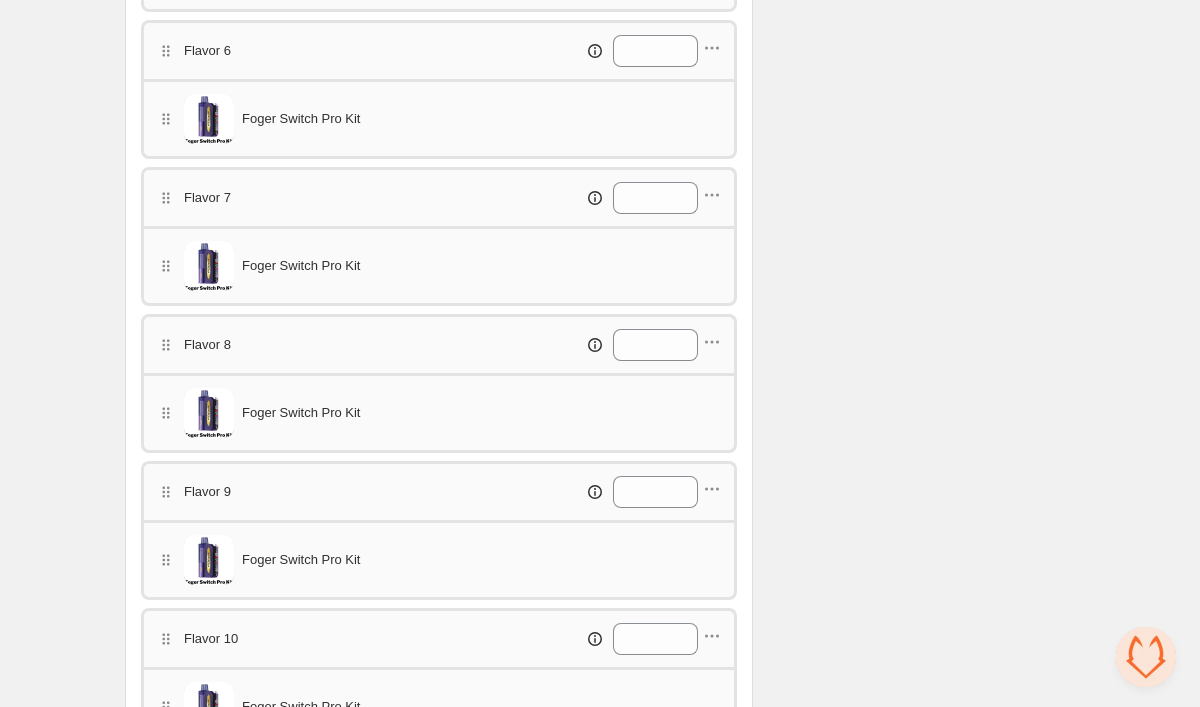 scroll, scrollTop: 1505, scrollLeft: 0, axis: vertical 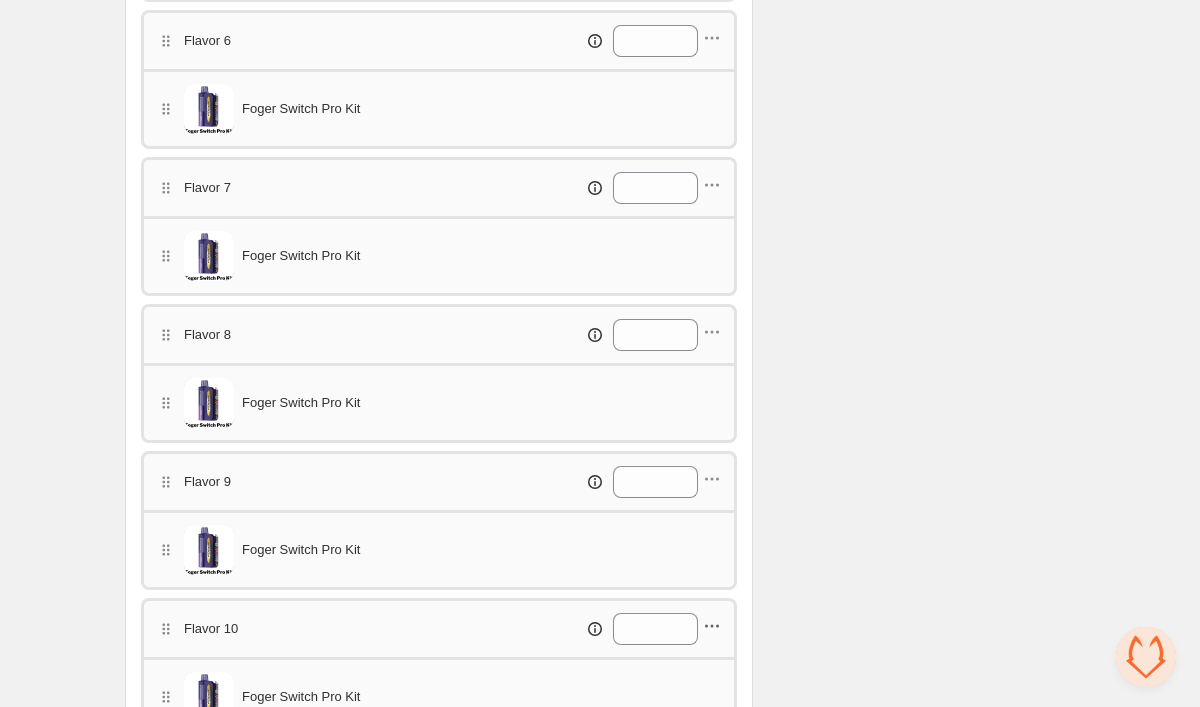 click 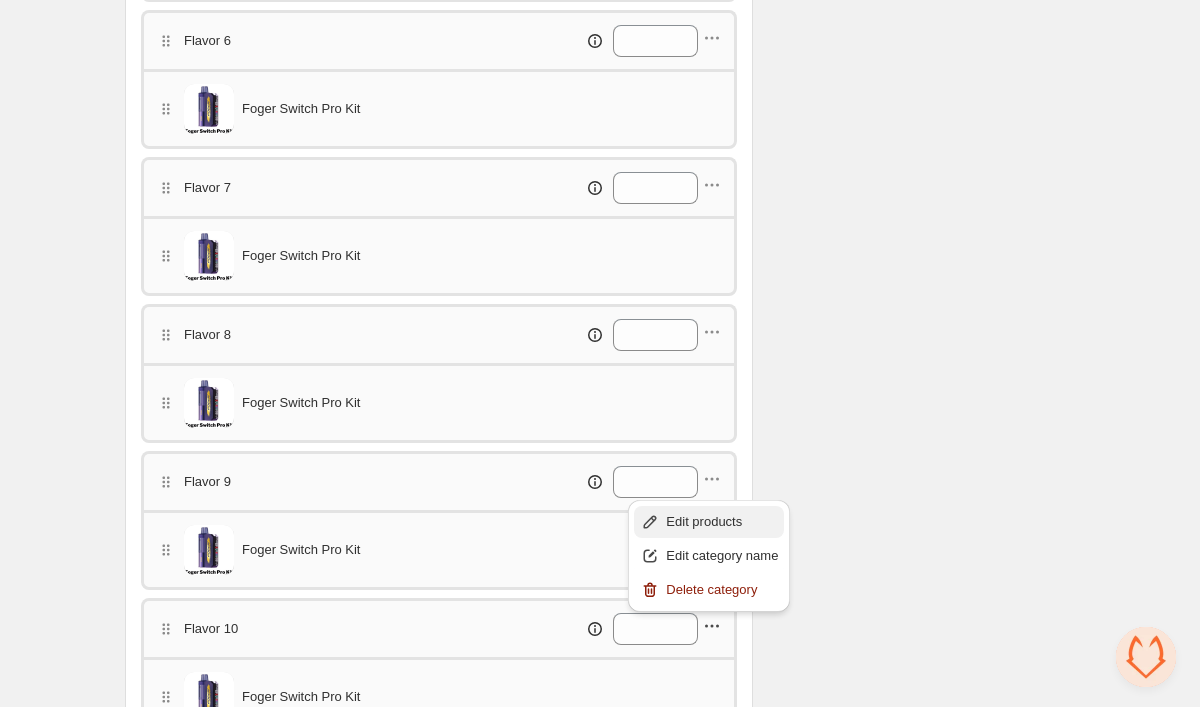 click on "Edit products" at bounding box center (722, 522) 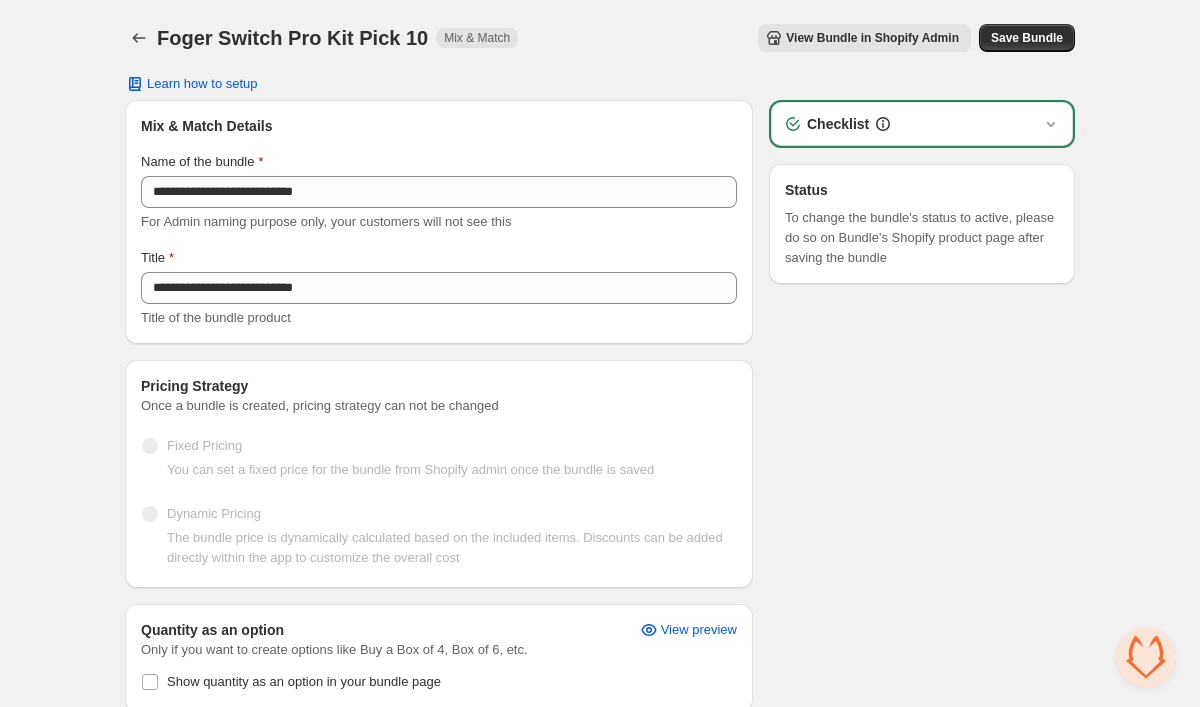 scroll, scrollTop: 0, scrollLeft: 0, axis: both 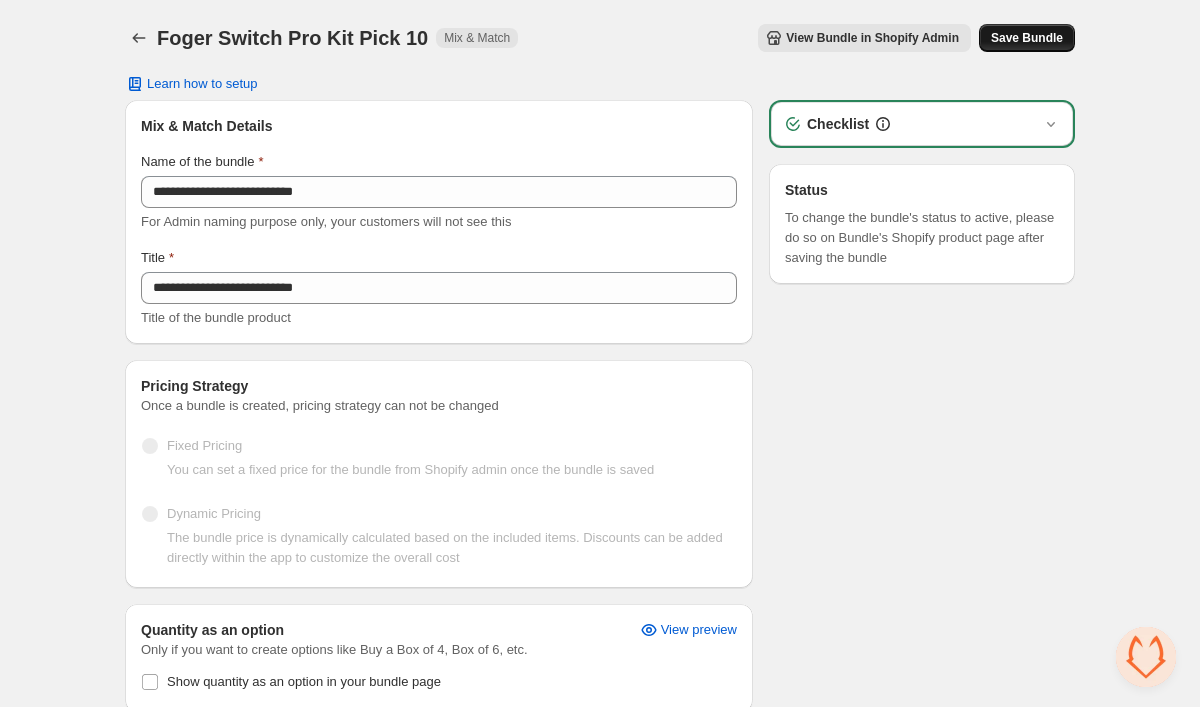click on "Save Bundle" at bounding box center [1027, 38] 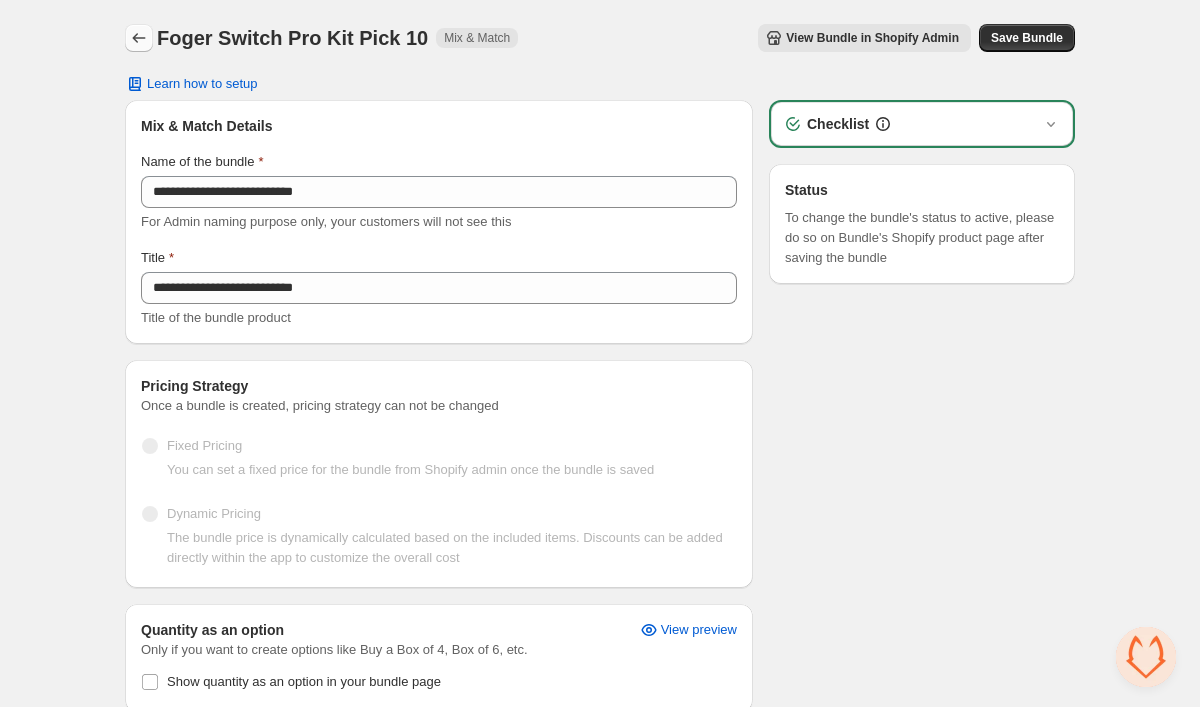 click 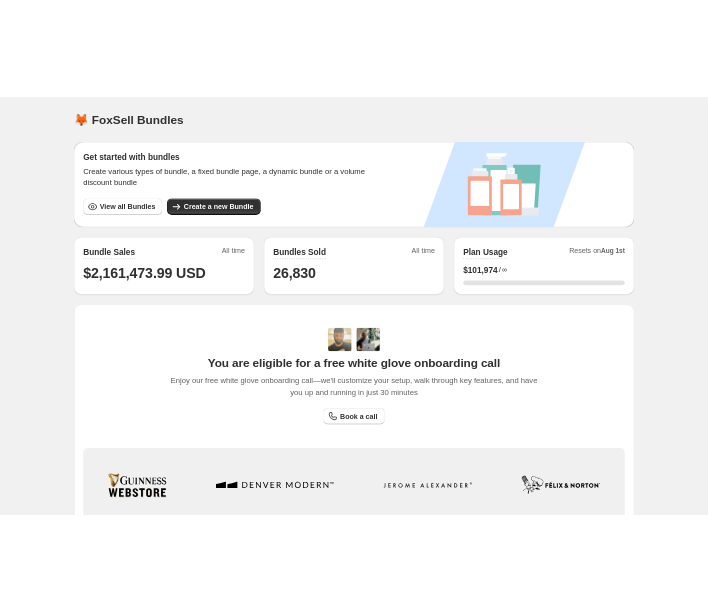 scroll, scrollTop: 0, scrollLeft: 0, axis: both 